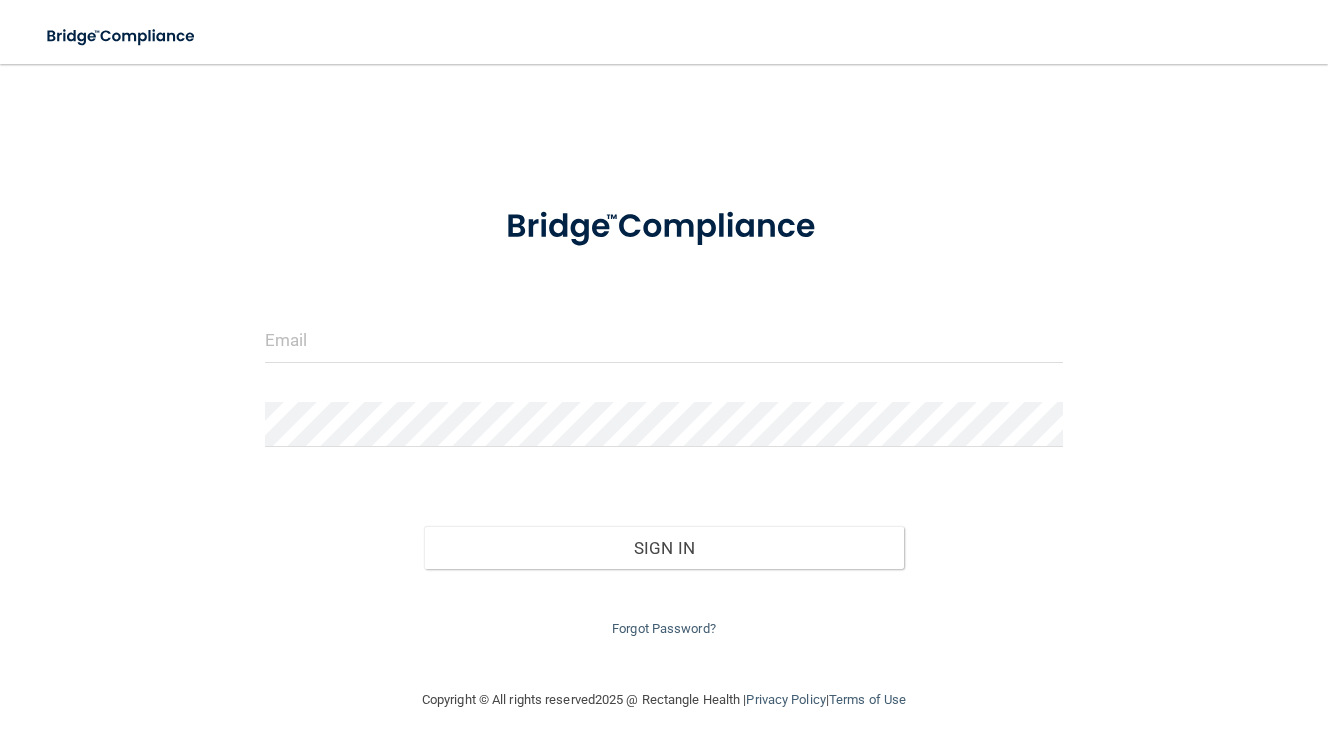 scroll, scrollTop: 0, scrollLeft: 0, axis: both 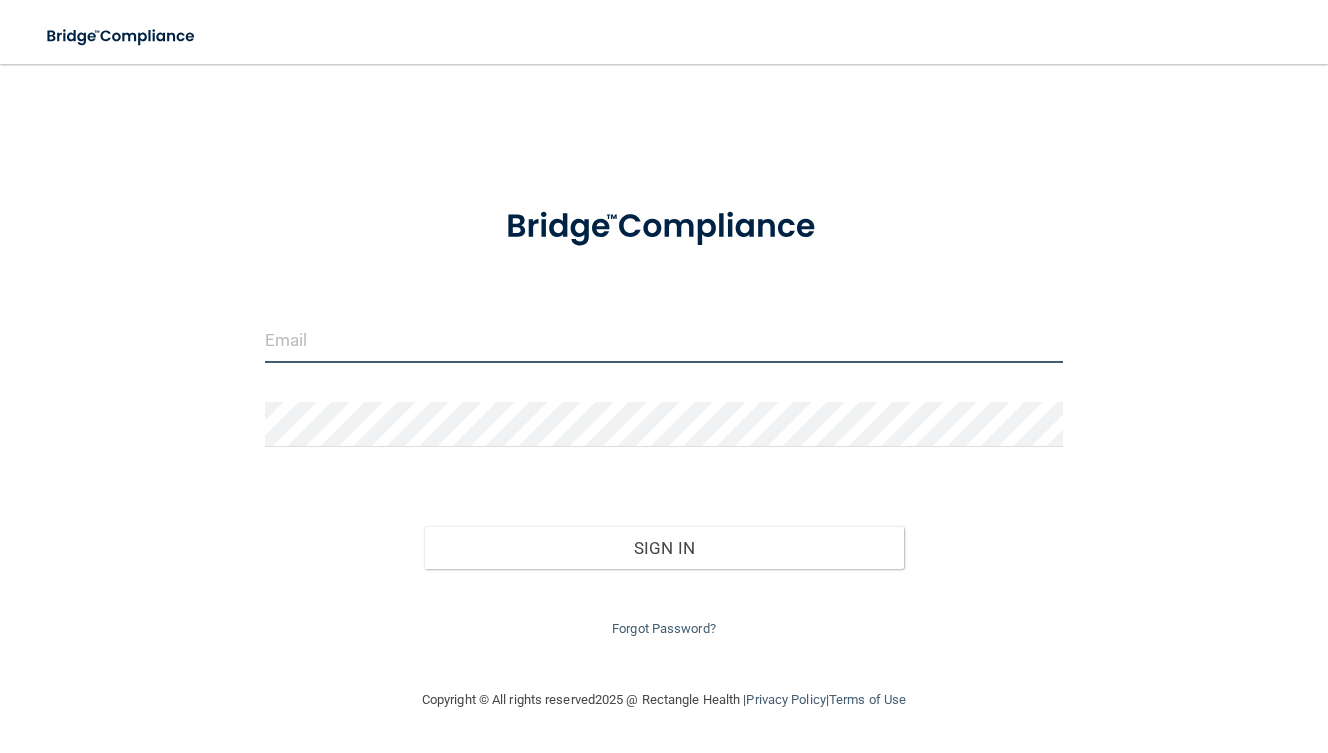 click at bounding box center [664, 340] 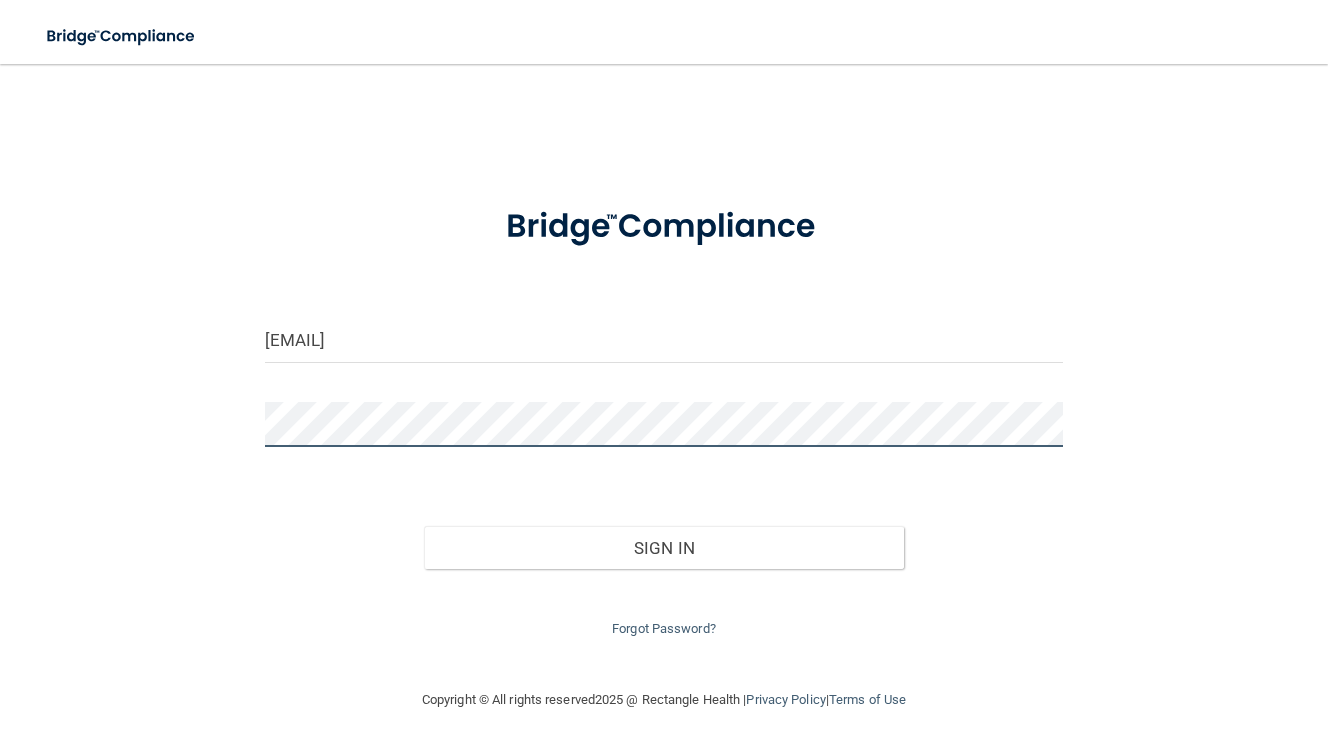 click on "Sign In" at bounding box center [663, 548] 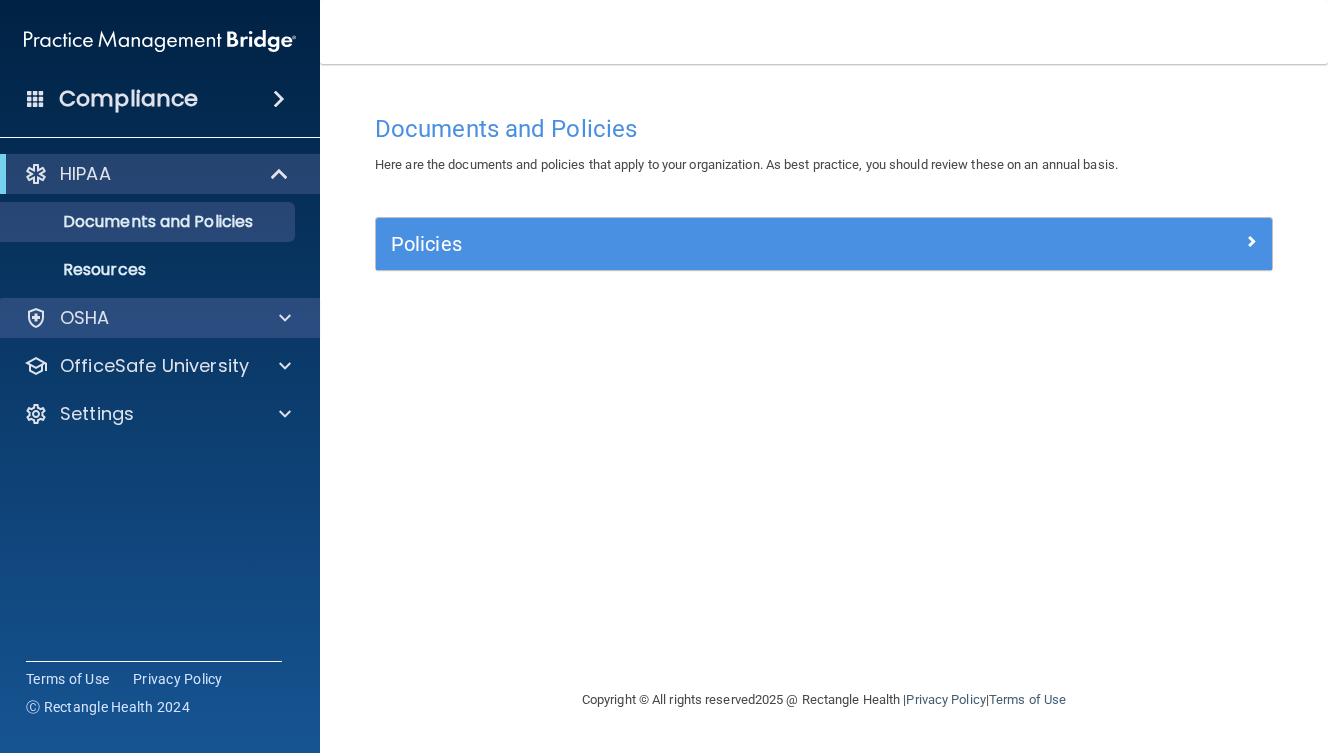 click at bounding box center [282, 318] 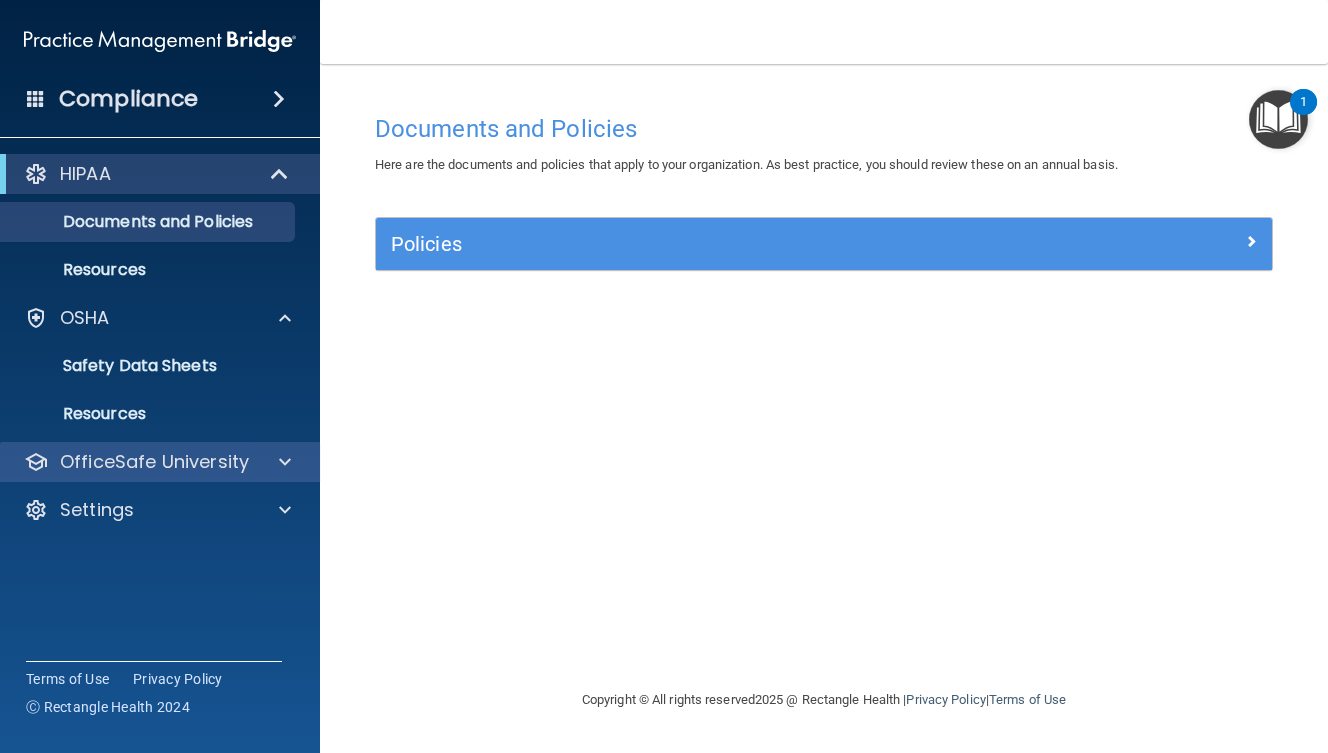 click on "OfficeSafe University" at bounding box center (154, 462) 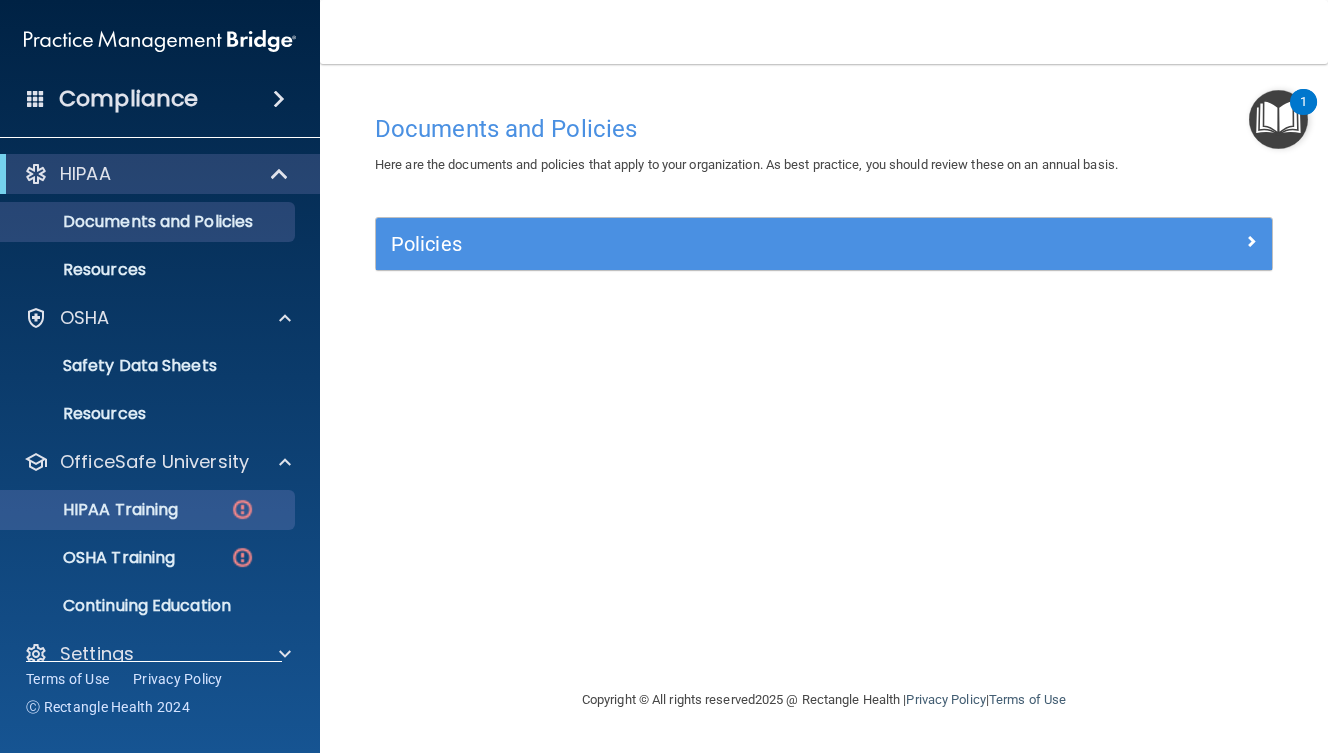 click on "HIPAA Training" at bounding box center [137, 510] 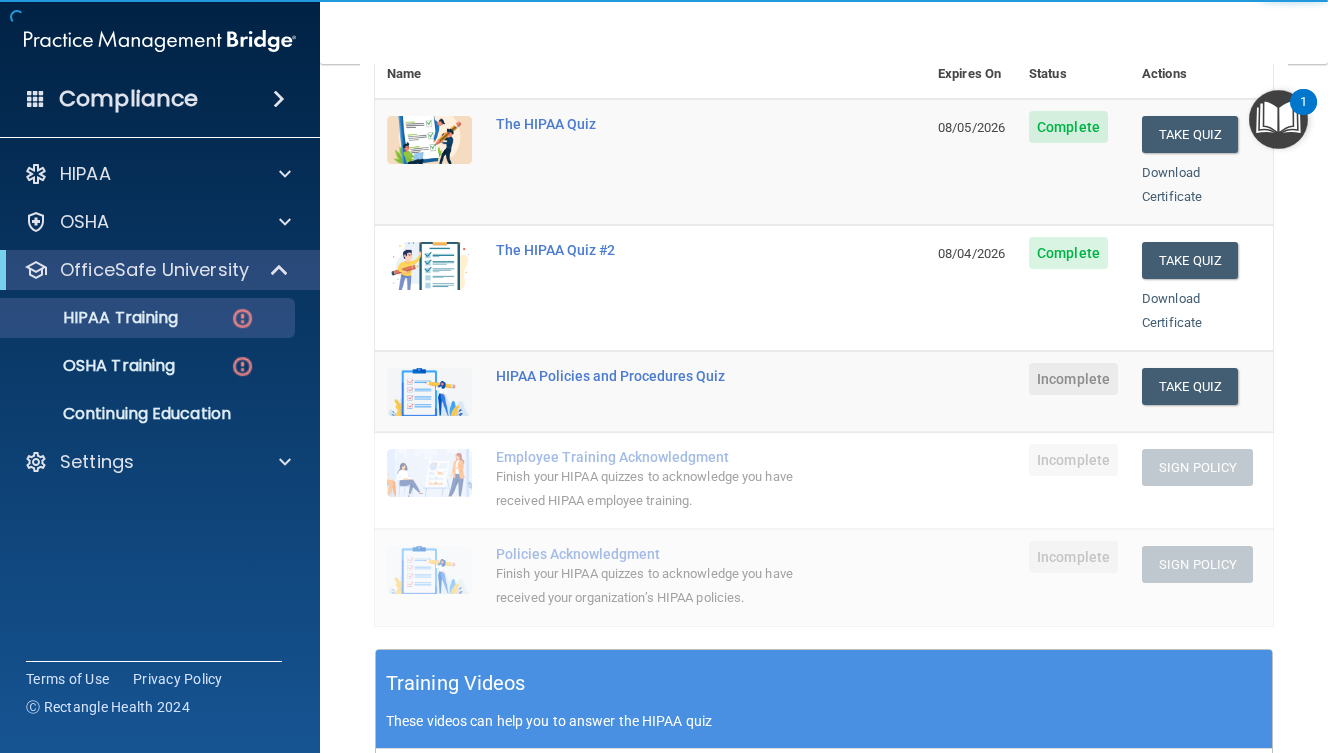 scroll, scrollTop: 252, scrollLeft: 0, axis: vertical 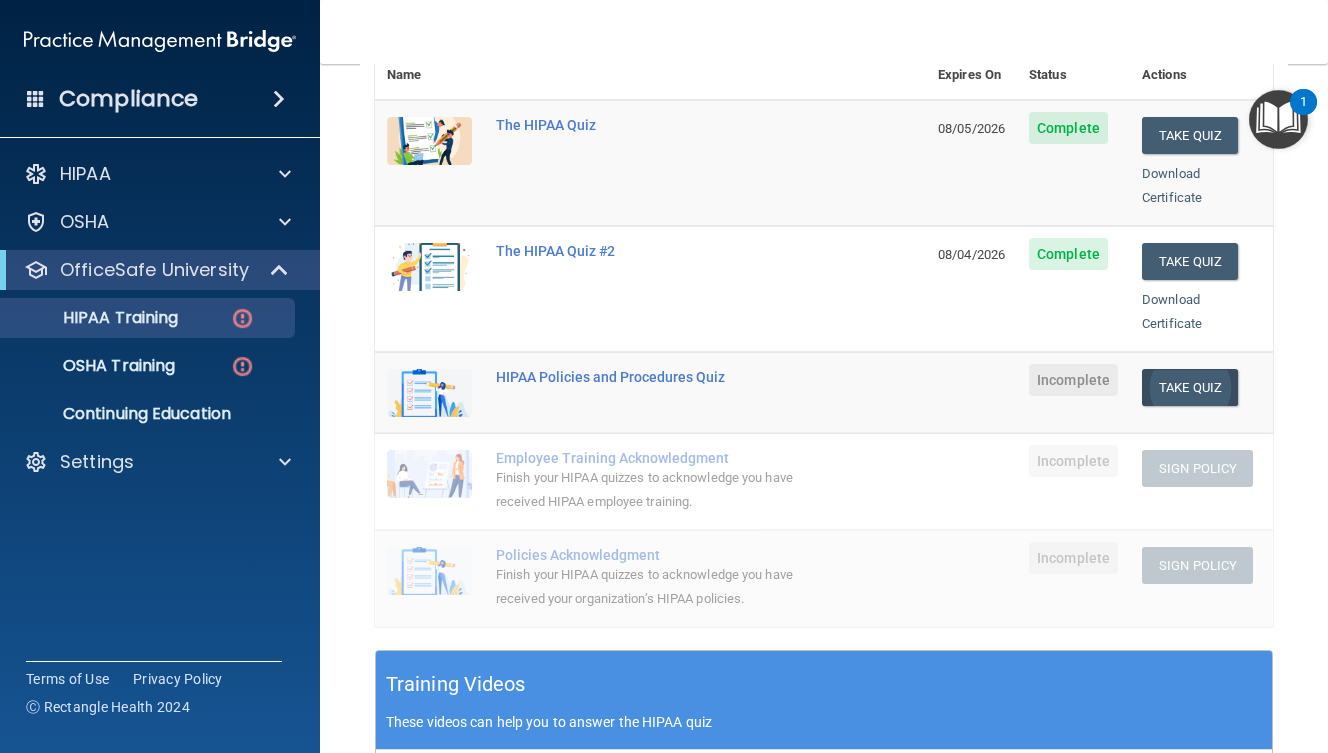 click on "Take Quiz" at bounding box center [1190, 387] 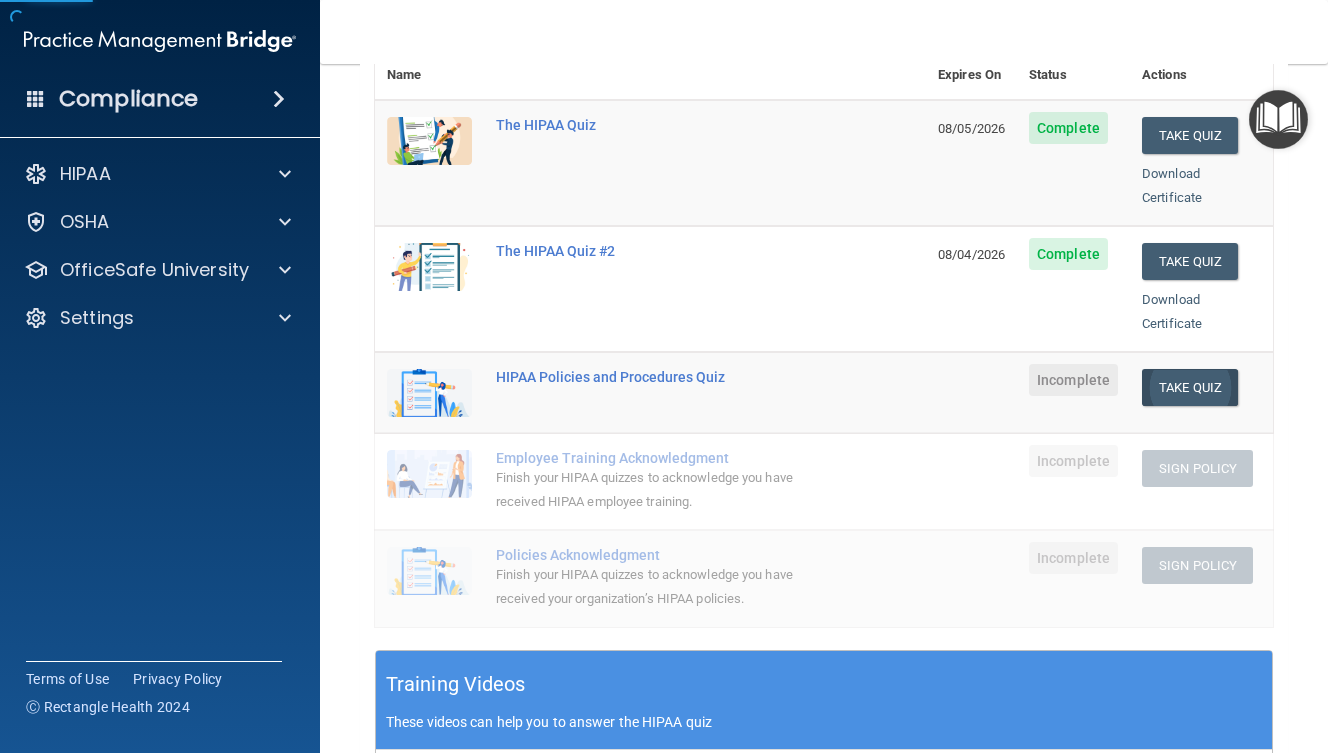 scroll, scrollTop: 0, scrollLeft: 0, axis: both 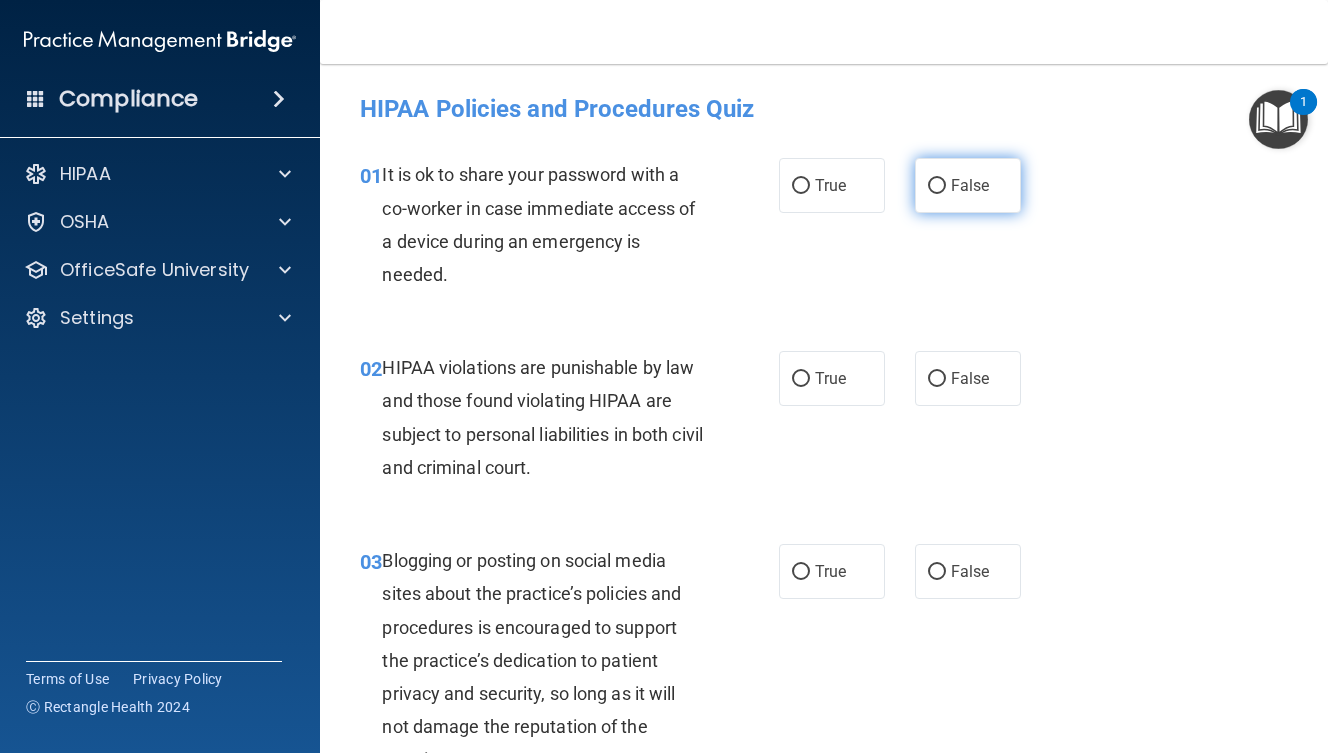 click on "False" at bounding box center [937, 186] 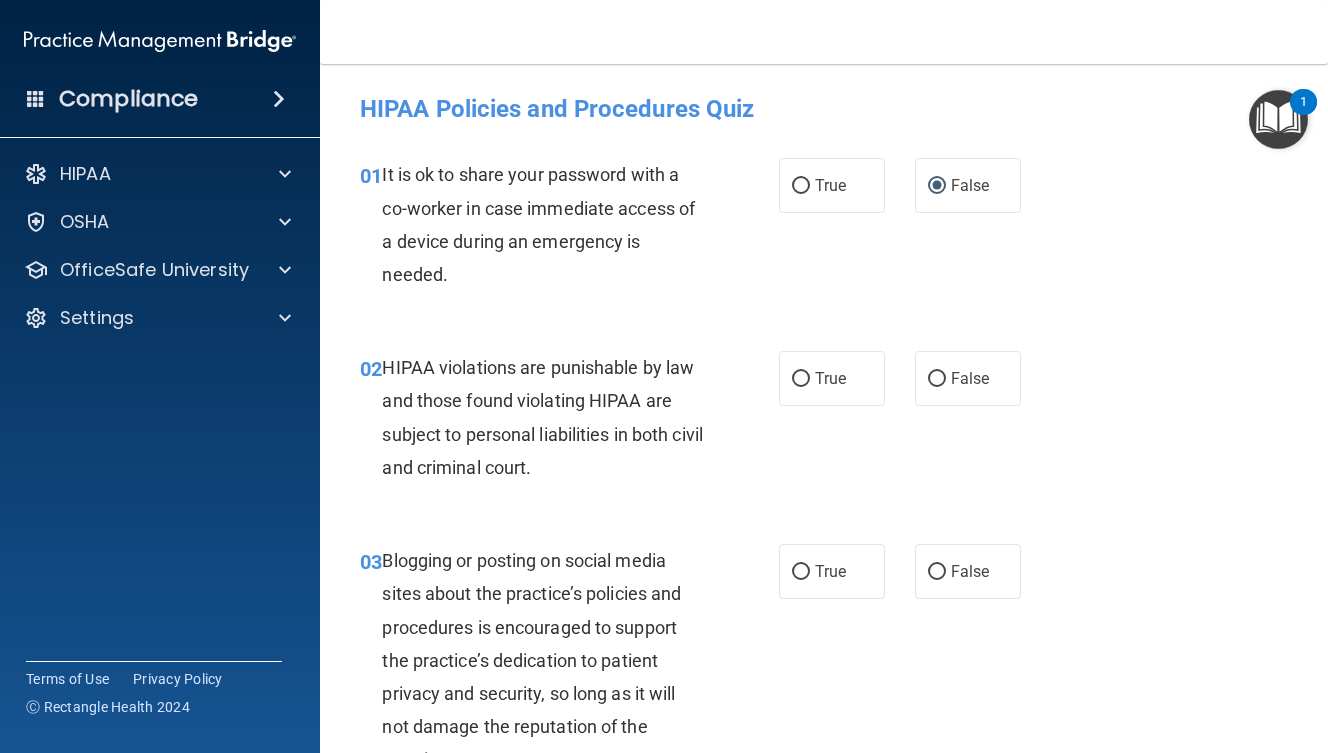 click on "HIPAA violations are punishable by law and those found violating HIPAA are subject to personal liabilities in both civil and criminal court." at bounding box center [550, 417] 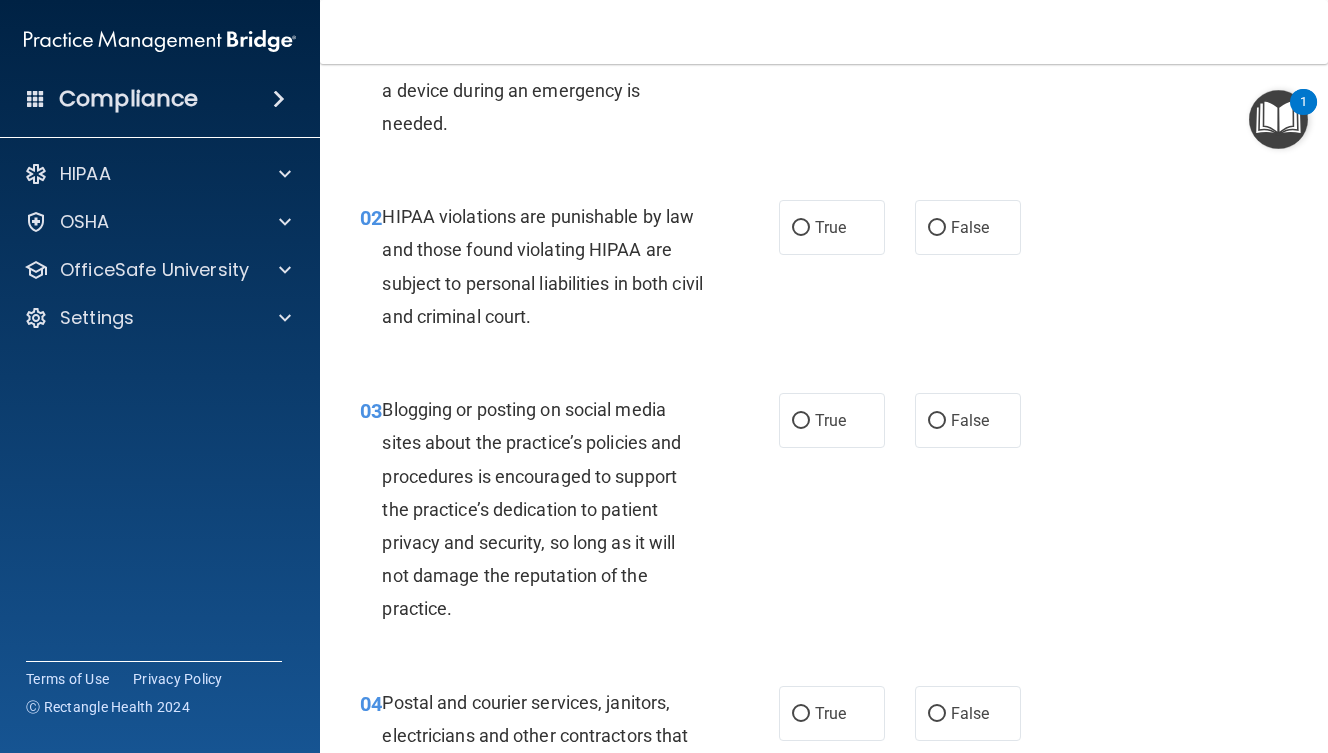 scroll, scrollTop: 153, scrollLeft: 0, axis: vertical 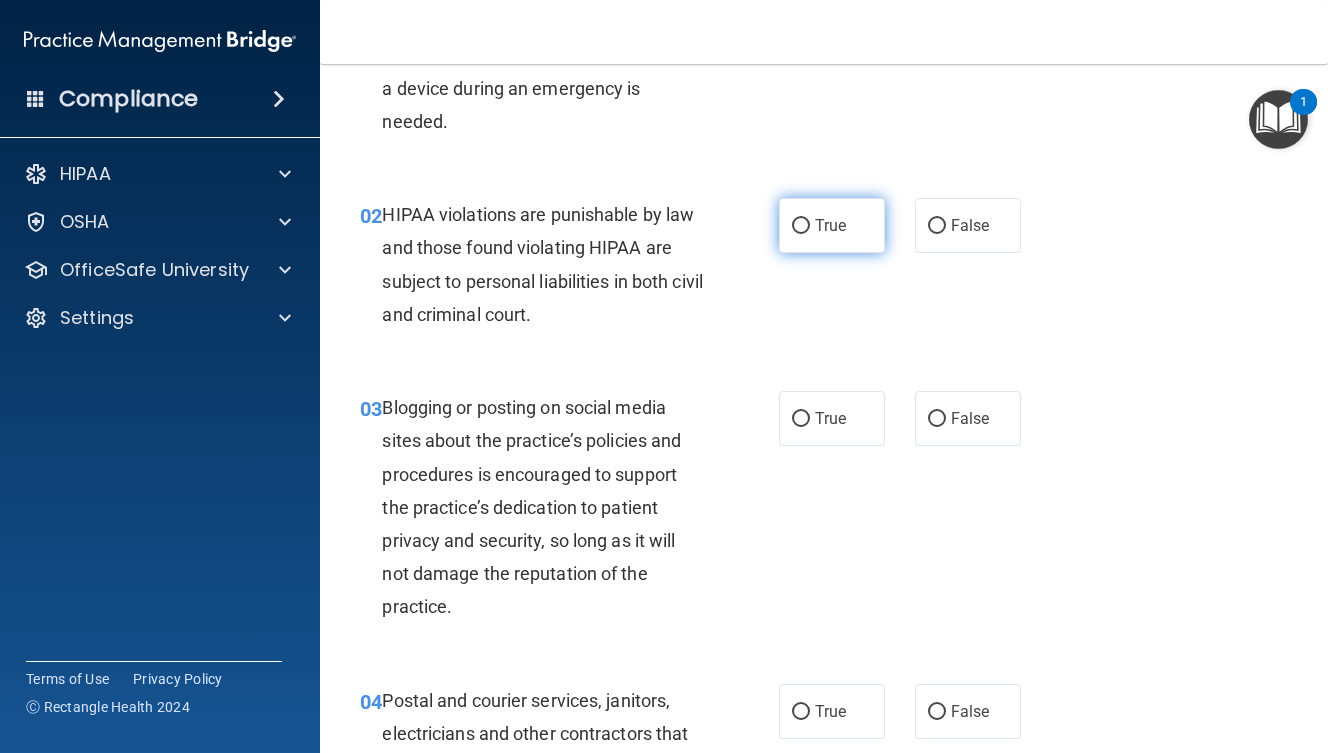 click on "True" at bounding box center (832, 225) 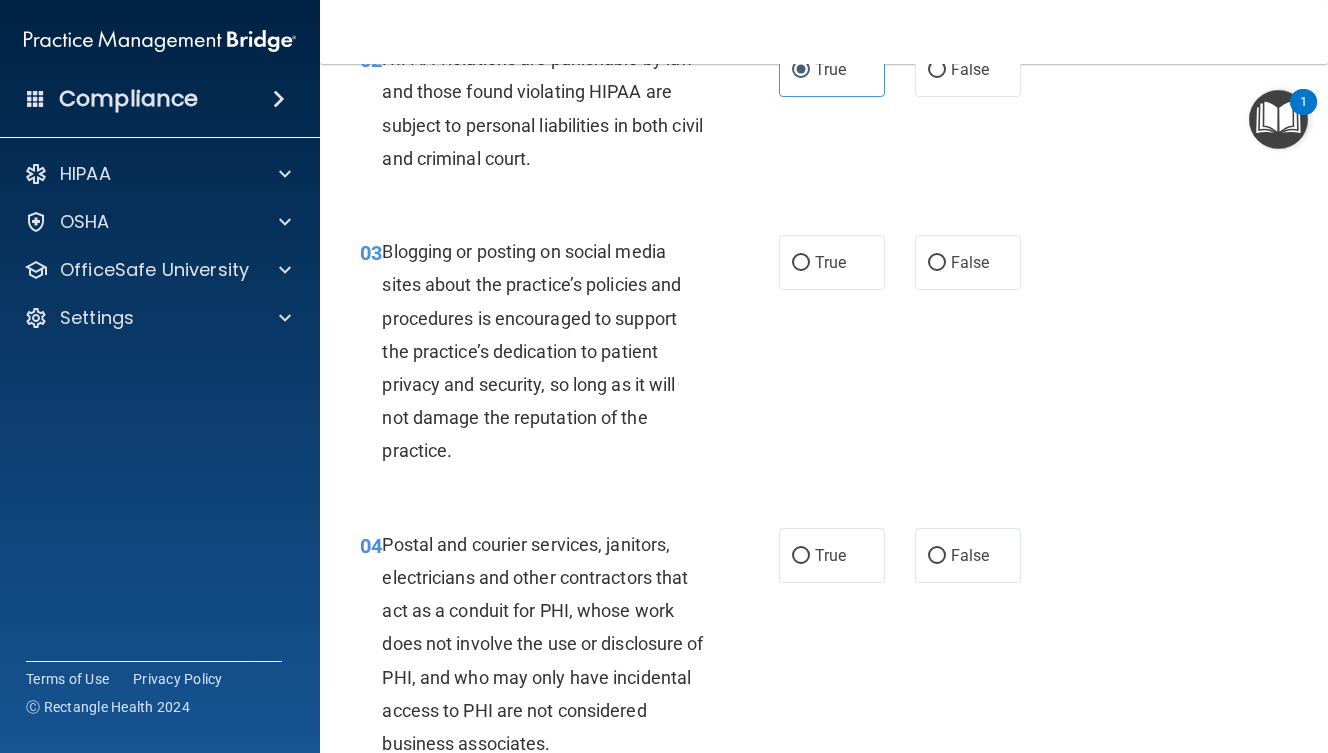scroll, scrollTop: 311, scrollLeft: 0, axis: vertical 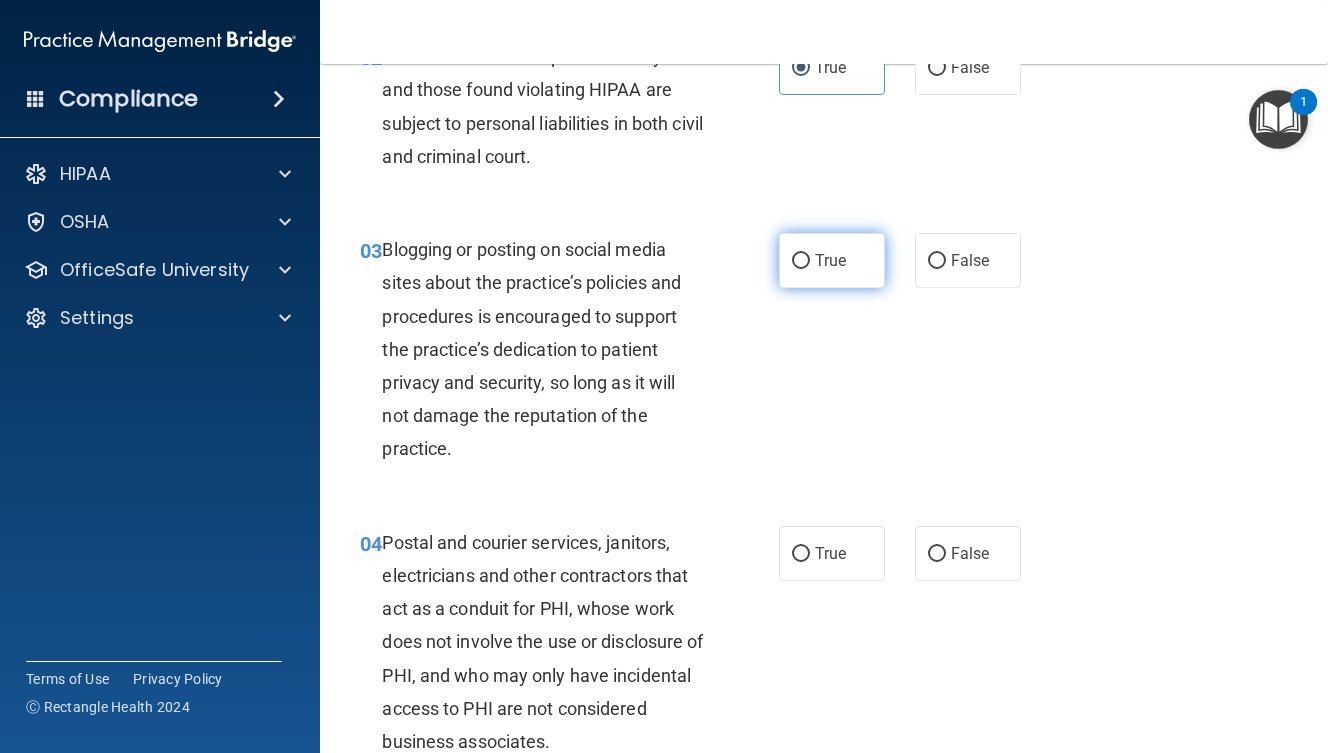 click on "True" at bounding box center [832, 260] 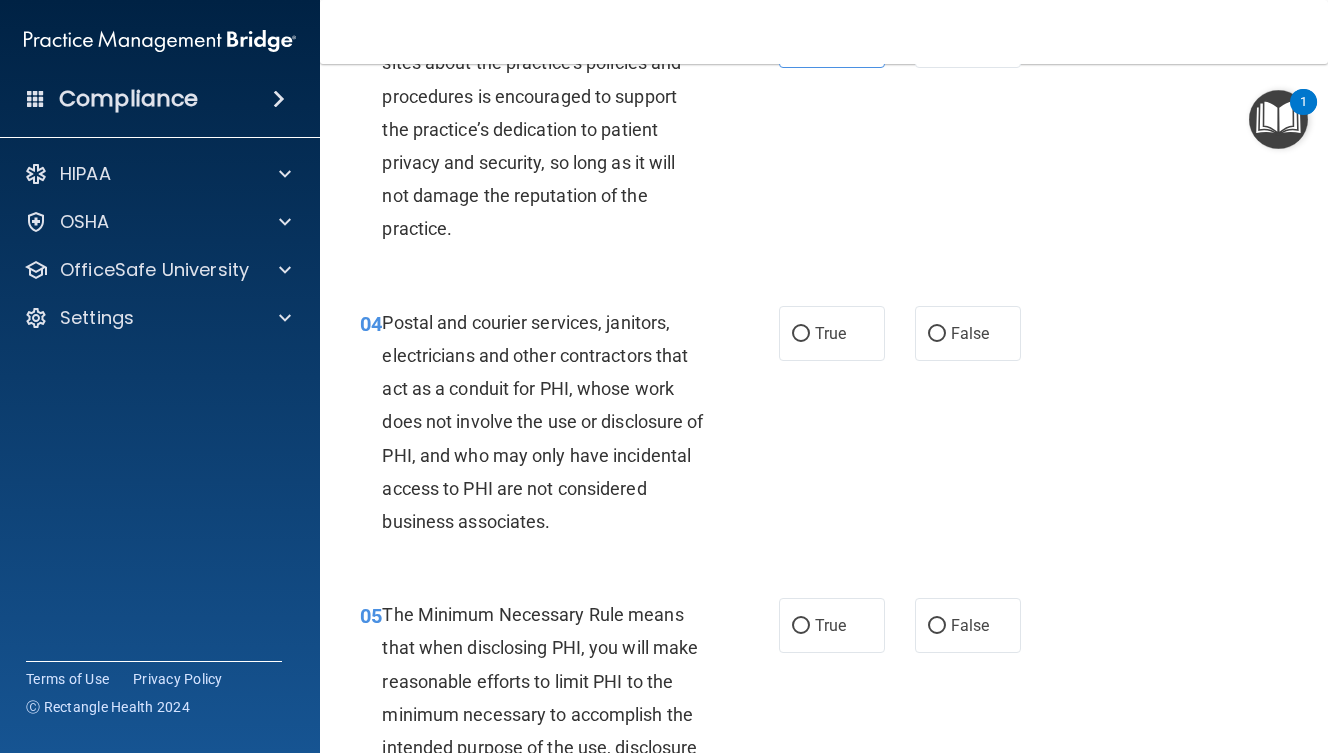 scroll, scrollTop: 532, scrollLeft: 0, axis: vertical 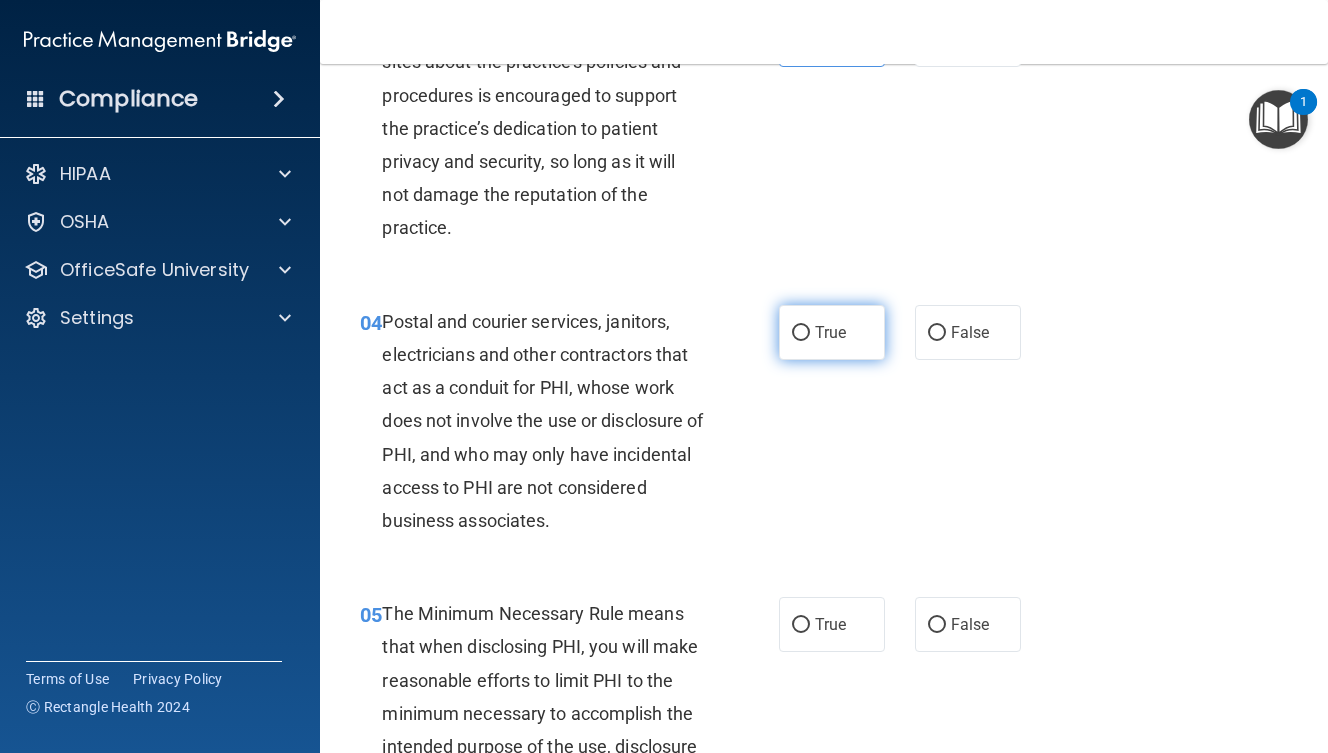click on "True" at bounding box center [832, 332] 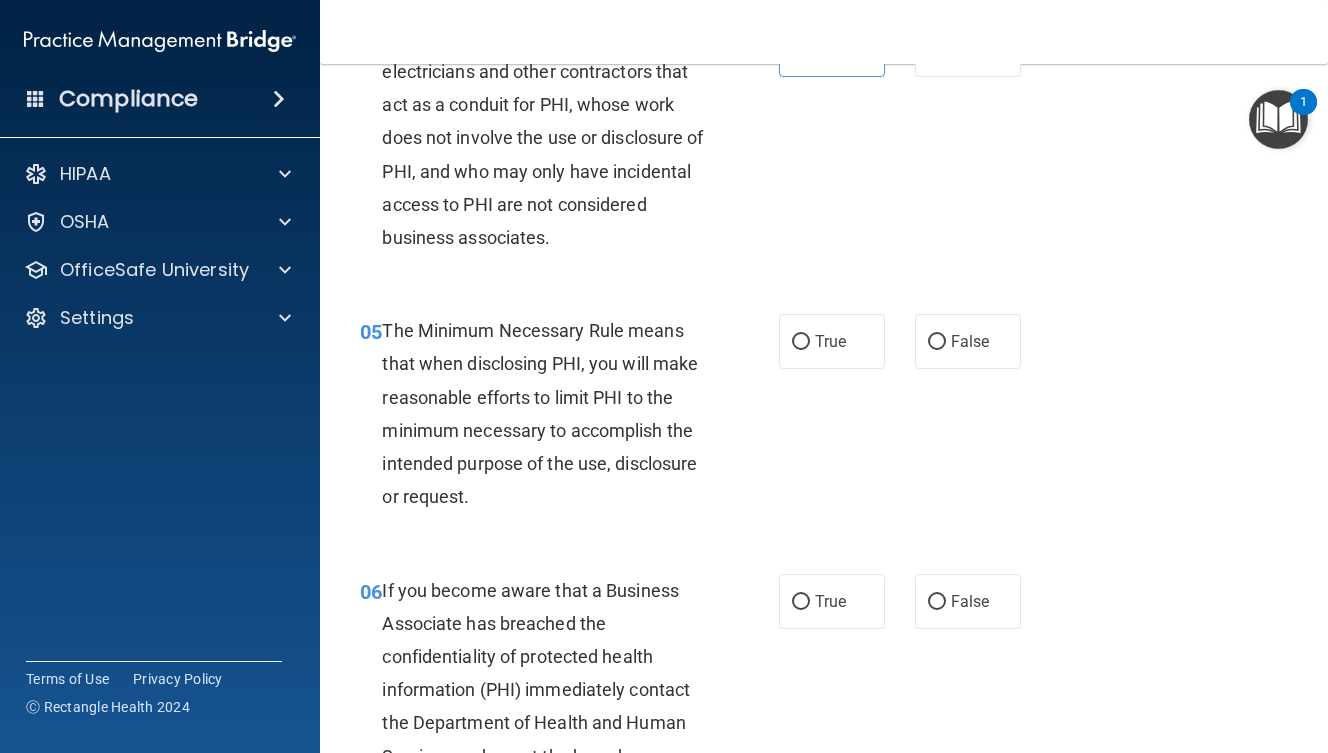 scroll, scrollTop: 813, scrollLeft: 0, axis: vertical 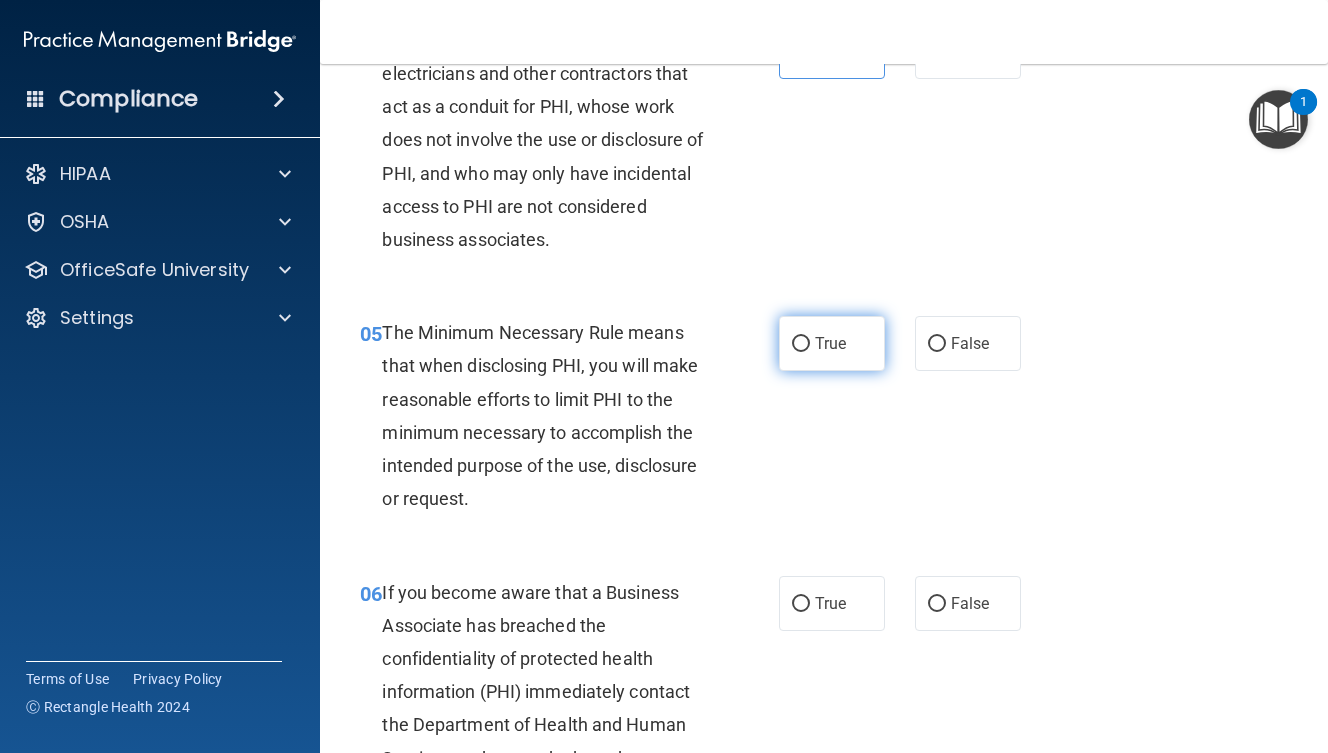 click on "True" at bounding box center (832, 343) 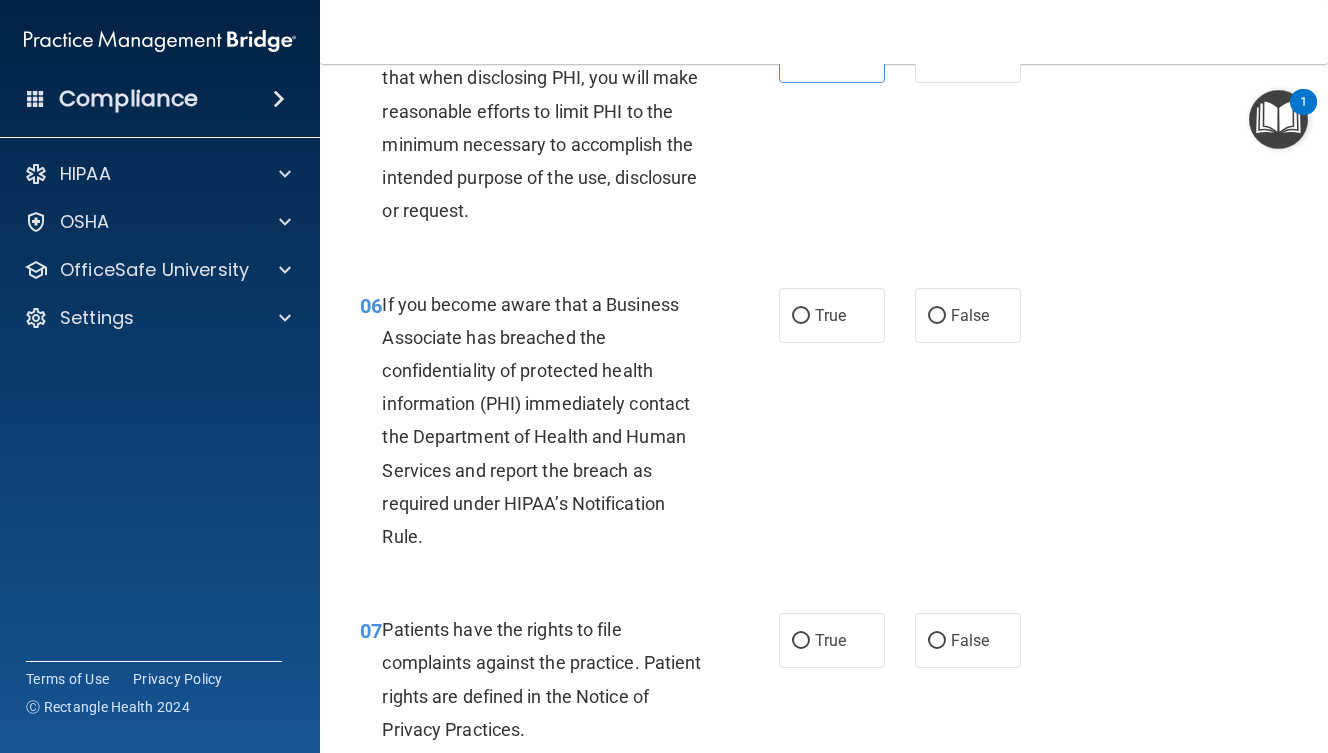 scroll, scrollTop: 1101, scrollLeft: 0, axis: vertical 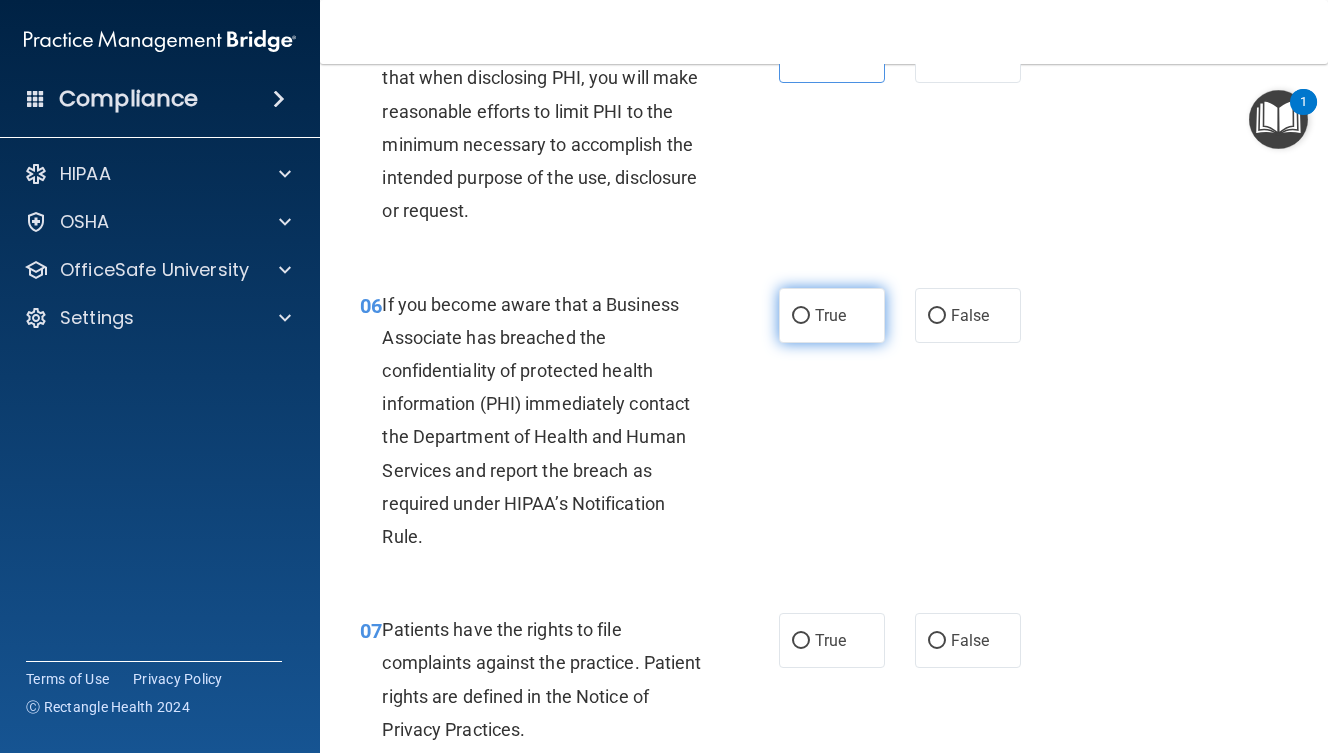 click on "True" at bounding box center (830, 315) 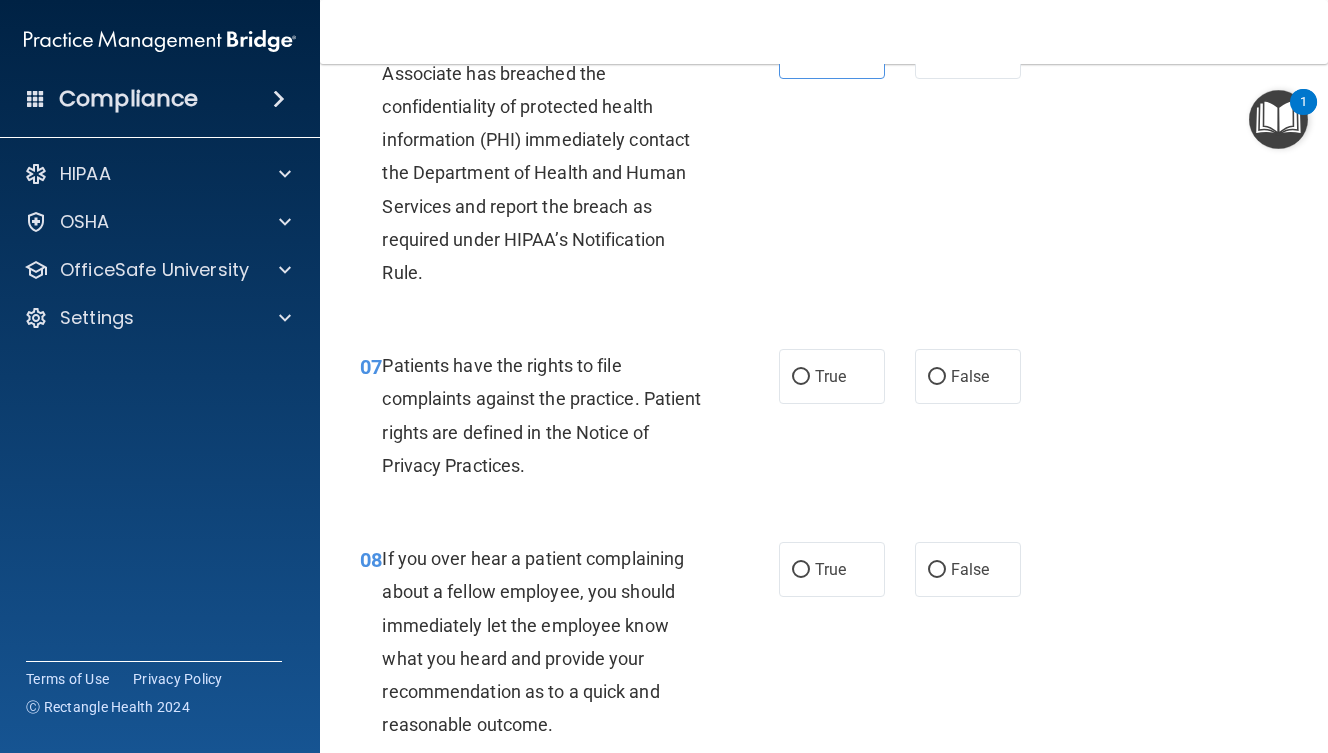 scroll, scrollTop: 1387, scrollLeft: 0, axis: vertical 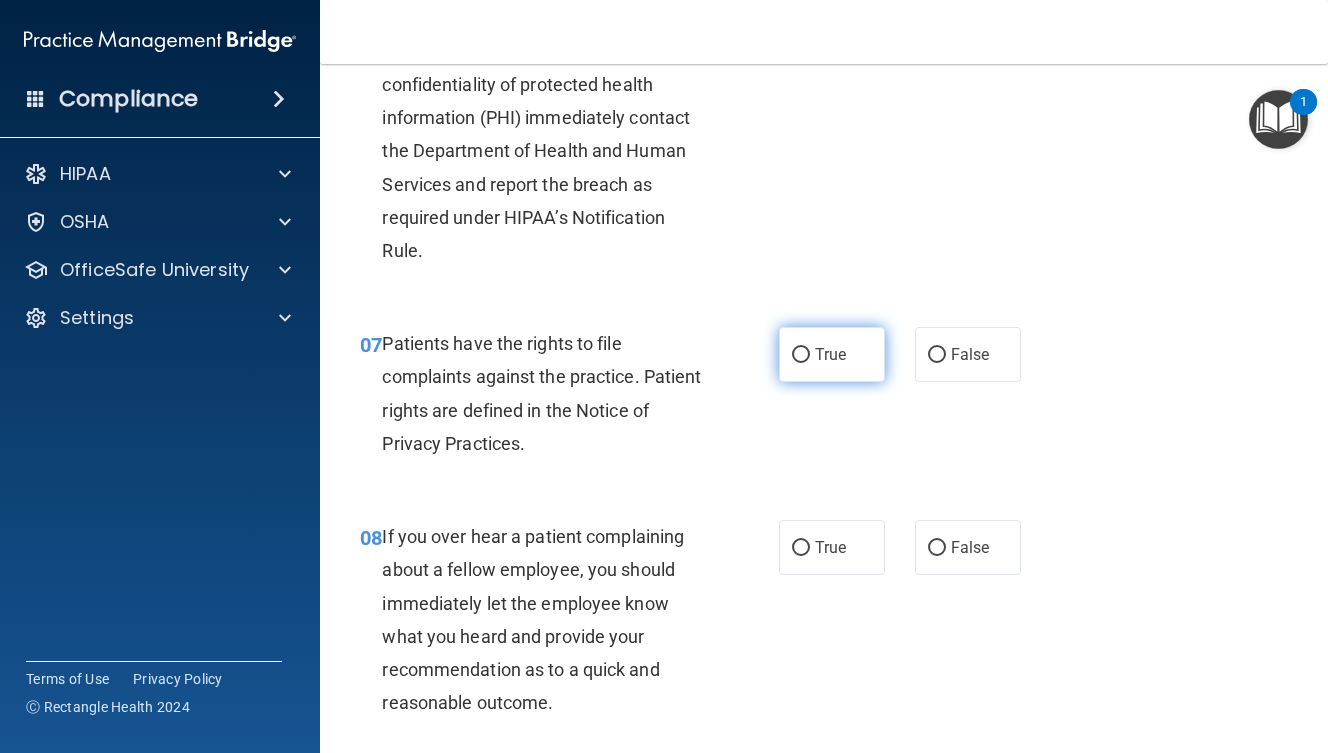 click on "True" at bounding box center (832, 354) 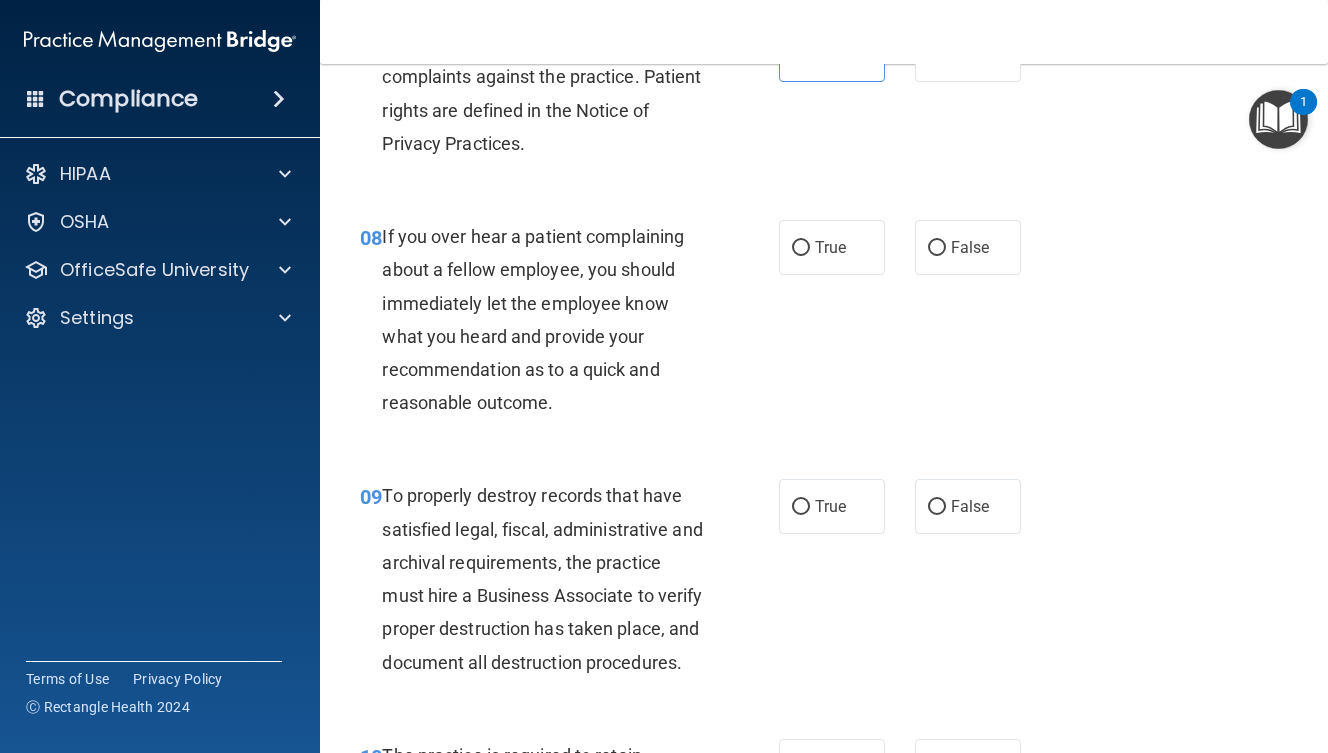 scroll, scrollTop: 1688, scrollLeft: 0, axis: vertical 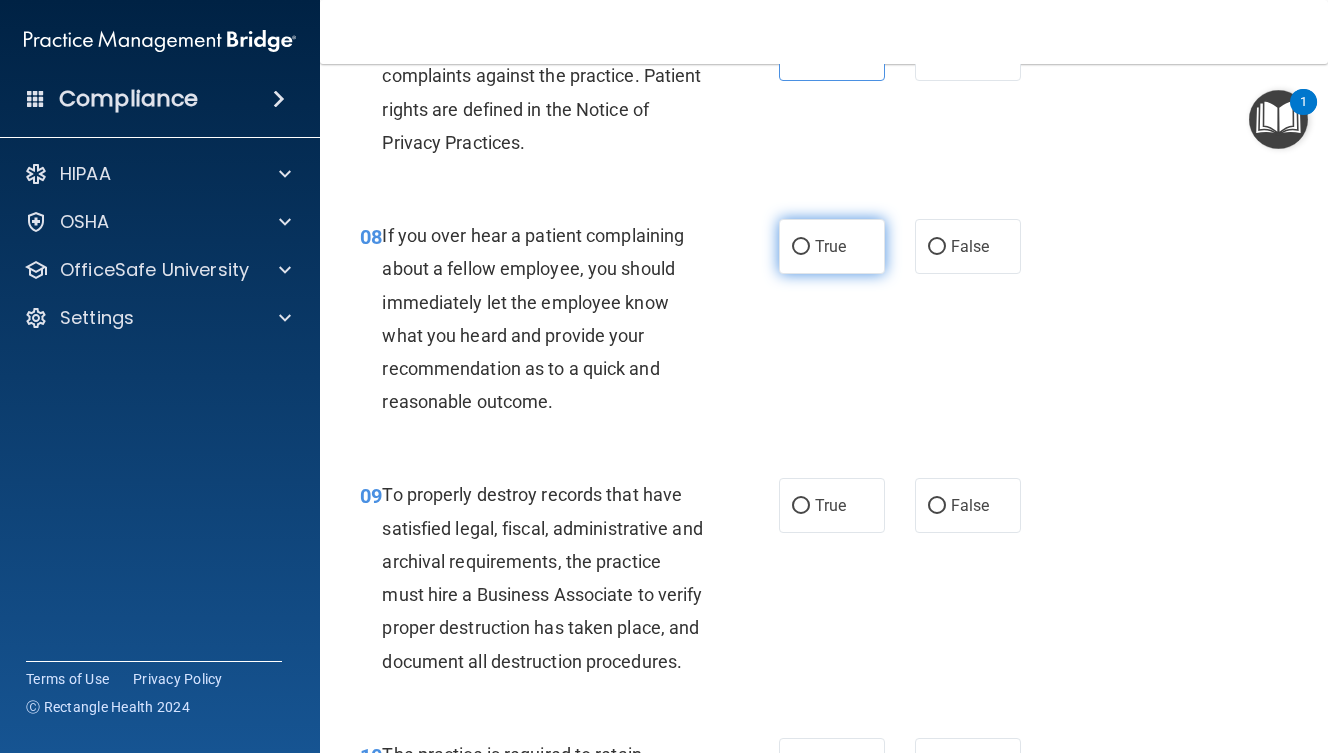 click on "True" at bounding box center (832, 246) 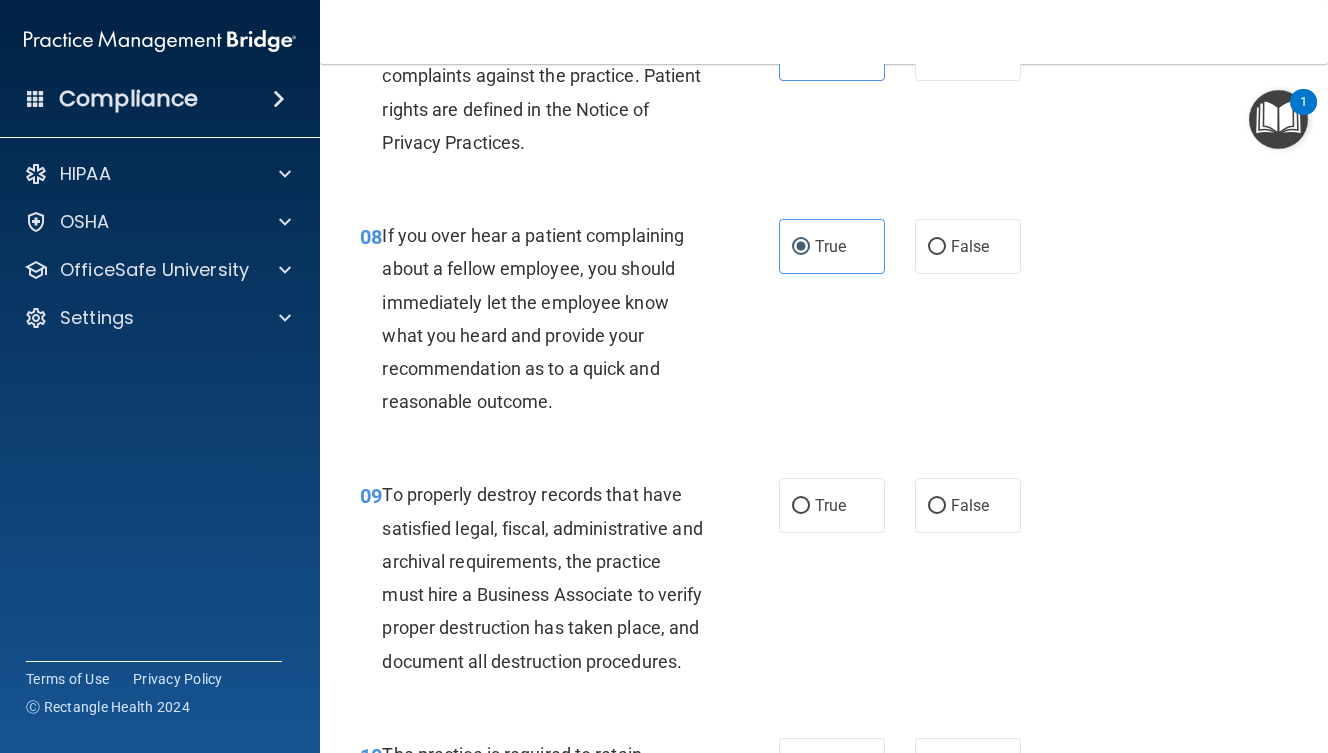 click on "To properly destroy records that have satisfied legal, fiscal, administrative and archival requirements, the practice must hire a Business Associate to verify proper destruction has taken place, and document all destruction procedures." at bounding box center (550, 577) 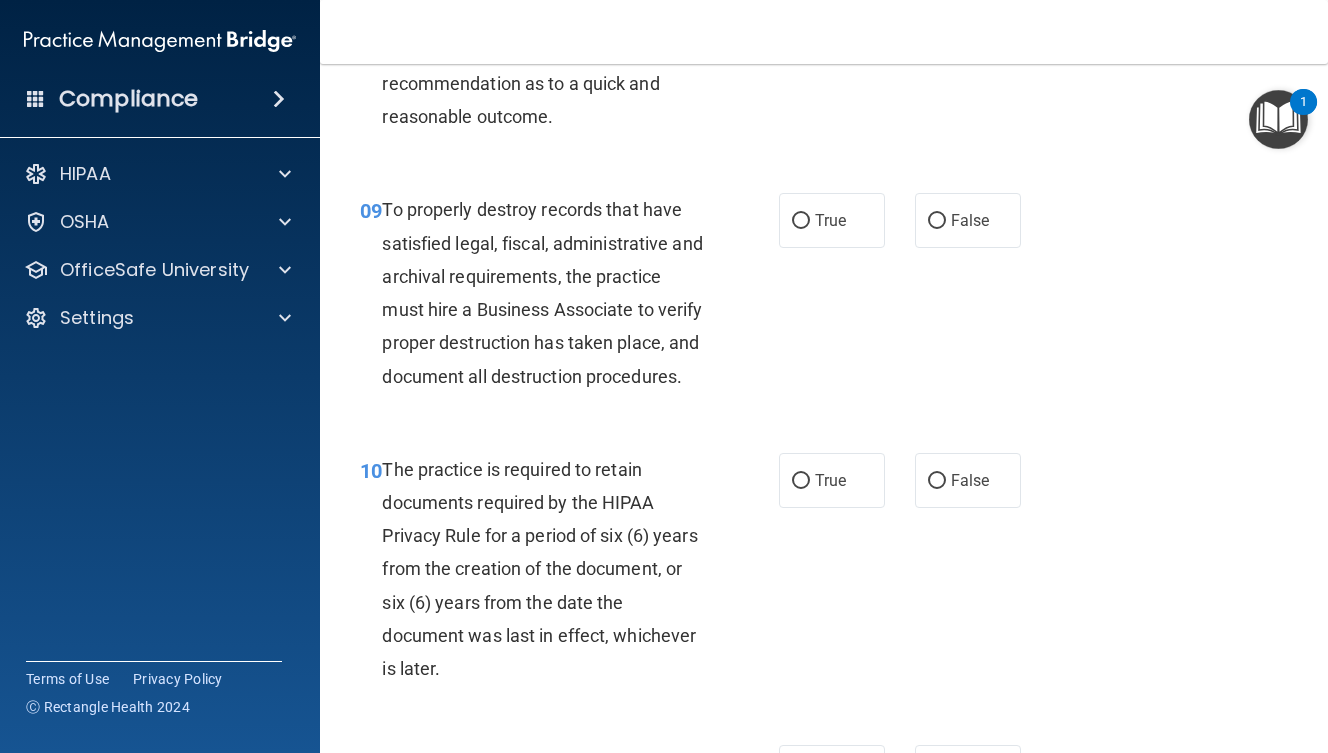 scroll, scrollTop: 1975, scrollLeft: 0, axis: vertical 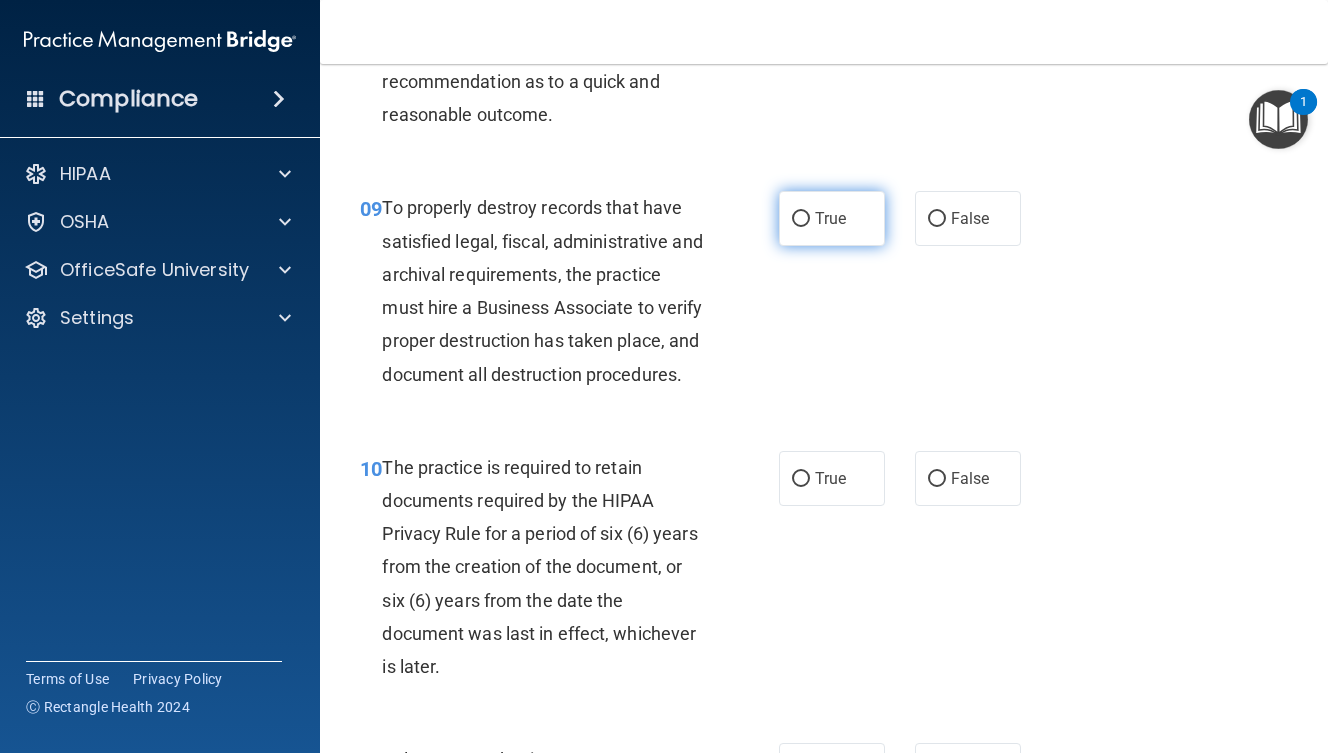 click on "True" at bounding box center [832, 218] 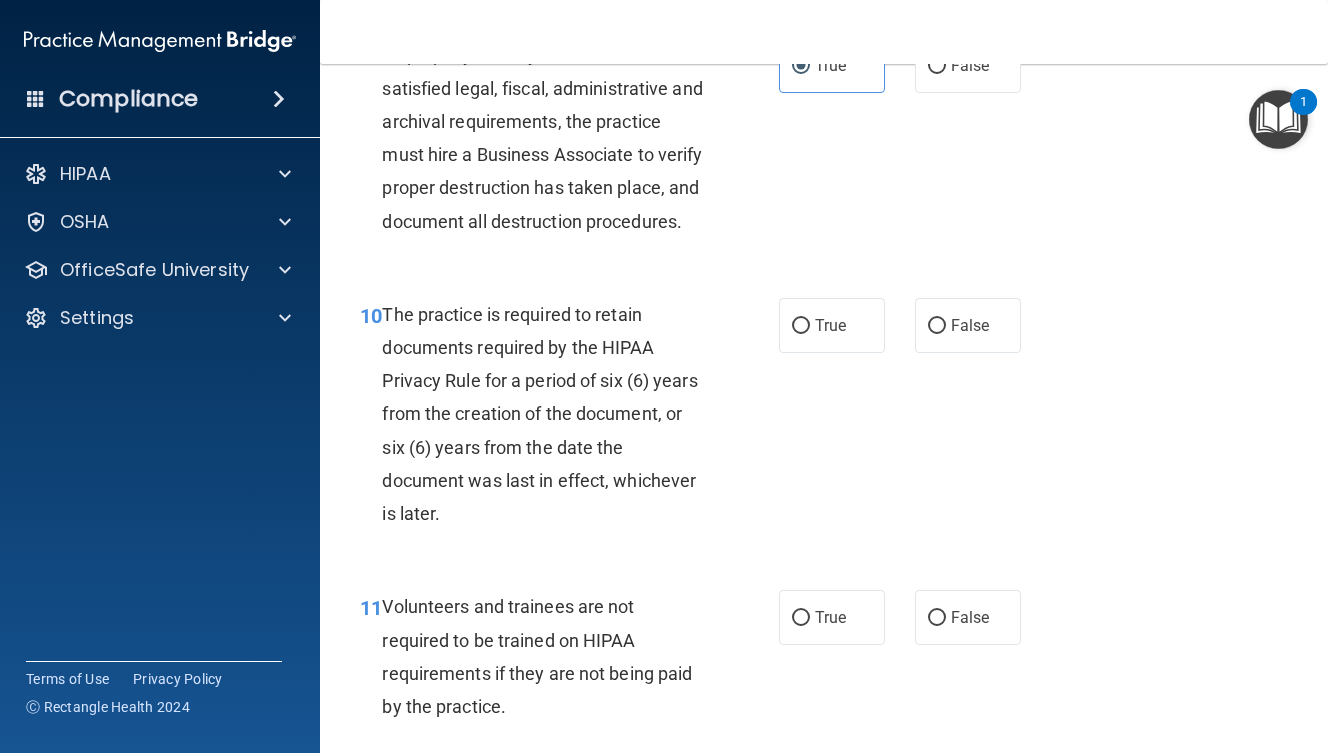 scroll, scrollTop: 2129, scrollLeft: 0, axis: vertical 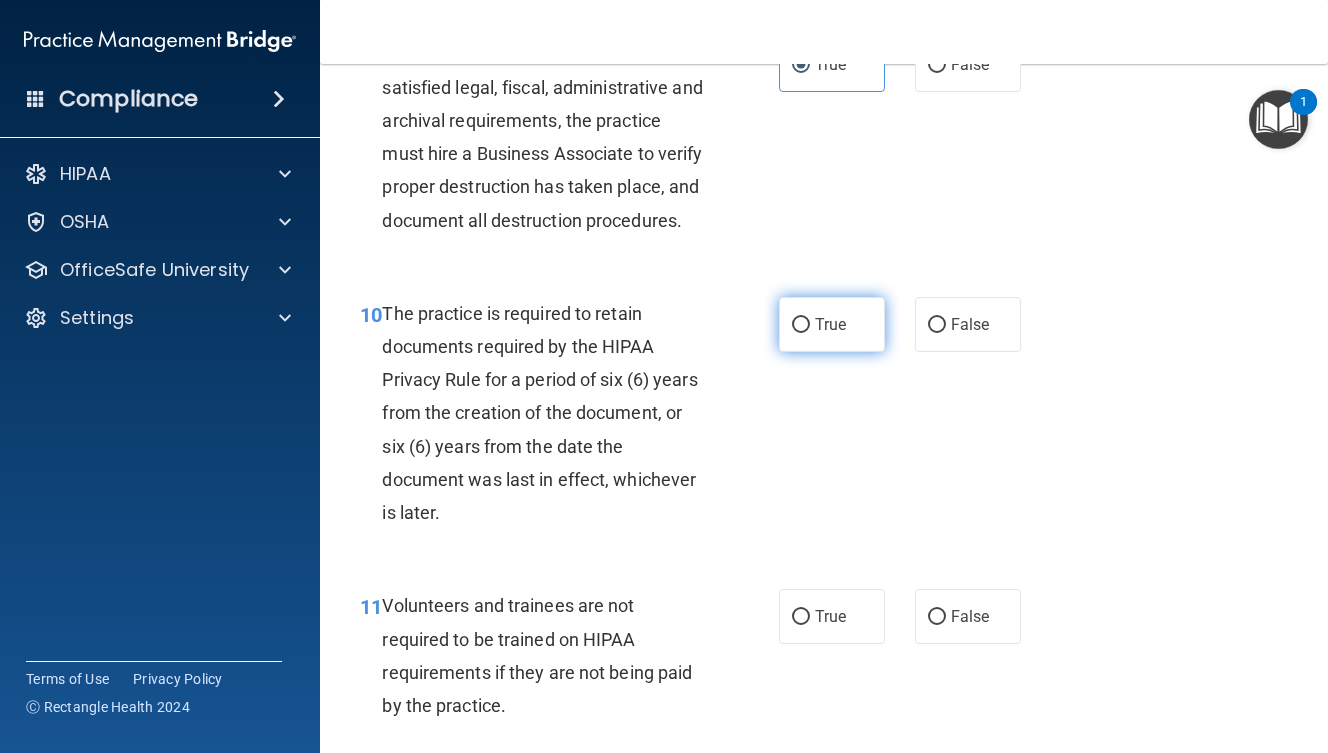 click on "True" at bounding box center [801, 325] 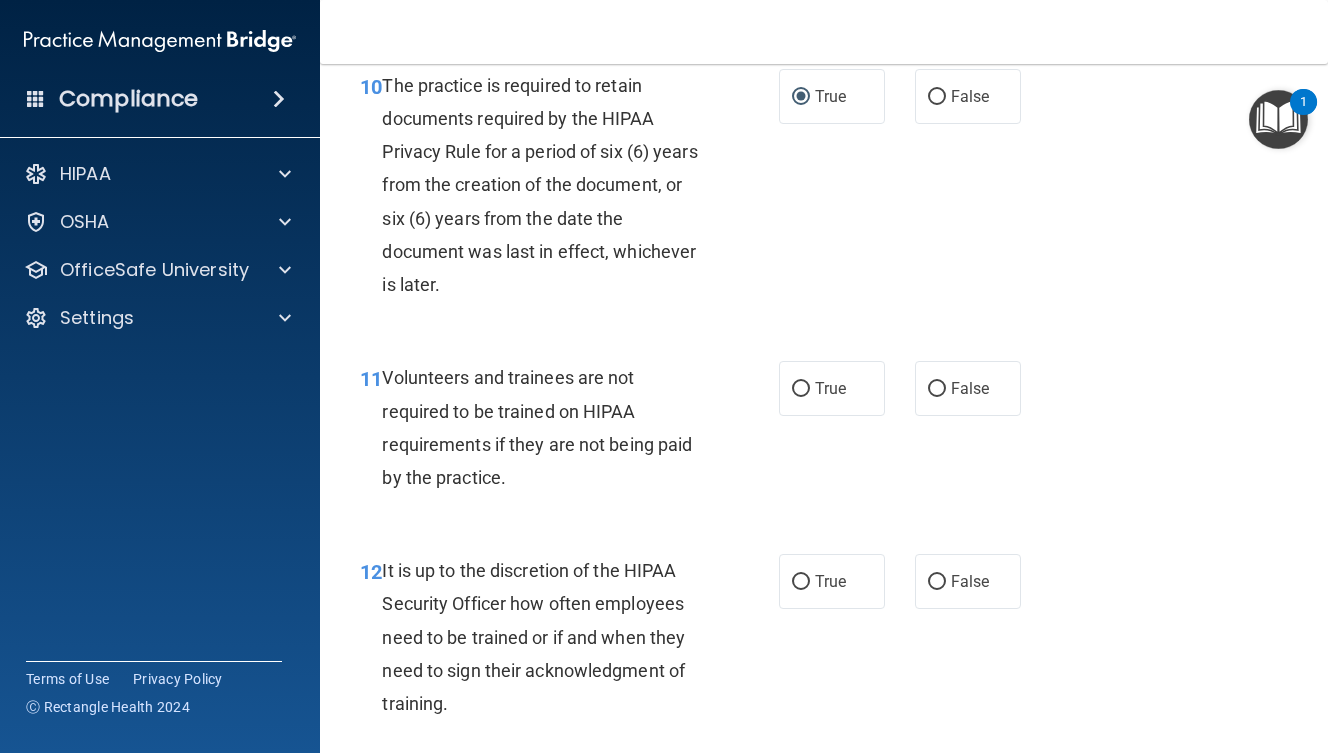 scroll, scrollTop: 2377, scrollLeft: 0, axis: vertical 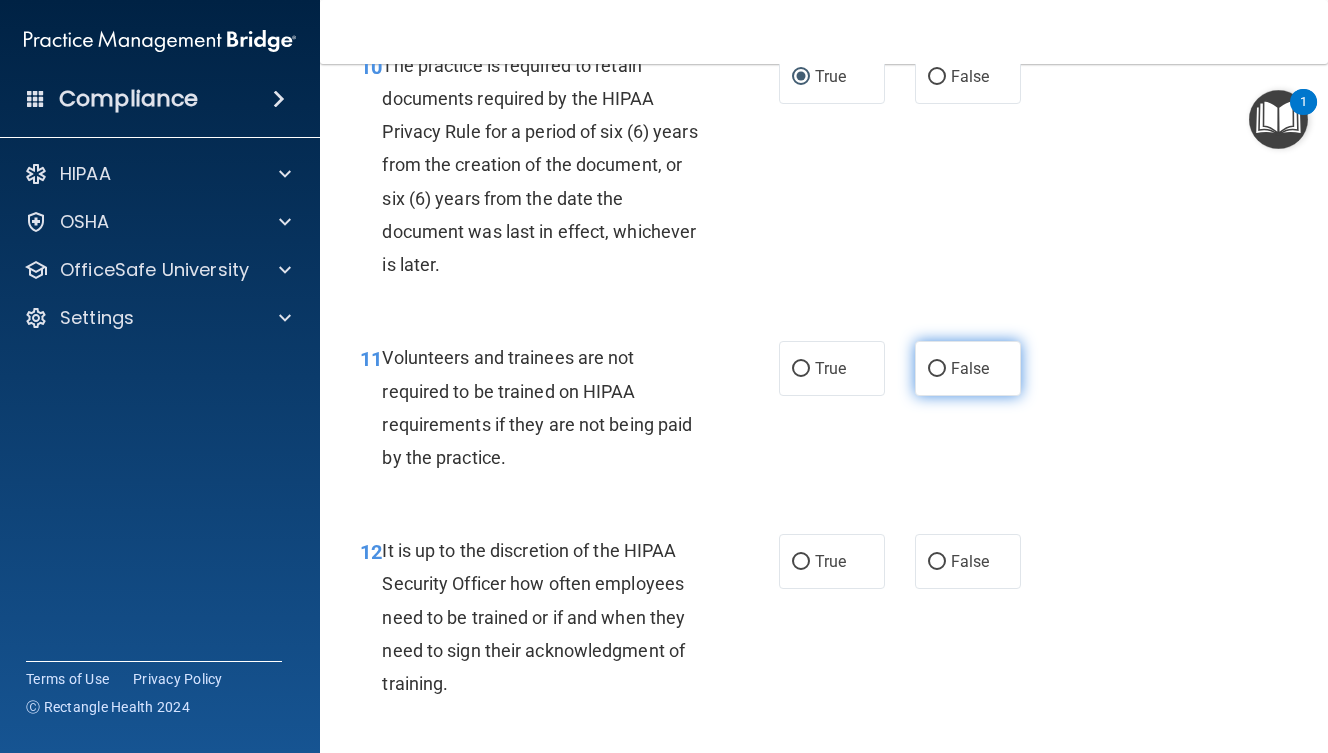 click on "False" at bounding box center [937, 369] 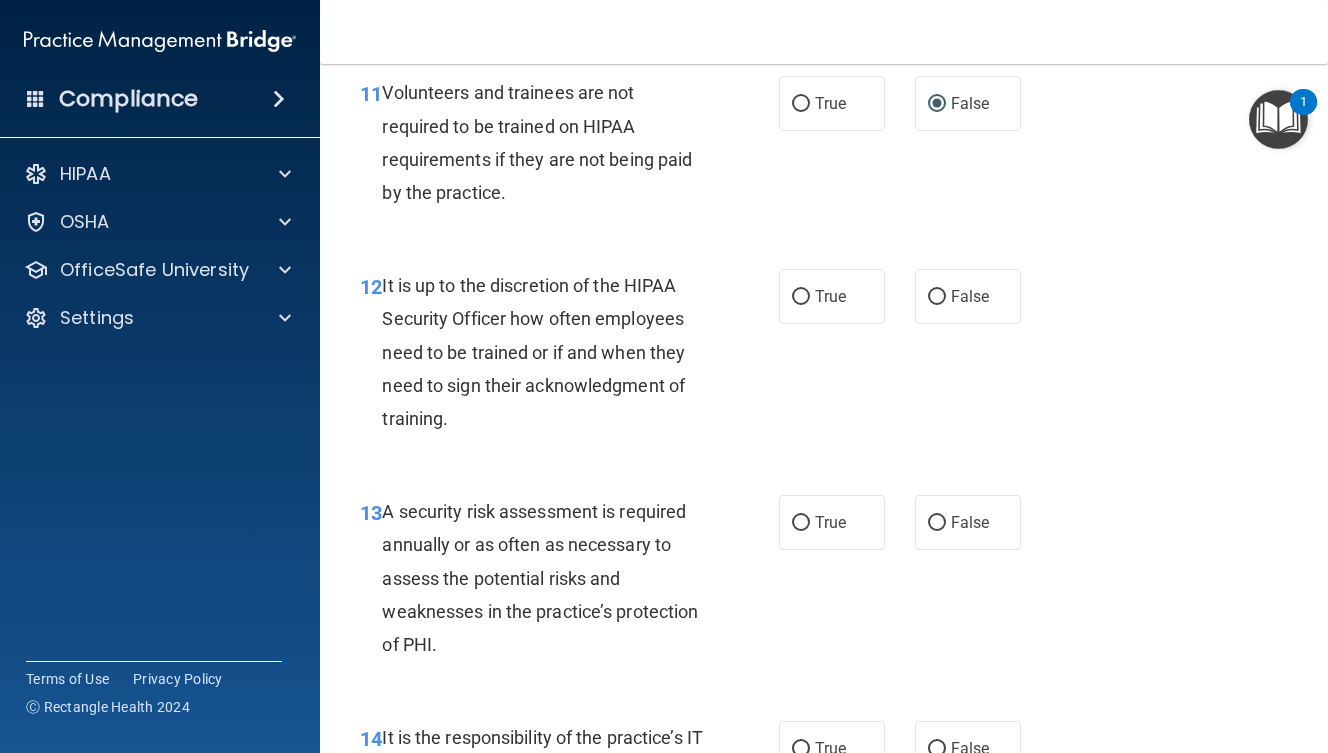 scroll, scrollTop: 2639, scrollLeft: 0, axis: vertical 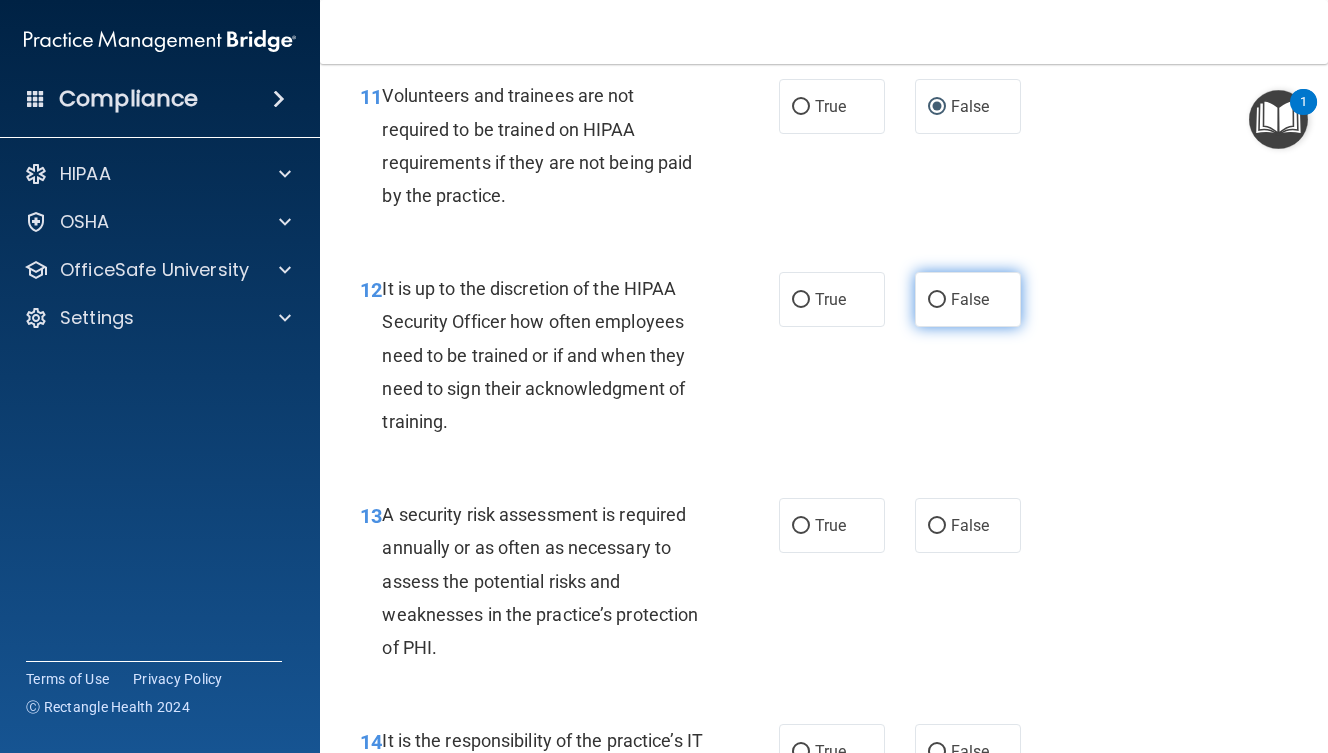 click on "False" at bounding box center (968, 299) 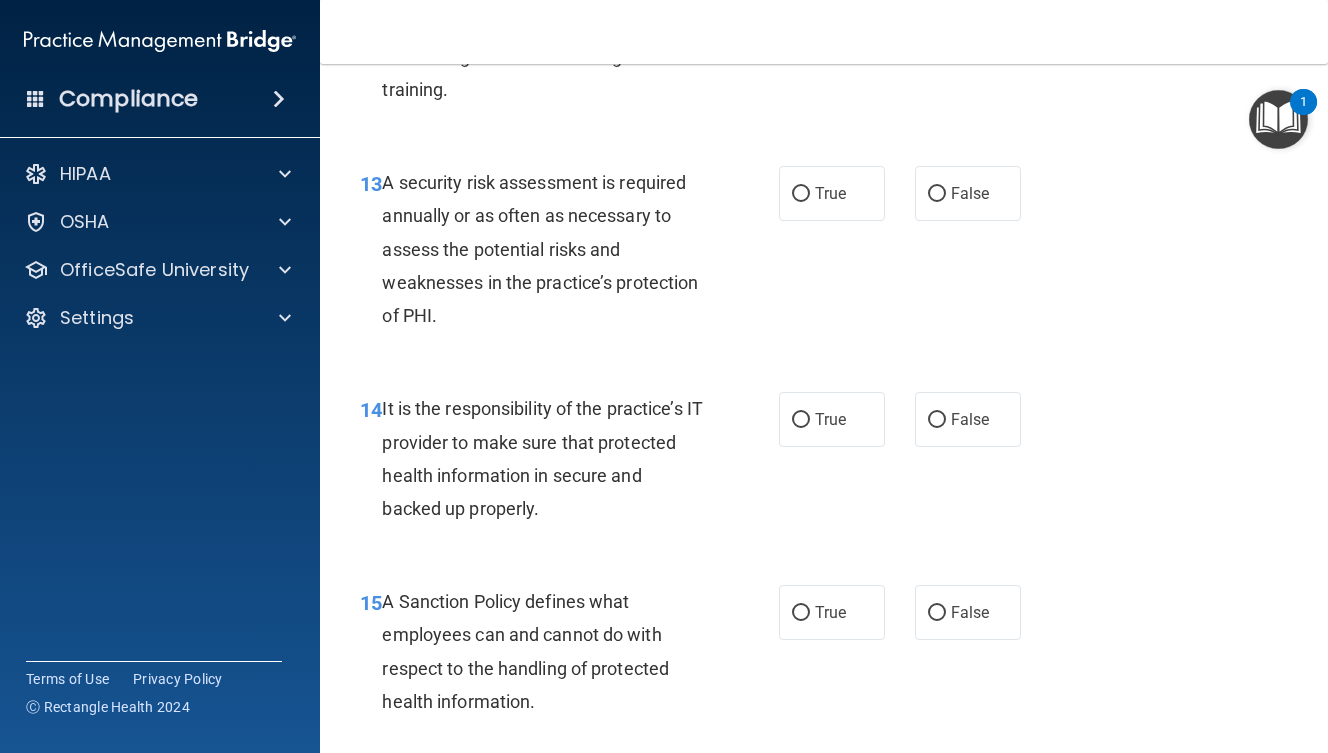 scroll, scrollTop: 2968, scrollLeft: 0, axis: vertical 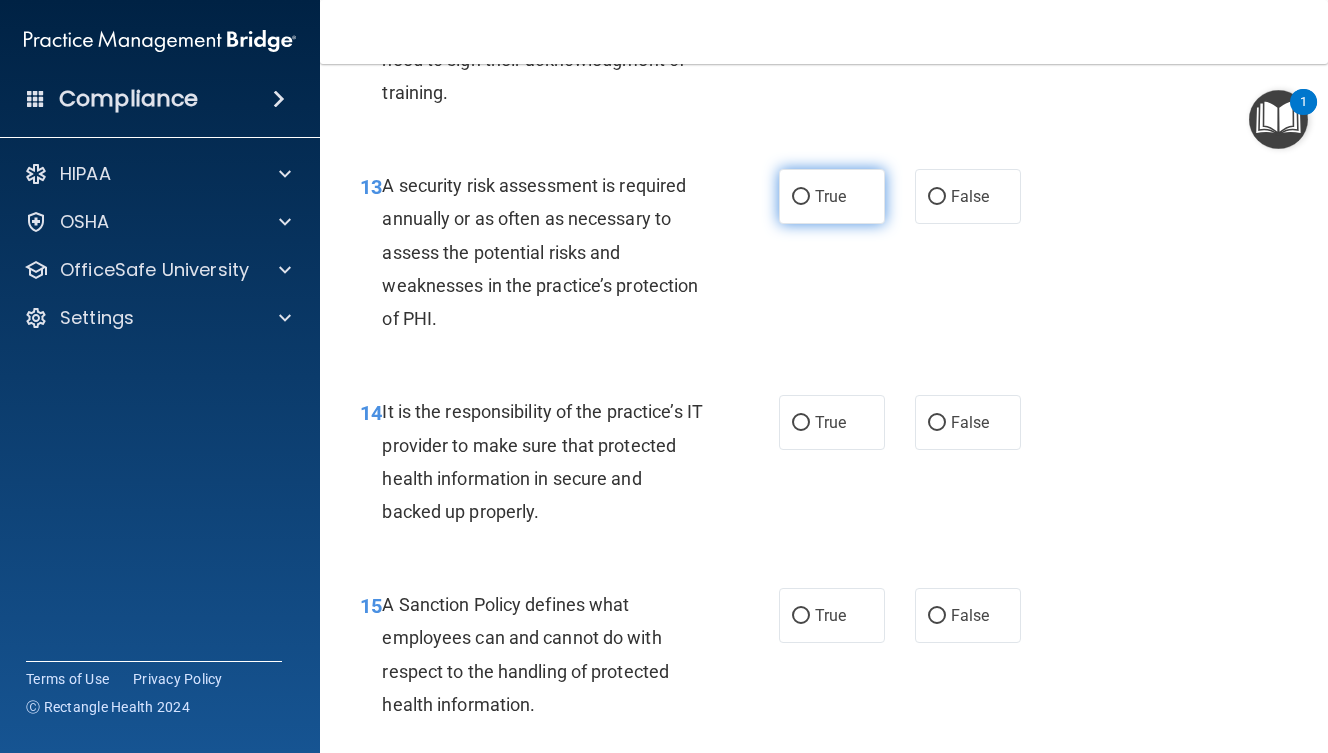 click on "True" at bounding box center [832, 196] 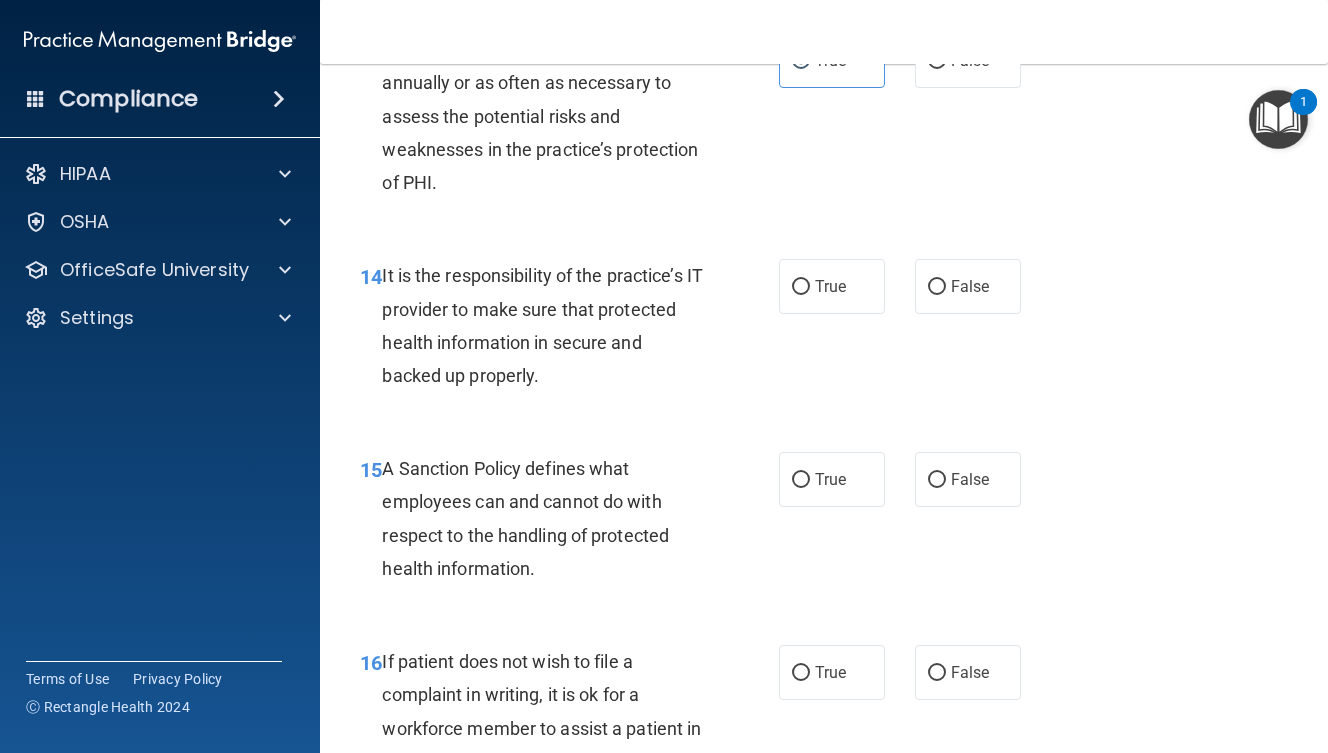 scroll, scrollTop: 3108, scrollLeft: 0, axis: vertical 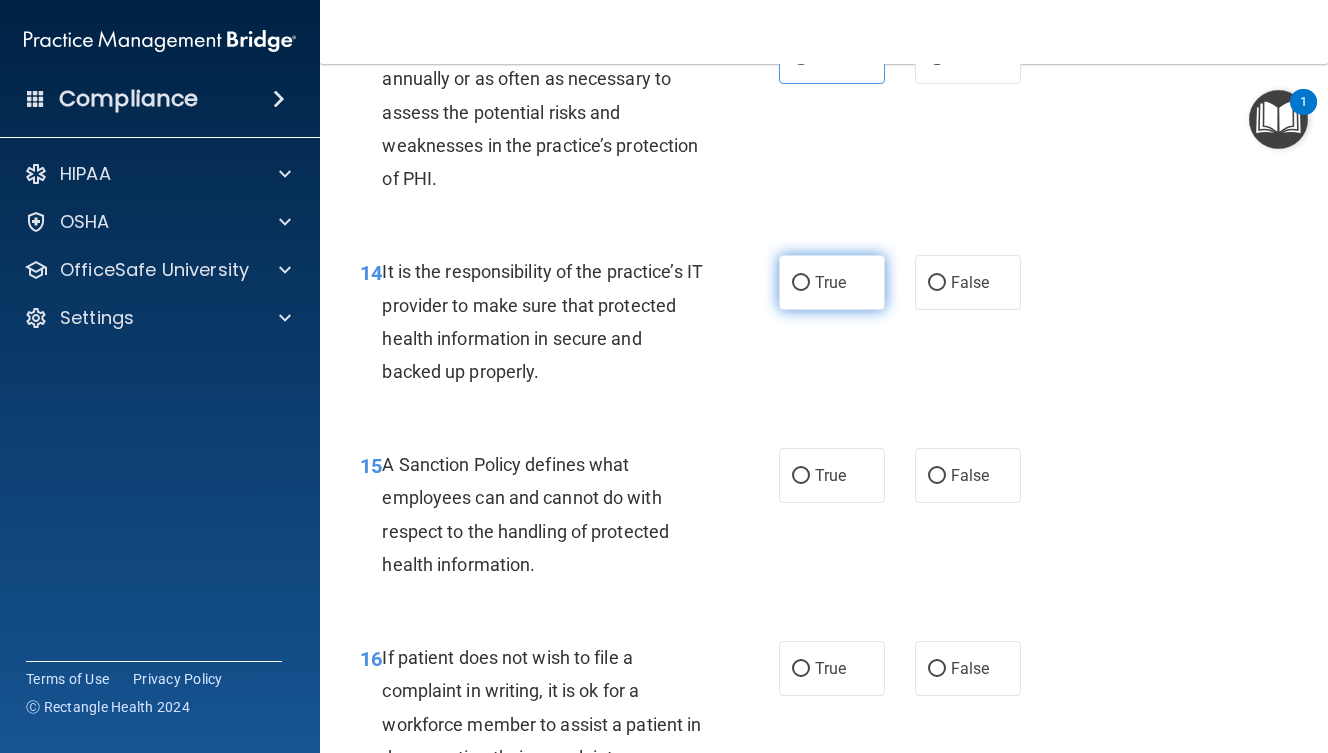 click on "True" at bounding box center (832, 282) 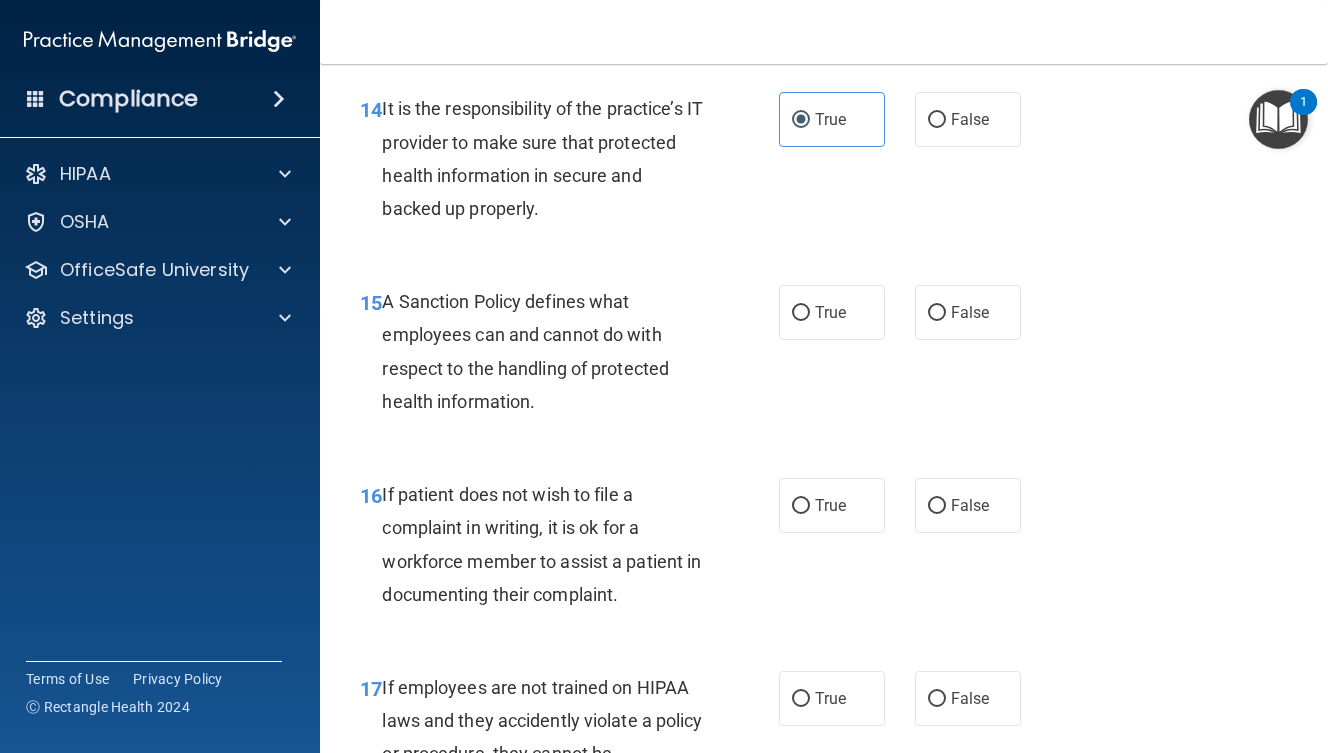 scroll, scrollTop: 3273, scrollLeft: 0, axis: vertical 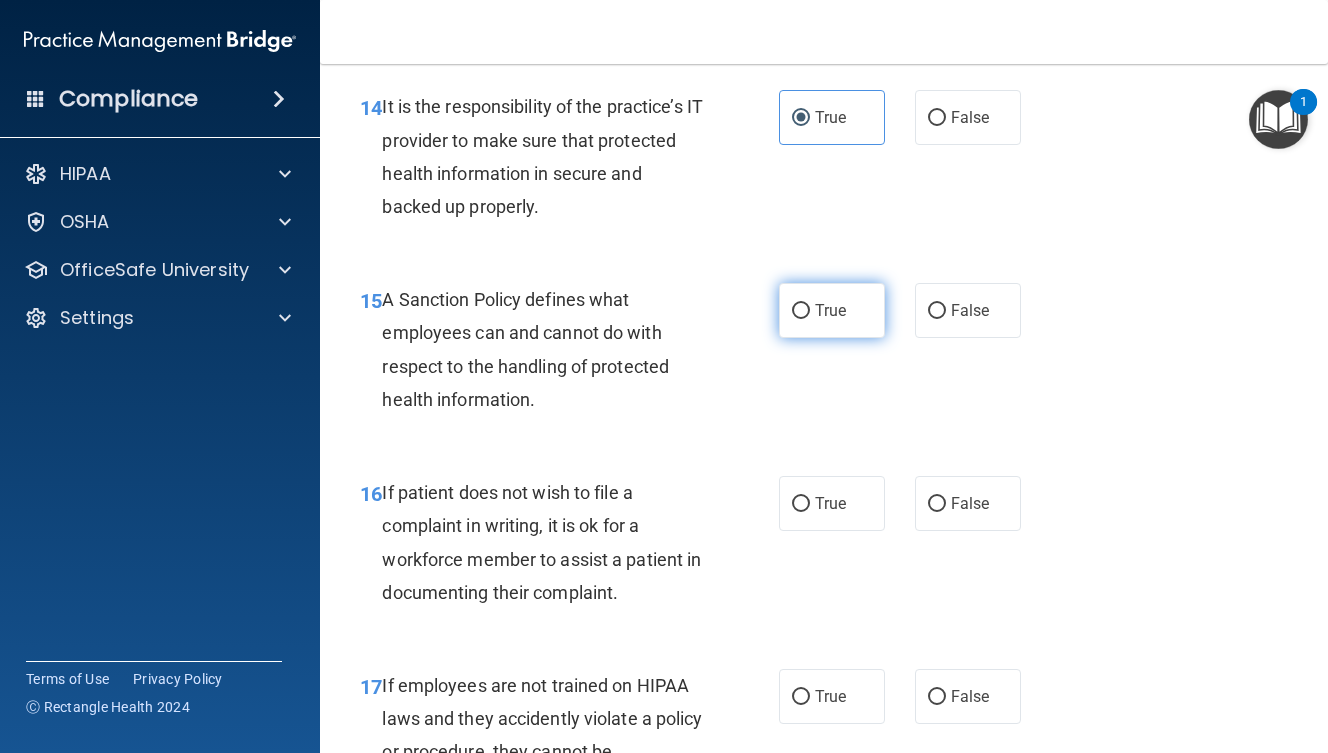 click on "True" at bounding box center [832, 310] 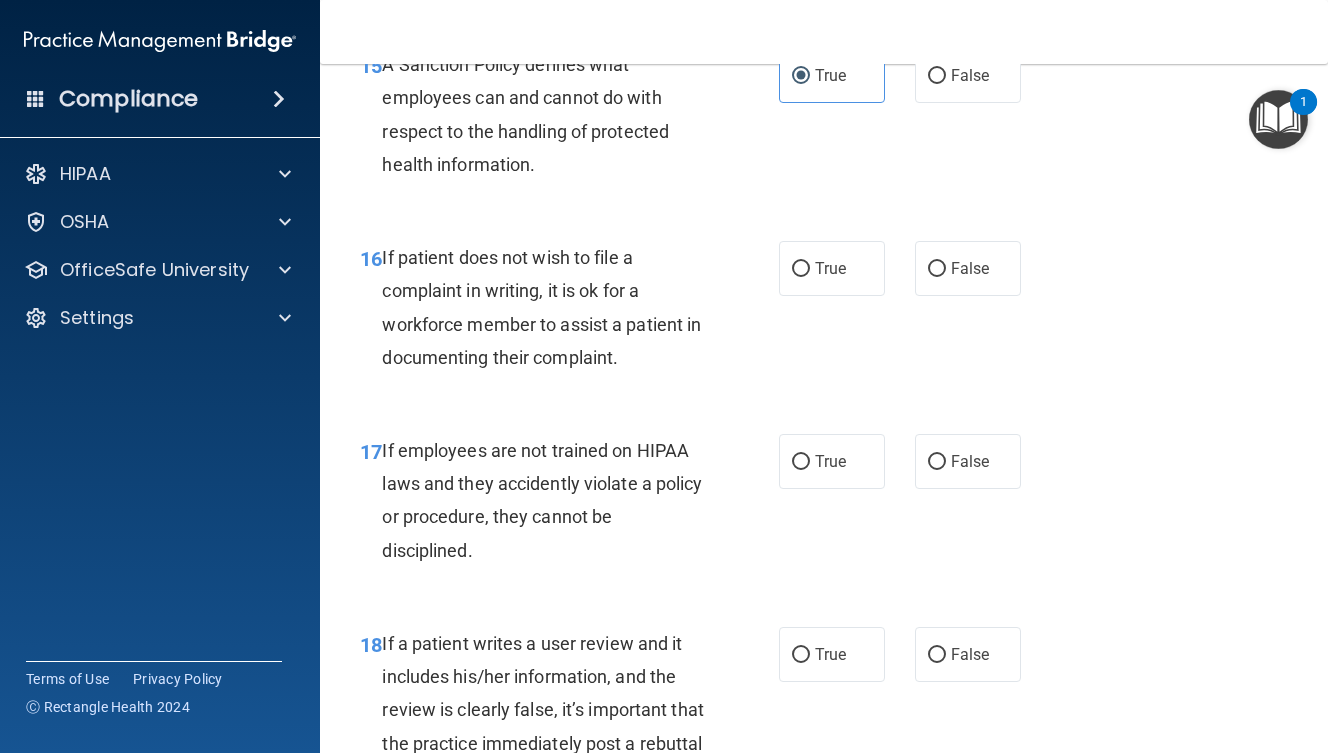 scroll, scrollTop: 3507, scrollLeft: 0, axis: vertical 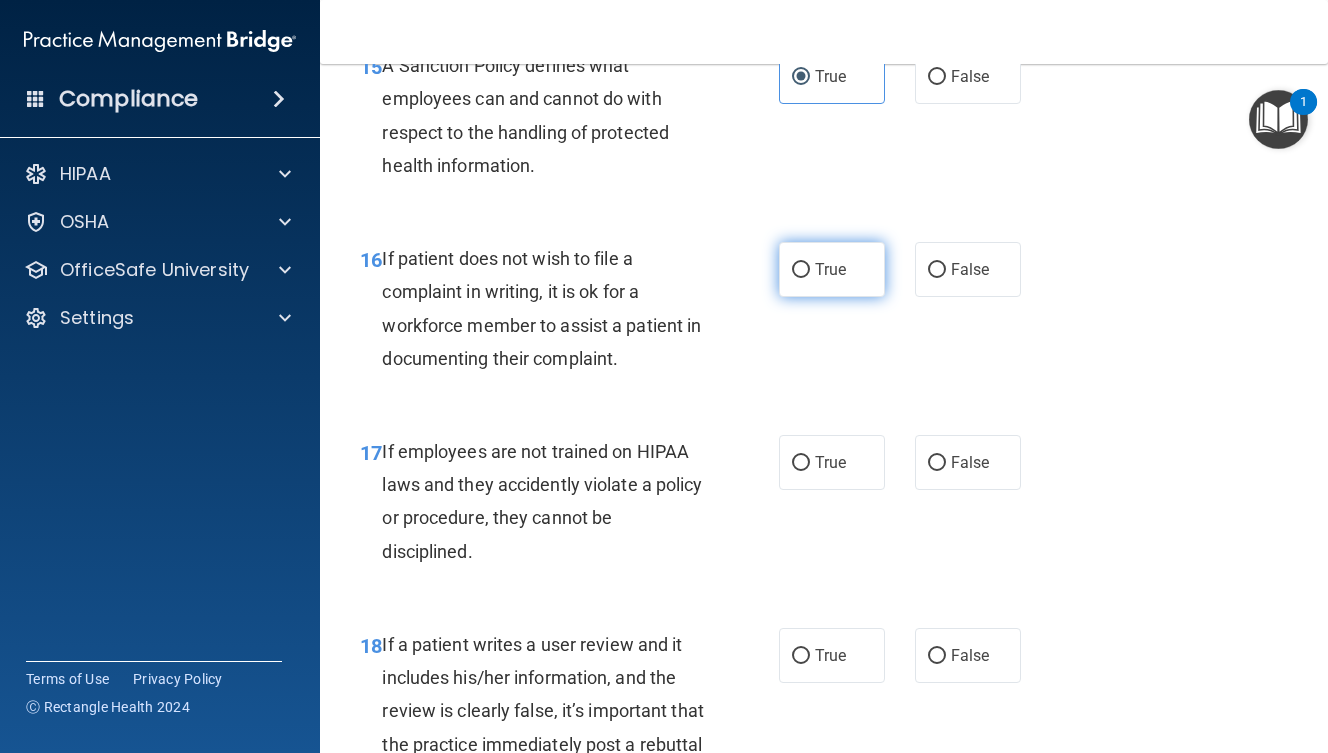 click on "True" at bounding box center [832, 269] 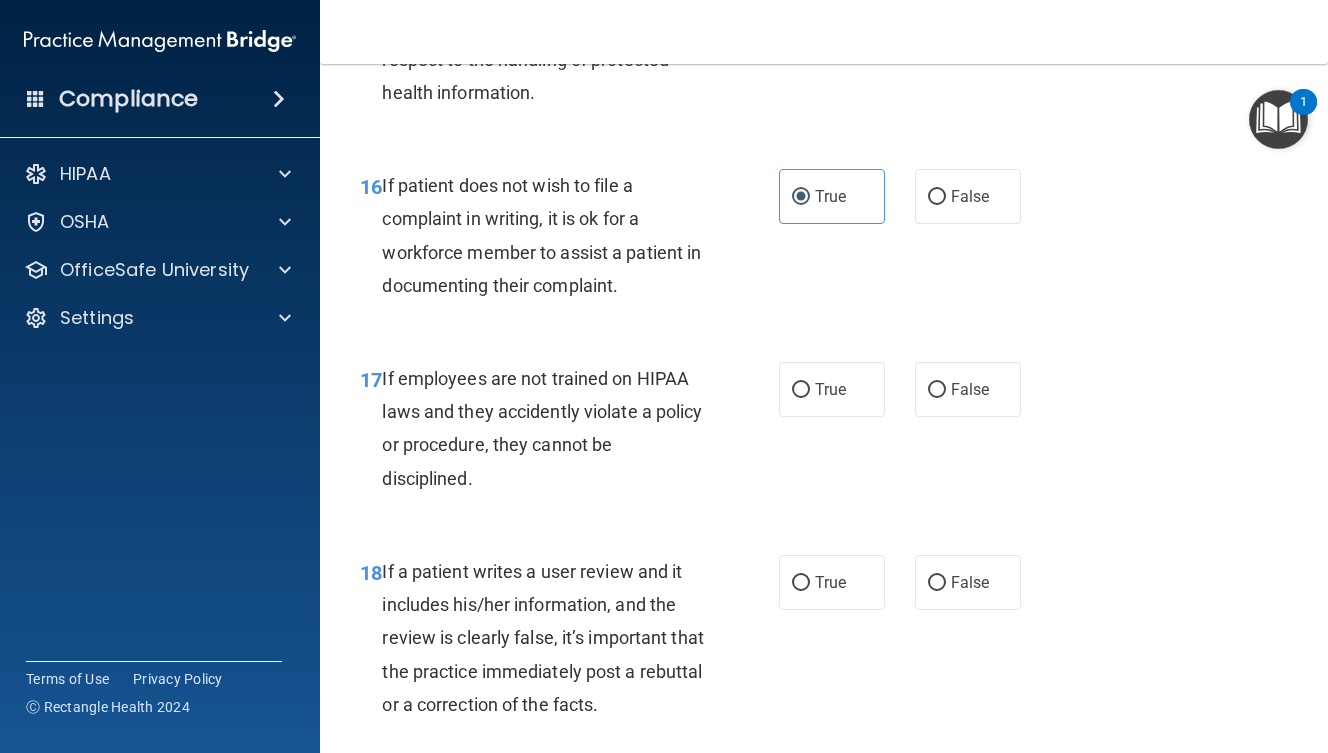 scroll, scrollTop: 3581, scrollLeft: 0, axis: vertical 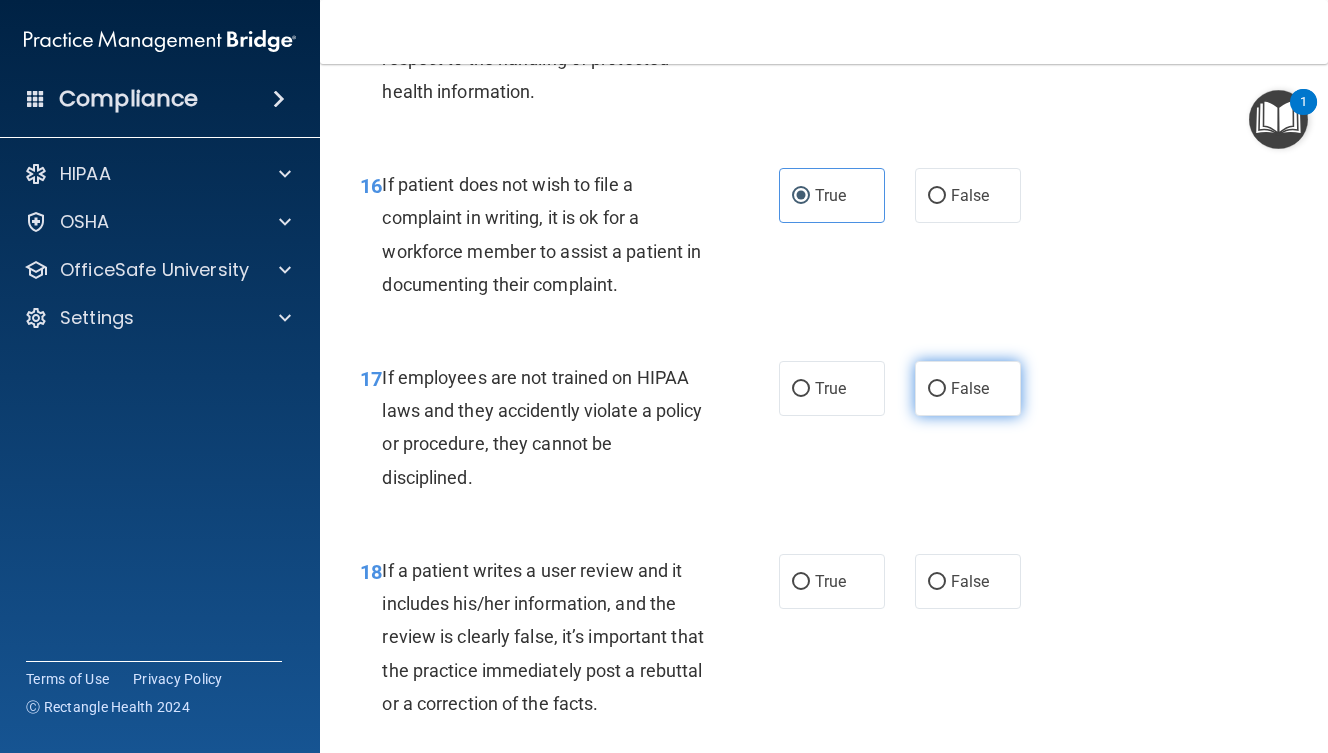 click on "False" at bounding box center (968, 388) 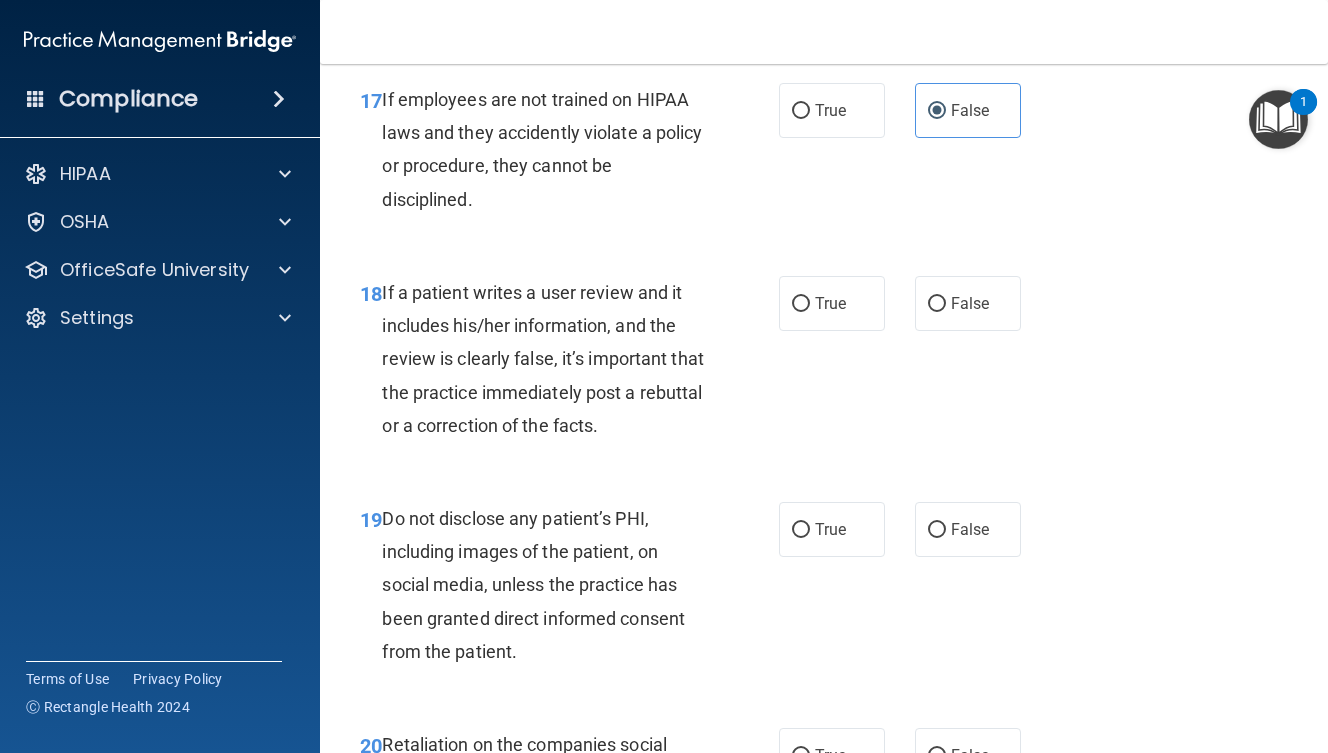 scroll, scrollTop: 3856, scrollLeft: 0, axis: vertical 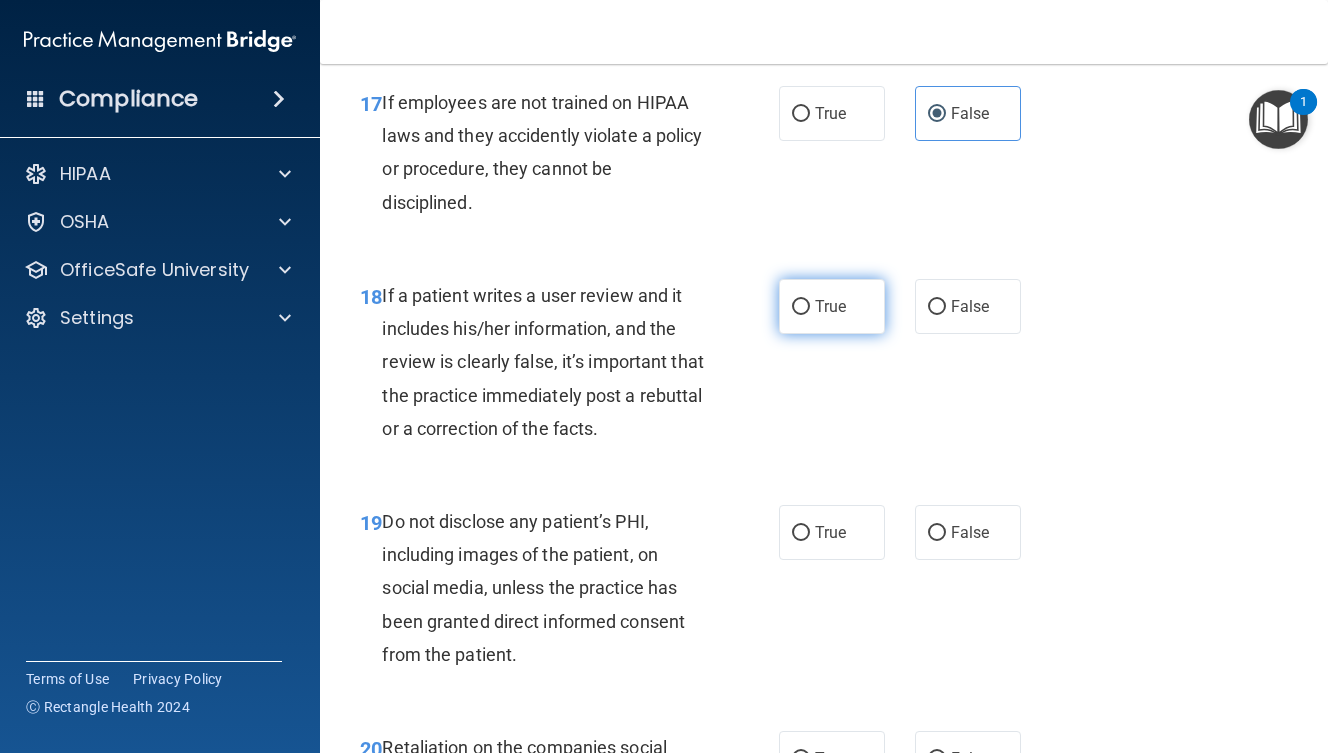 click on "True" at bounding box center (832, 306) 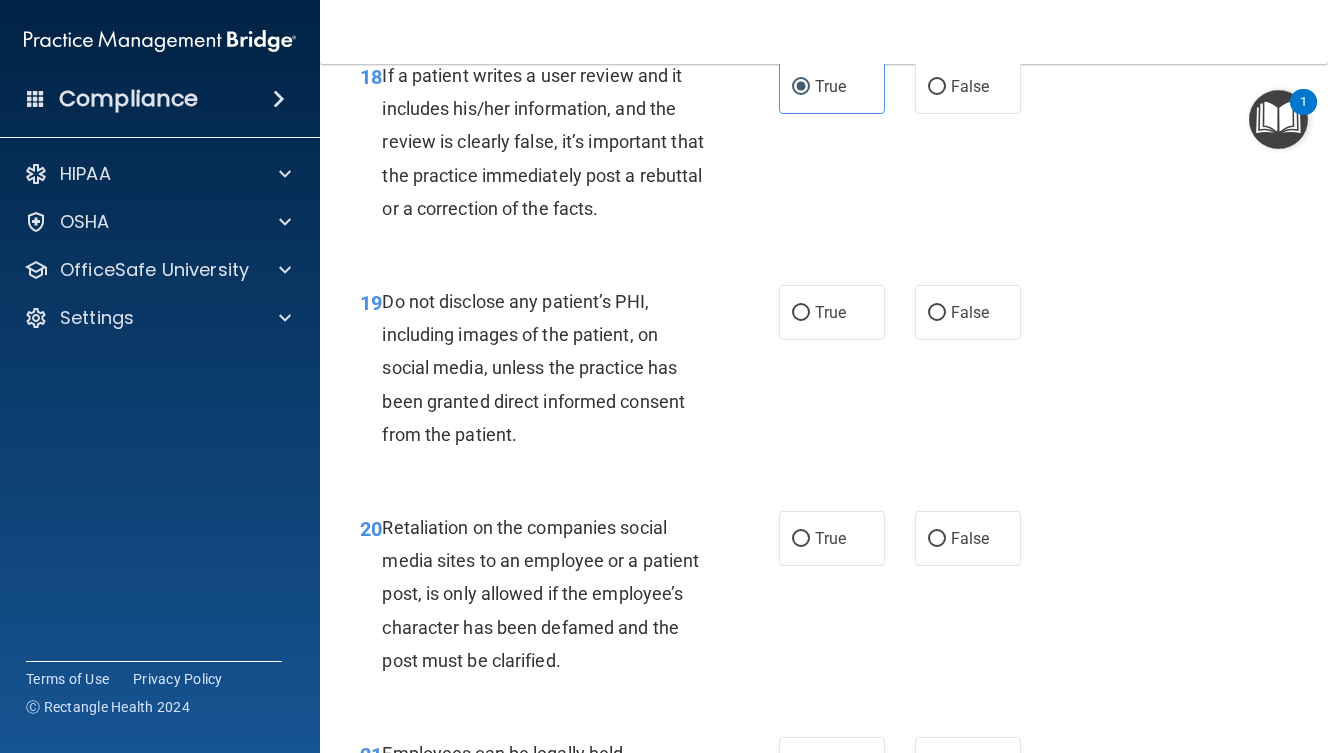 scroll, scrollTop: 4085, scrollLeft: 0, axis: vertical 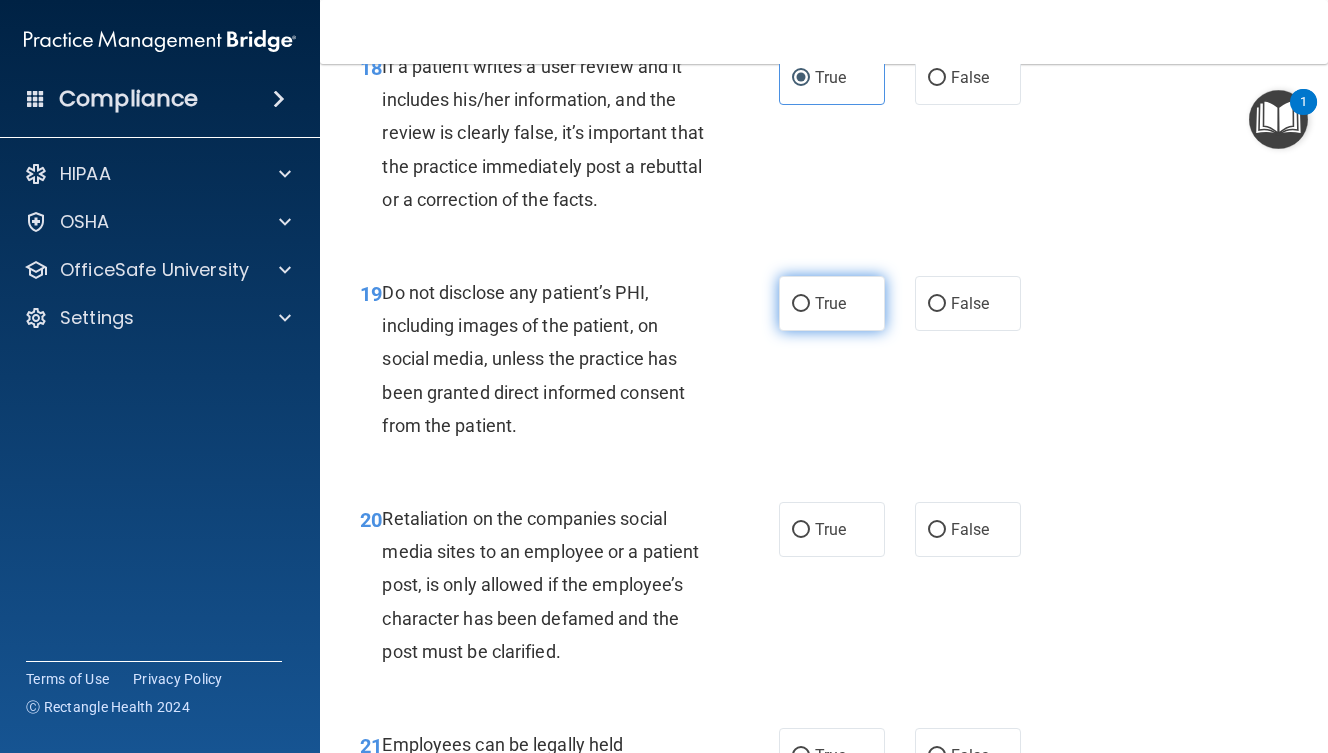 click on "True" at bounding box center (832, 303) 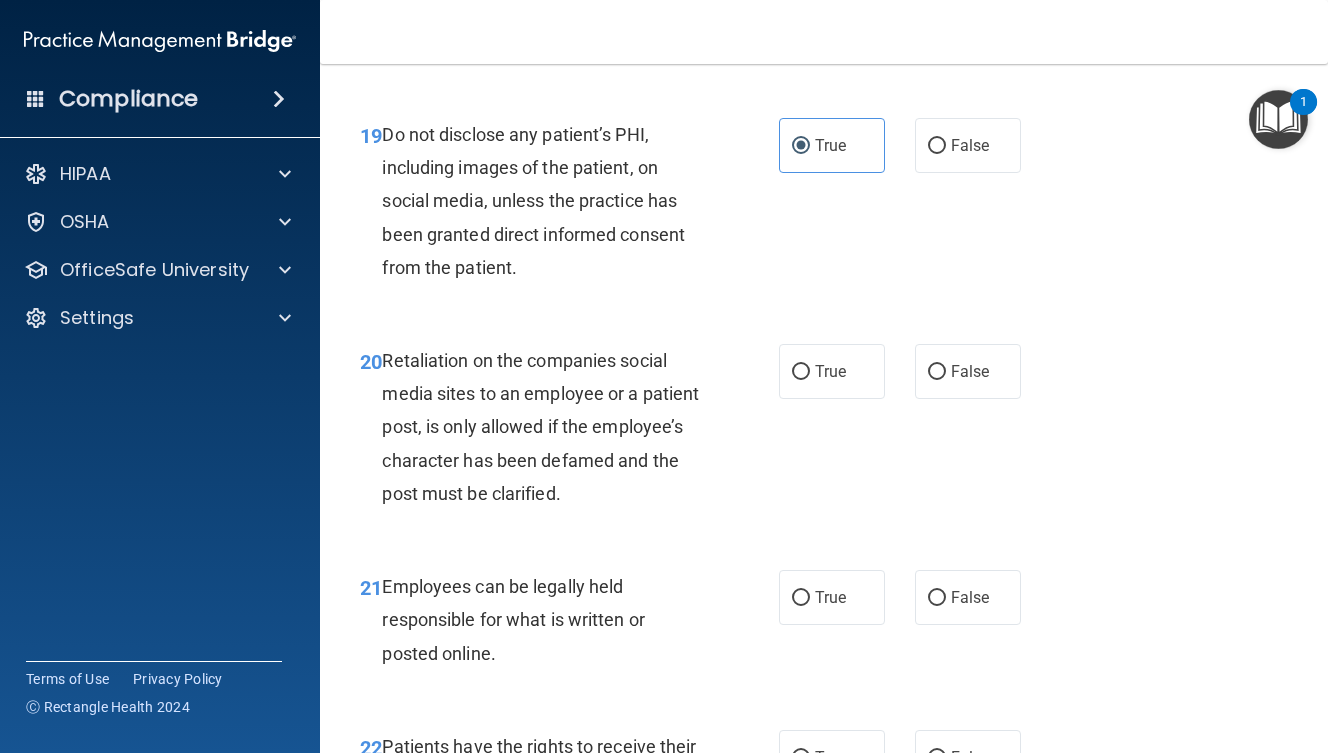 scroll, scrollTop: 4238, scrollLeft: 0, axis: vertical 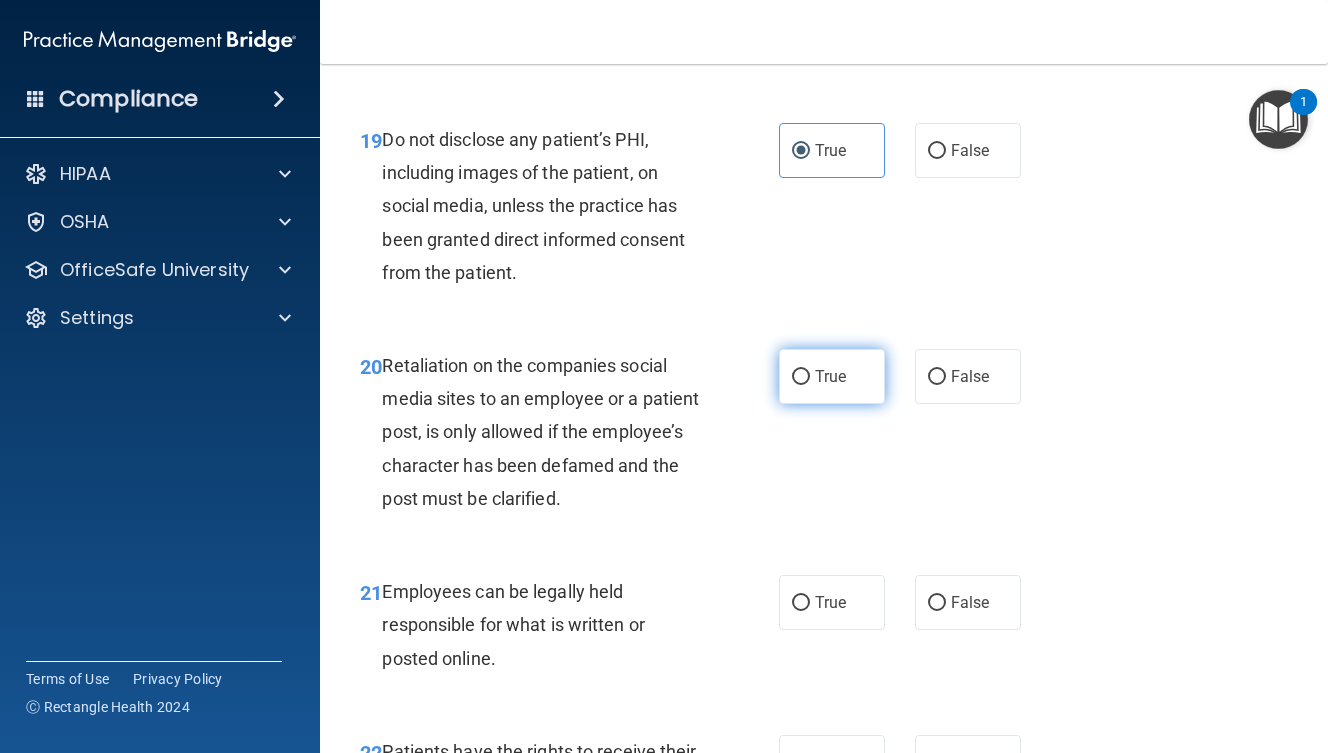 click on "True" at bounding box center (830, 376) 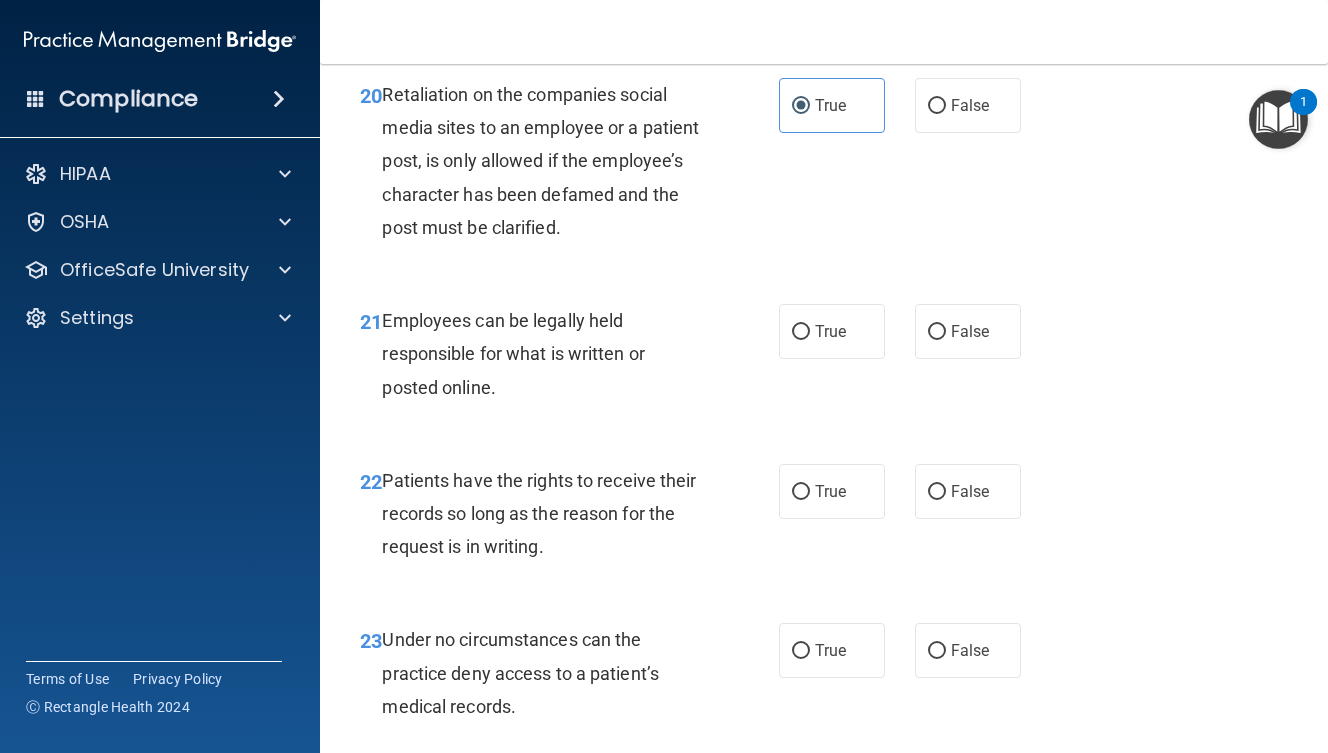 scroll, scrollTop: 4510, scrollLeft: 0, axis: vertical 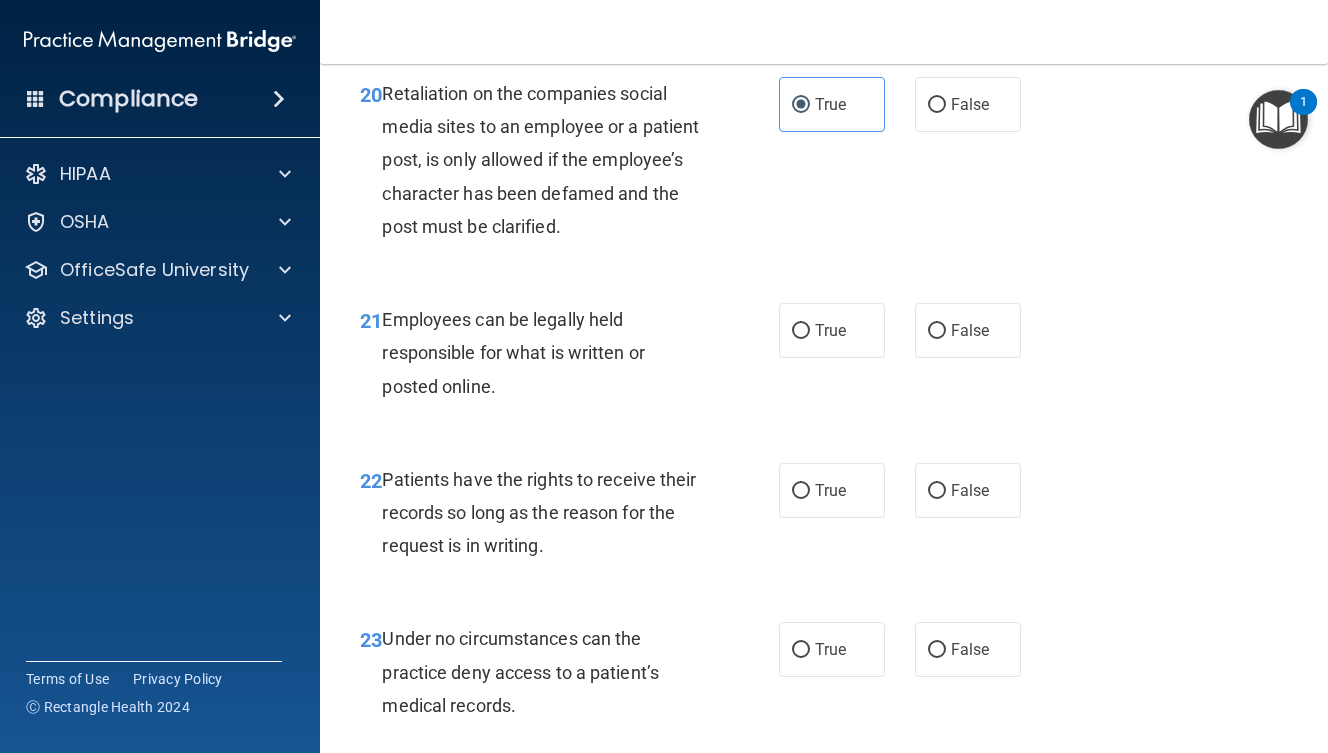 click on "21       Employees can be legally held responsible for what is written or posted online.                 True           False" at bounding box center [824, 358] 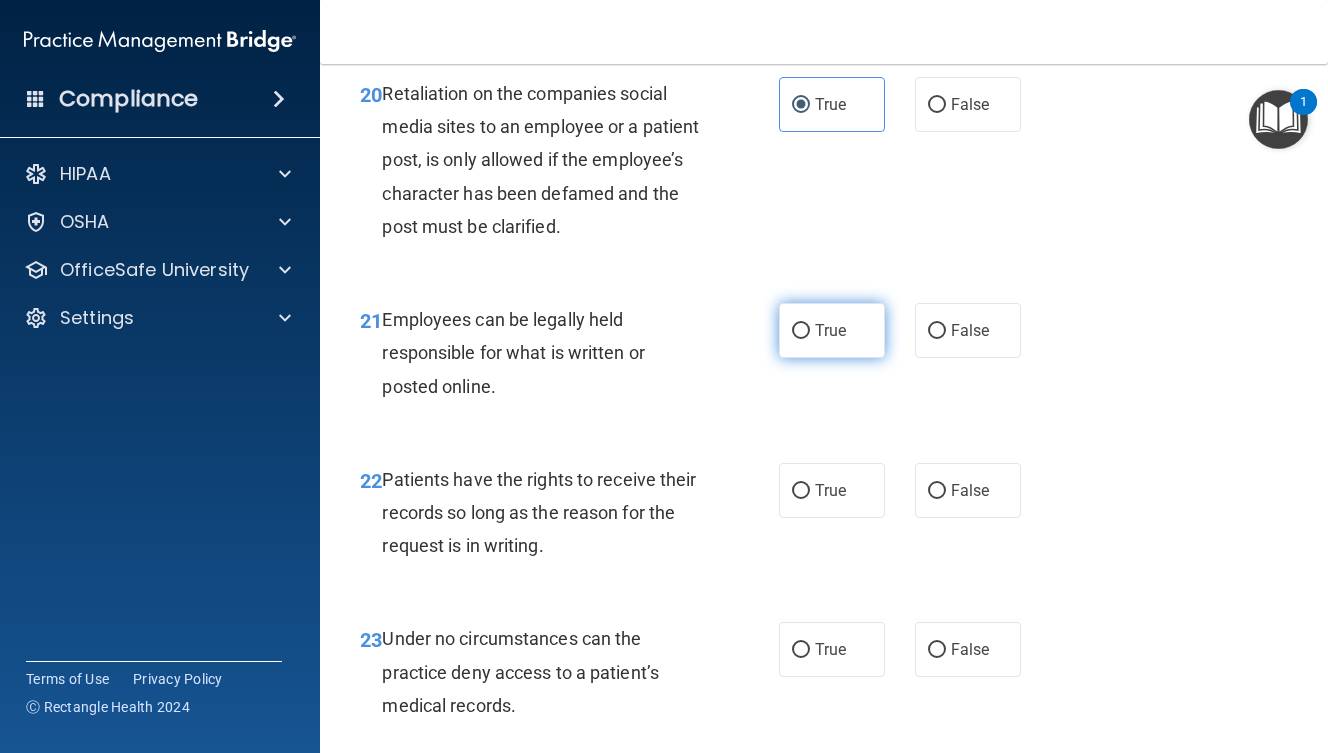 click on "True" at bounding box center [832, 330] 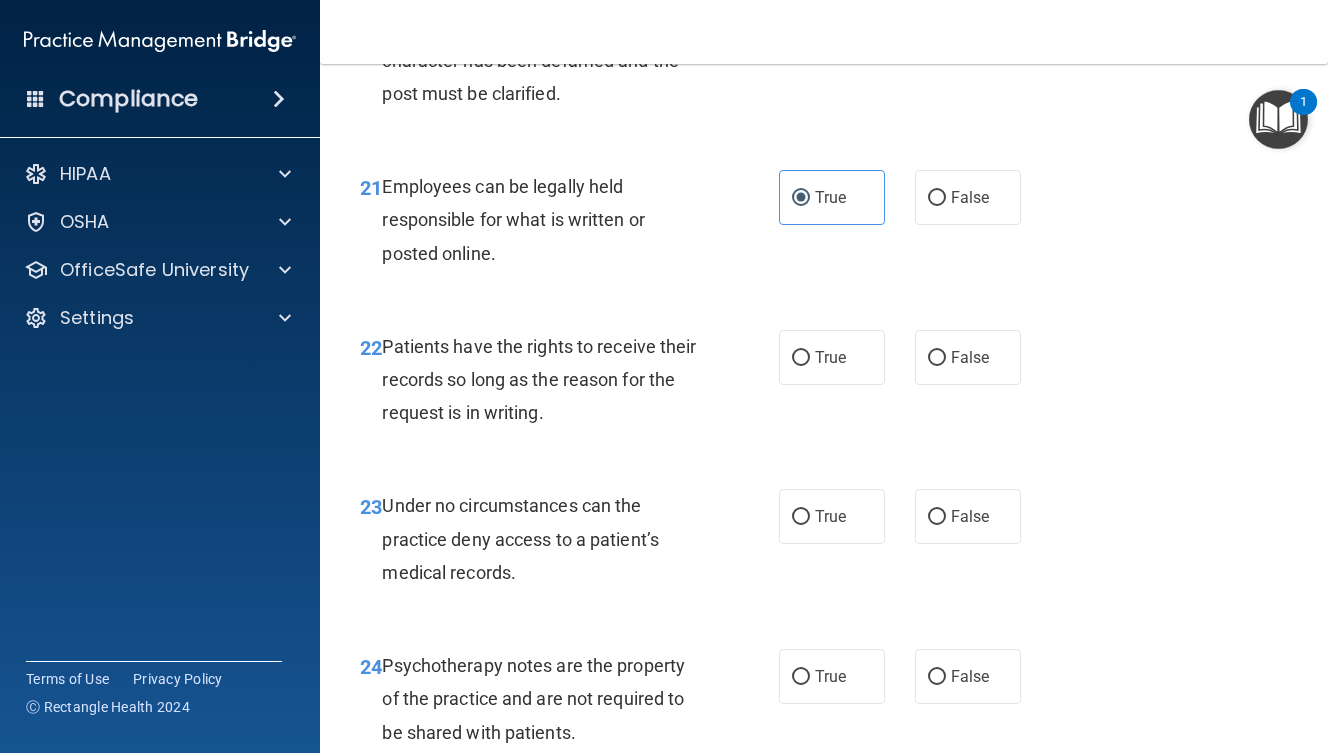 scroll, scrollTop: 4736, scrollLeft: 0, axis: vertical 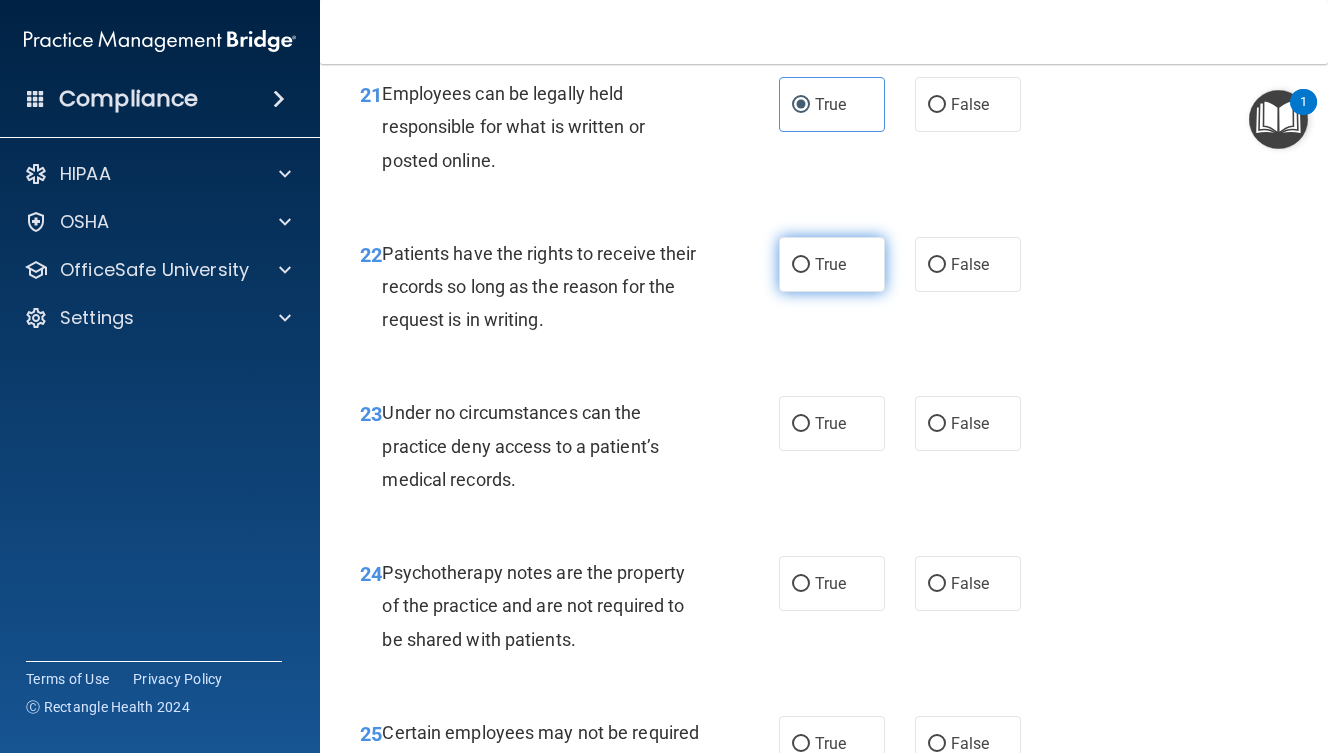 click on "True" at bounding box center [832, 264] 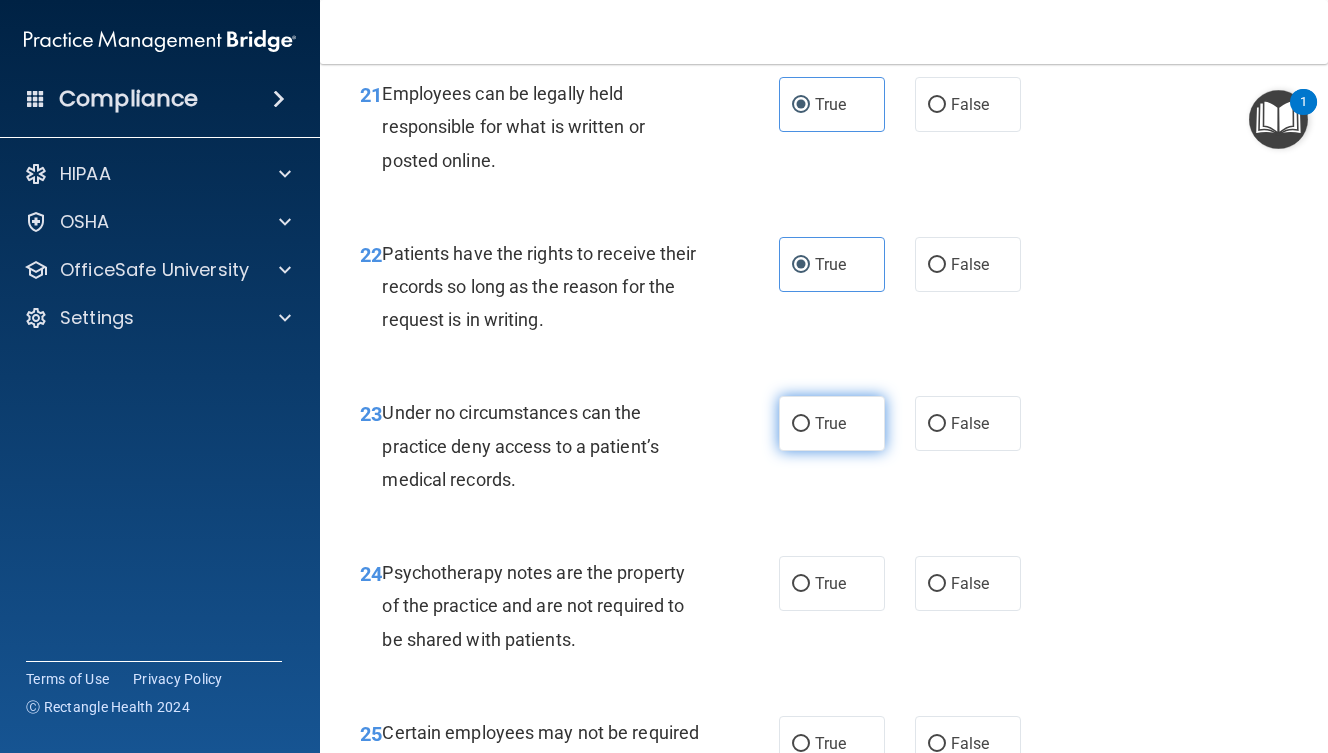 click on "True" at bounding box center (832, 423) 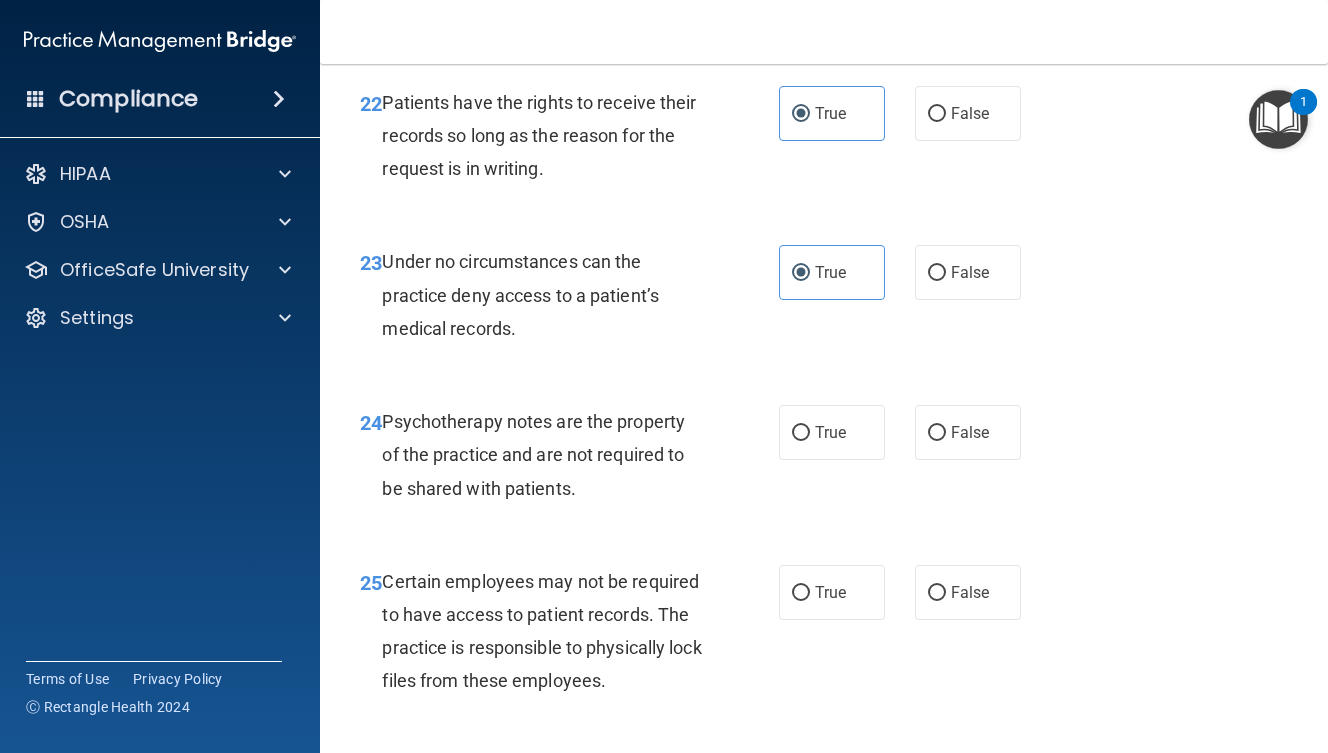 scroll, scrollTop: 4888, scrollLeft: 0, axis: vertical 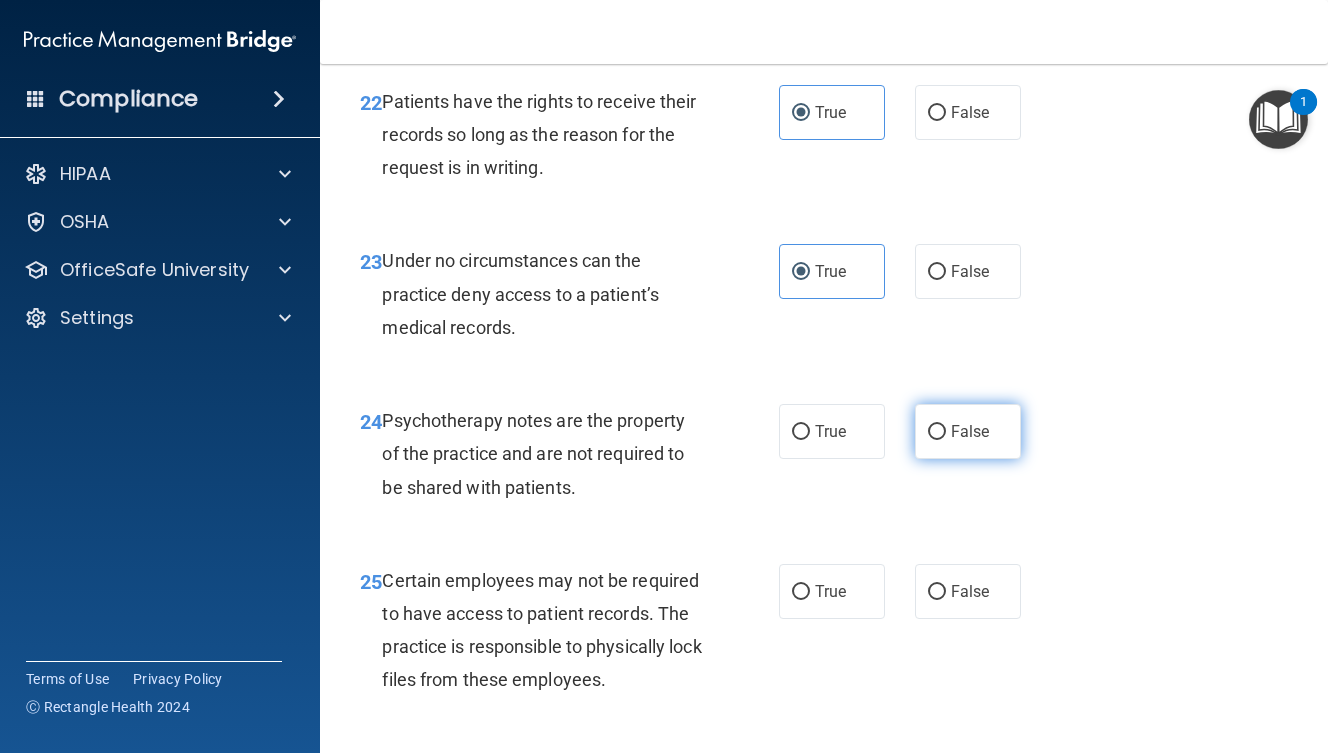 click on "False" at bounding box center [968, 431] 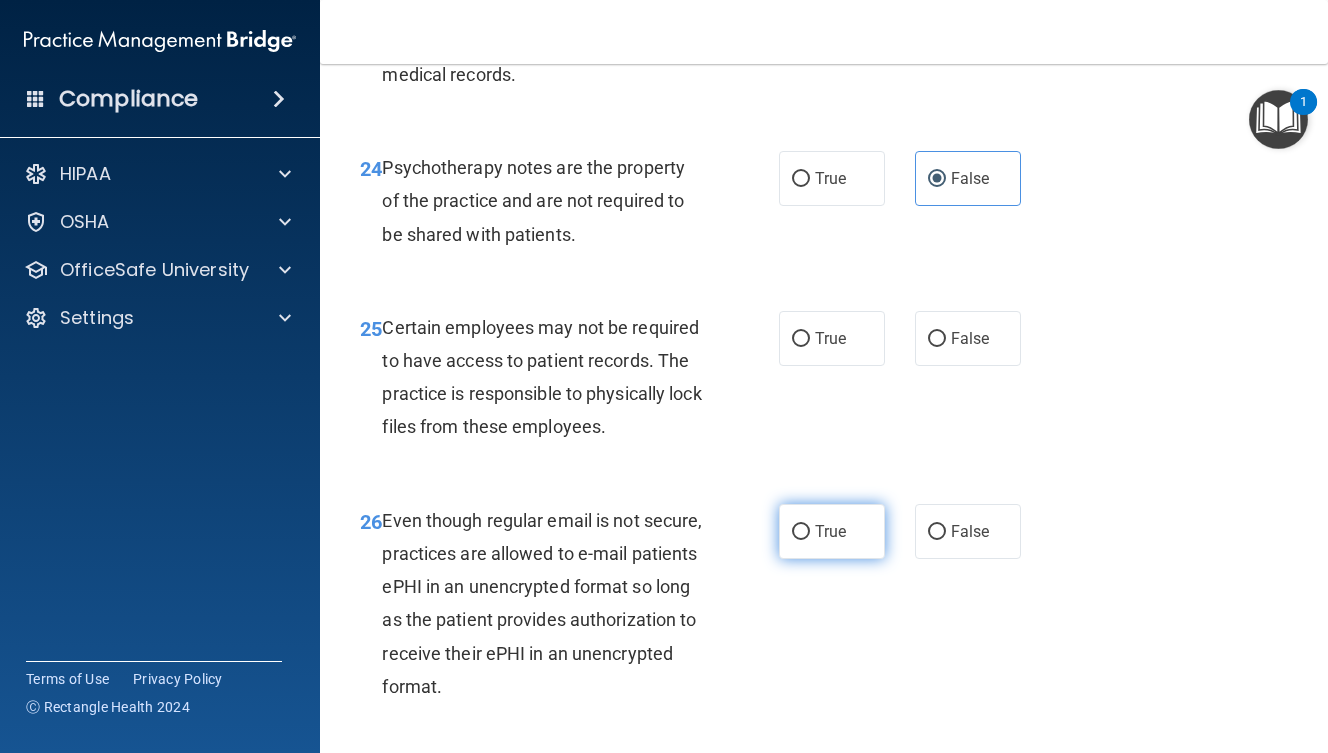 scroll, scrollTop: 5142, scrollLeft: 0, axis: vertical 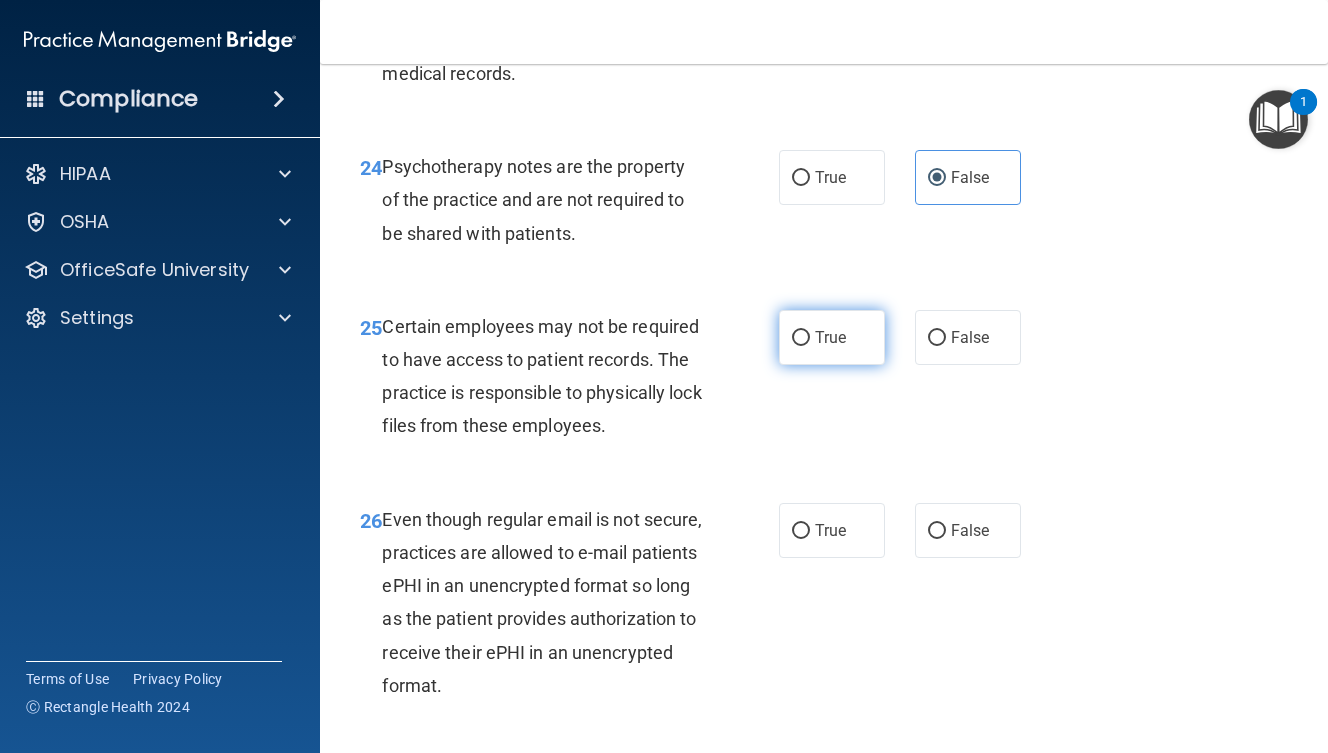 click on "True" at bounding box center (832, 337) 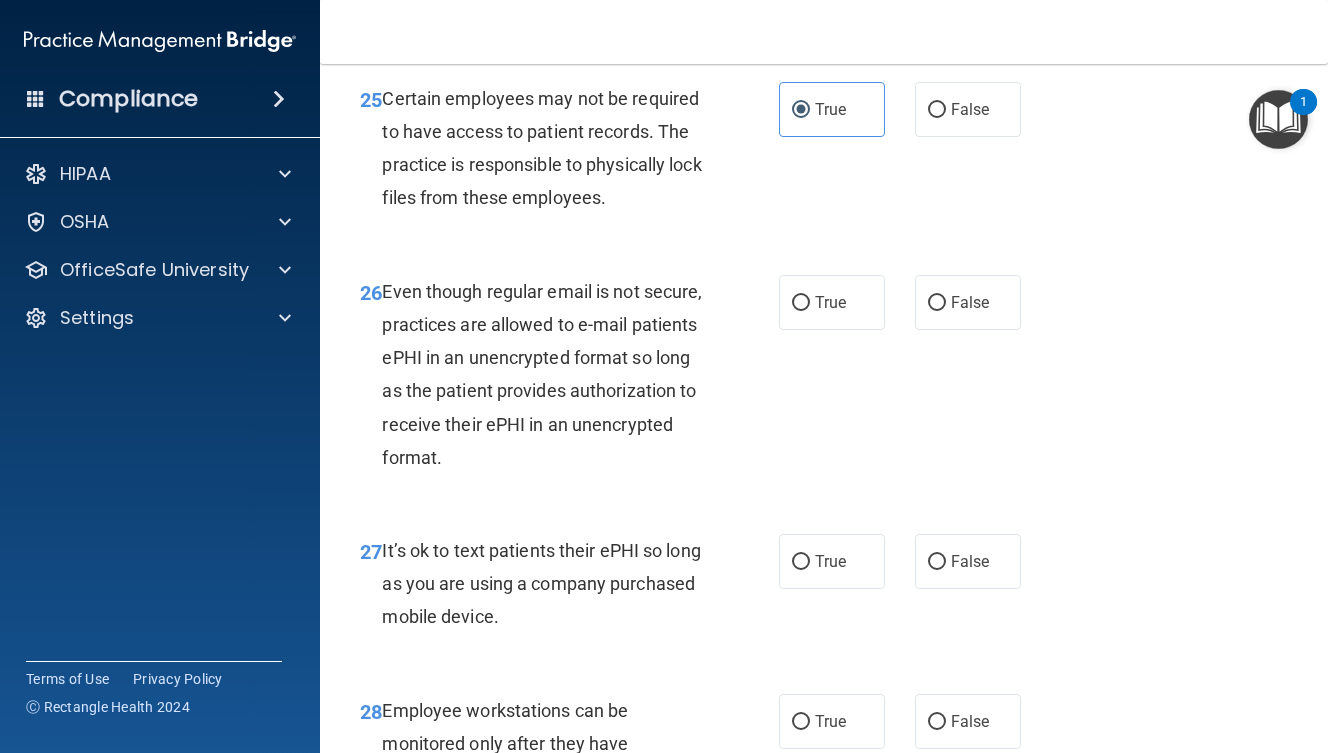 scroll, scrollTop: 5371, scrollLeft: 0, axis: vertical 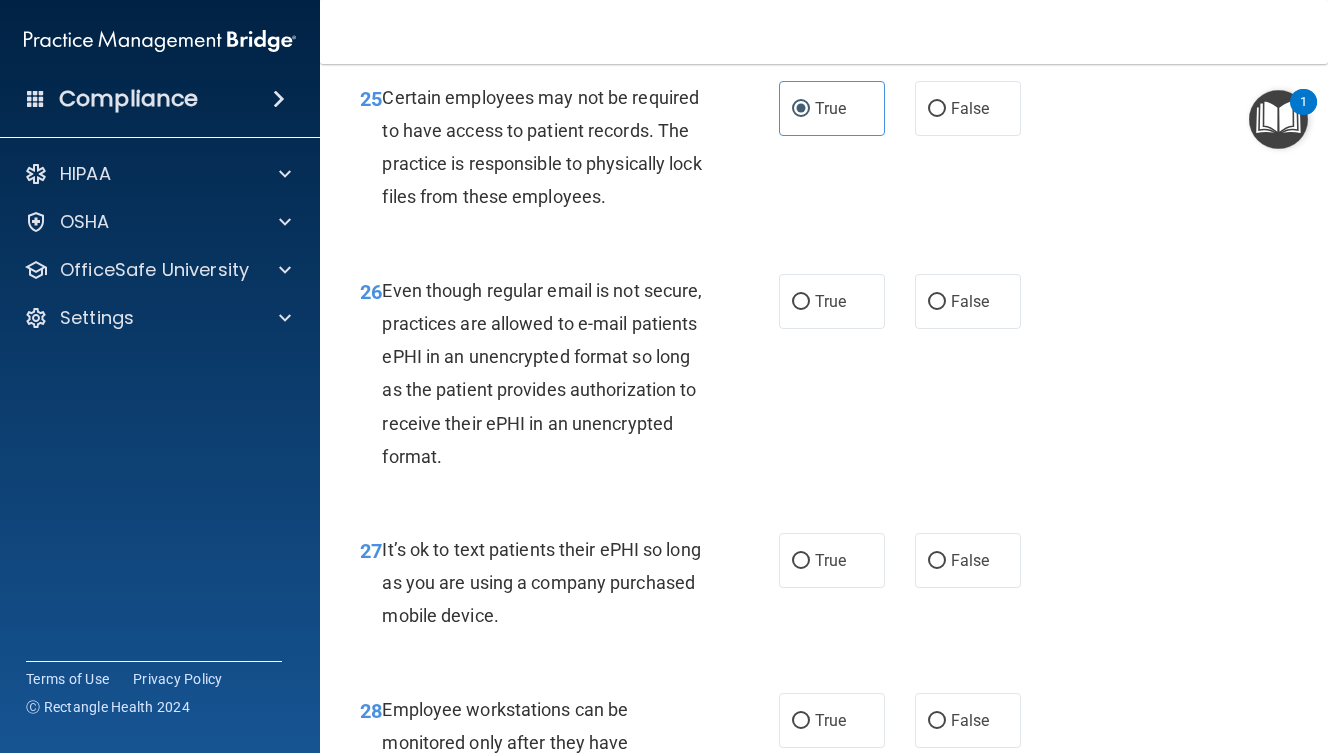 click on "26       Even though regular email is not secure, practices are allowed to e-mail patients ePHI in an unencrypted format so long as the patient provides authorization to receive their ePHI in an unencrypted format.                  True           False" at bounding box center (824, 378) 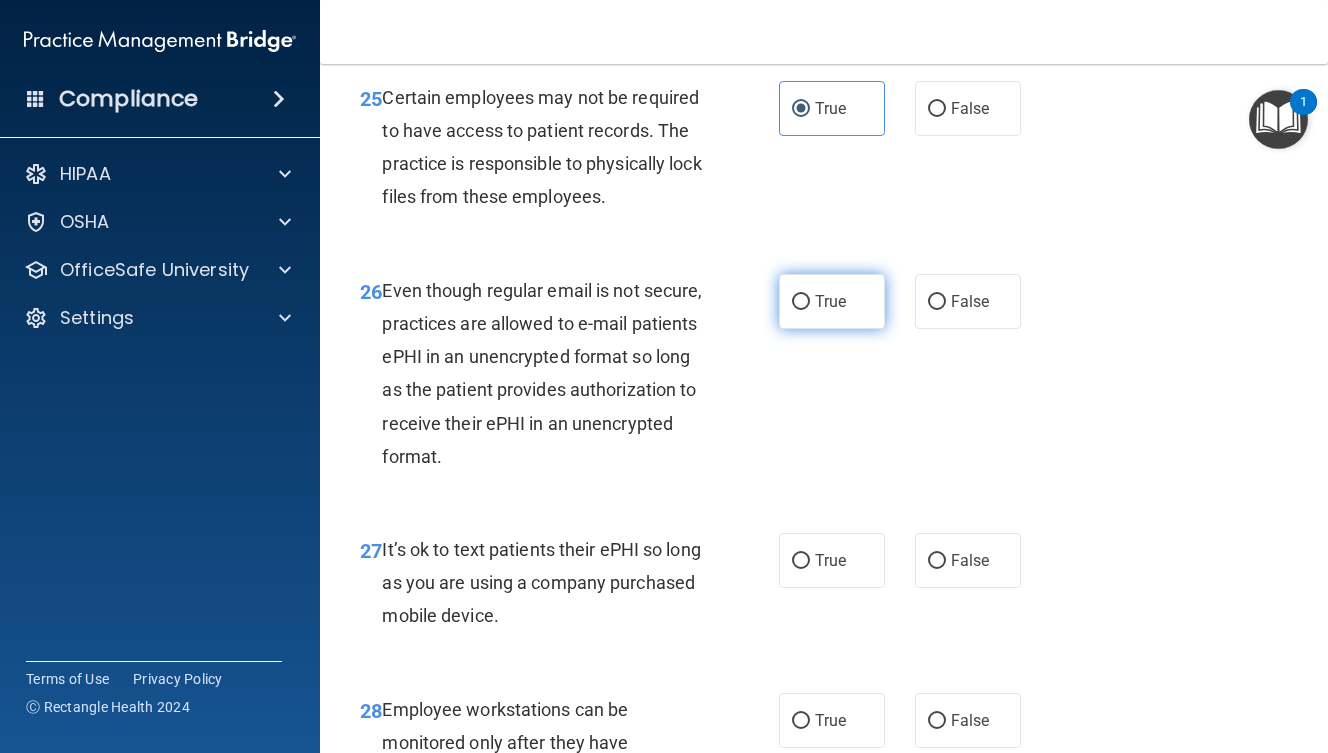 click on "True" at bounding box center (832, 301) 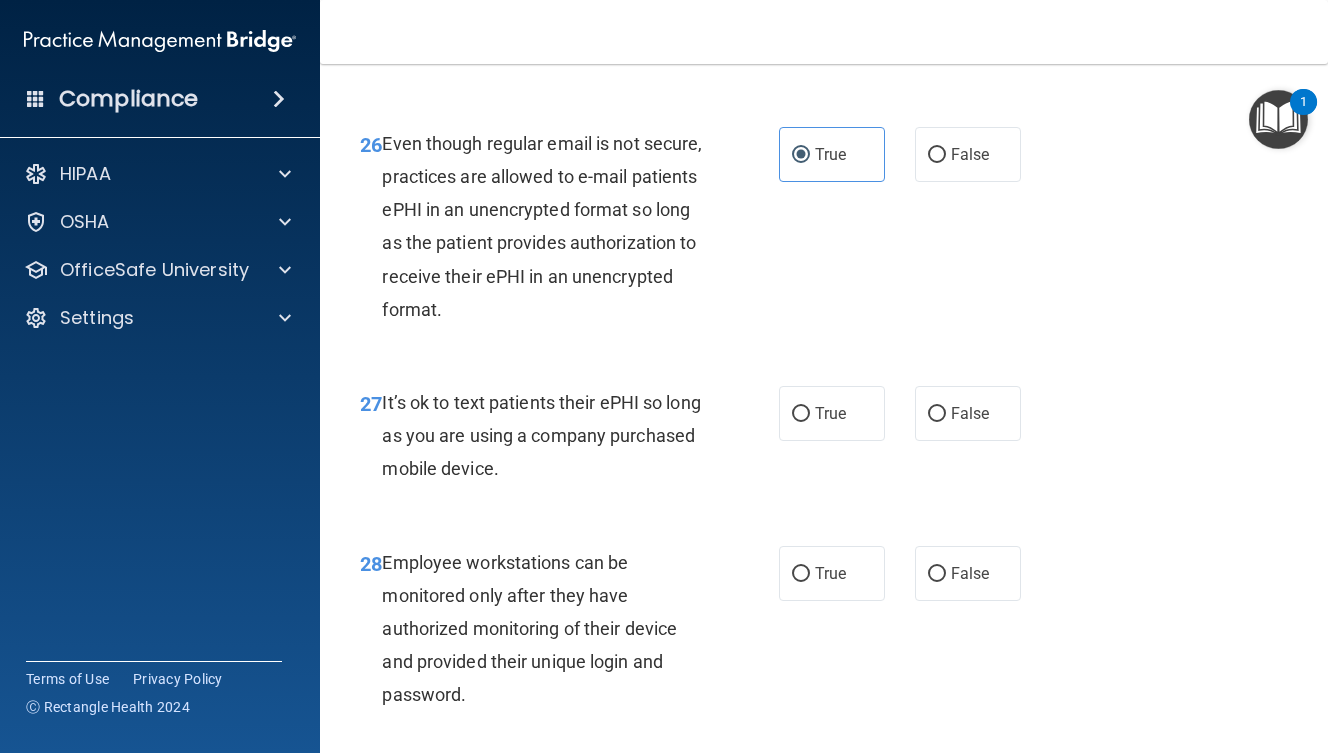 scroll, scrollTop: 5519, scrollLeft: 0, axis: vertical 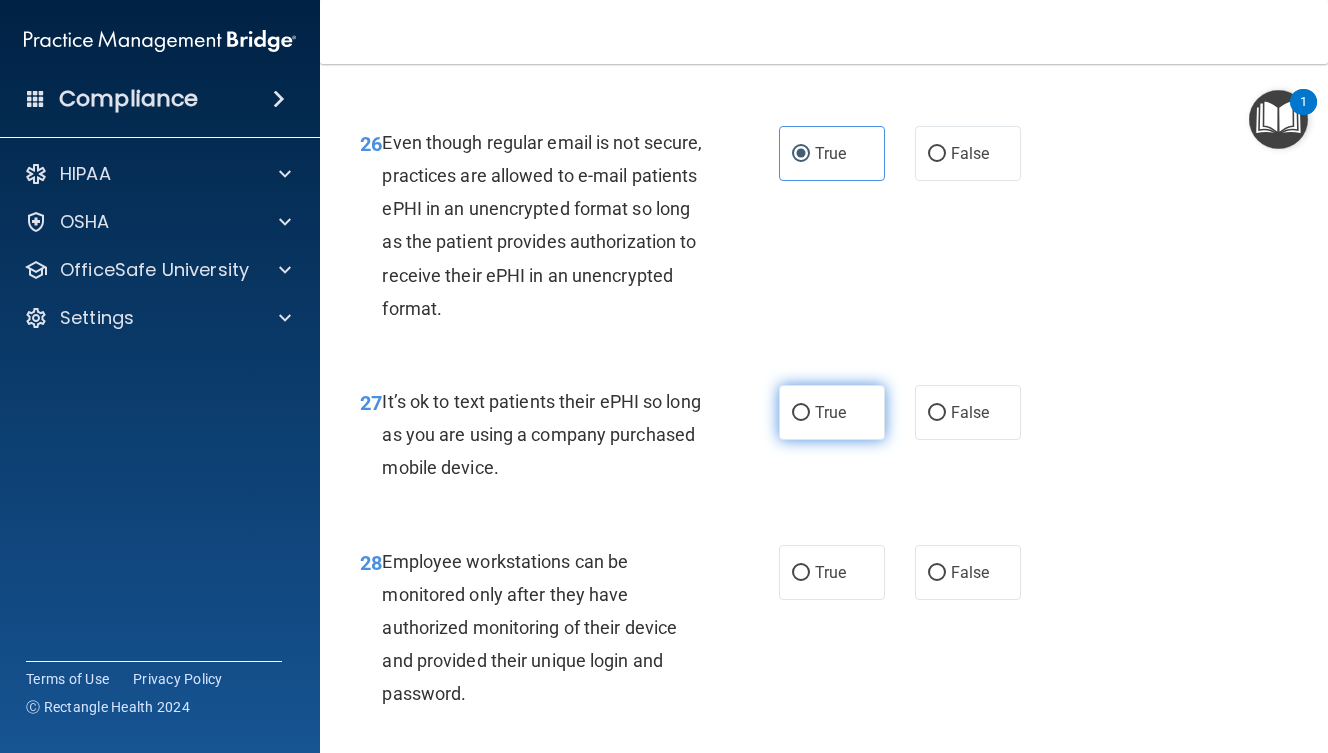click on "True" at bounding box center (801, 413) 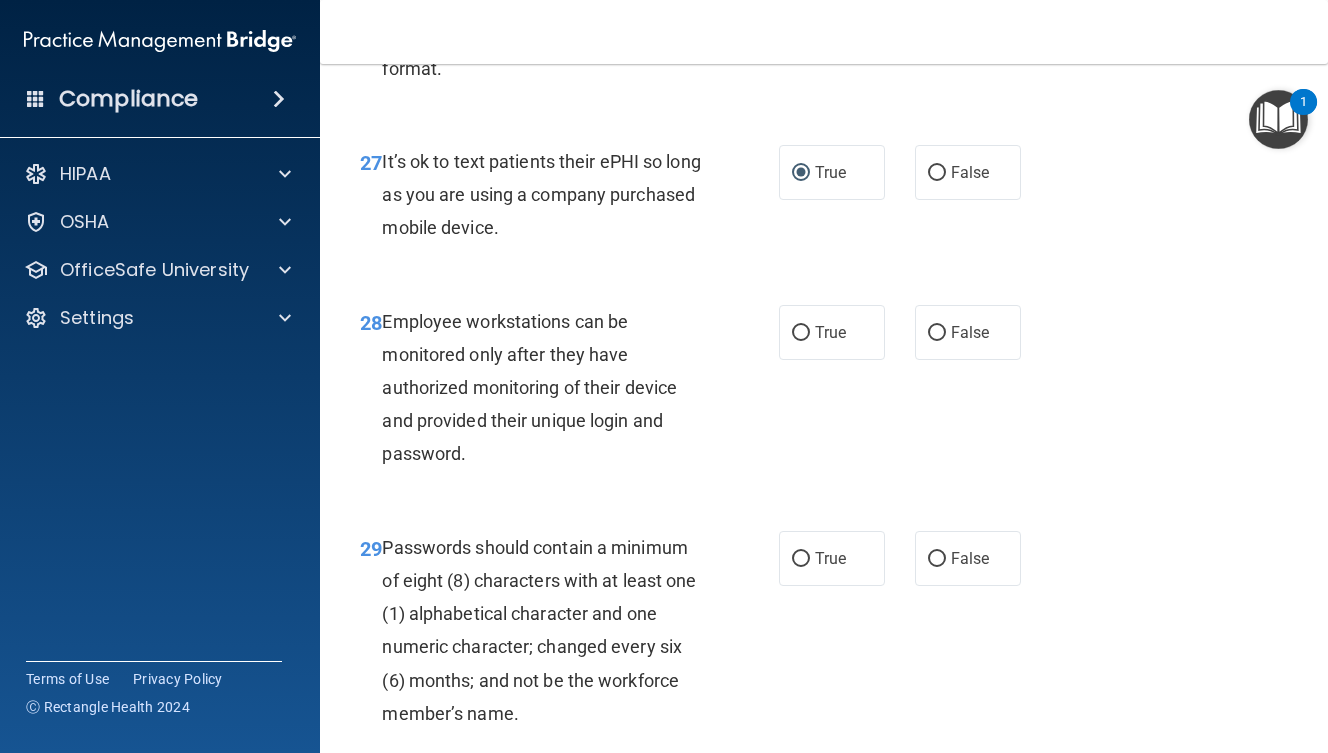 scroll, scrollTop: 5754, scrollLeft: 0, axis: vertical 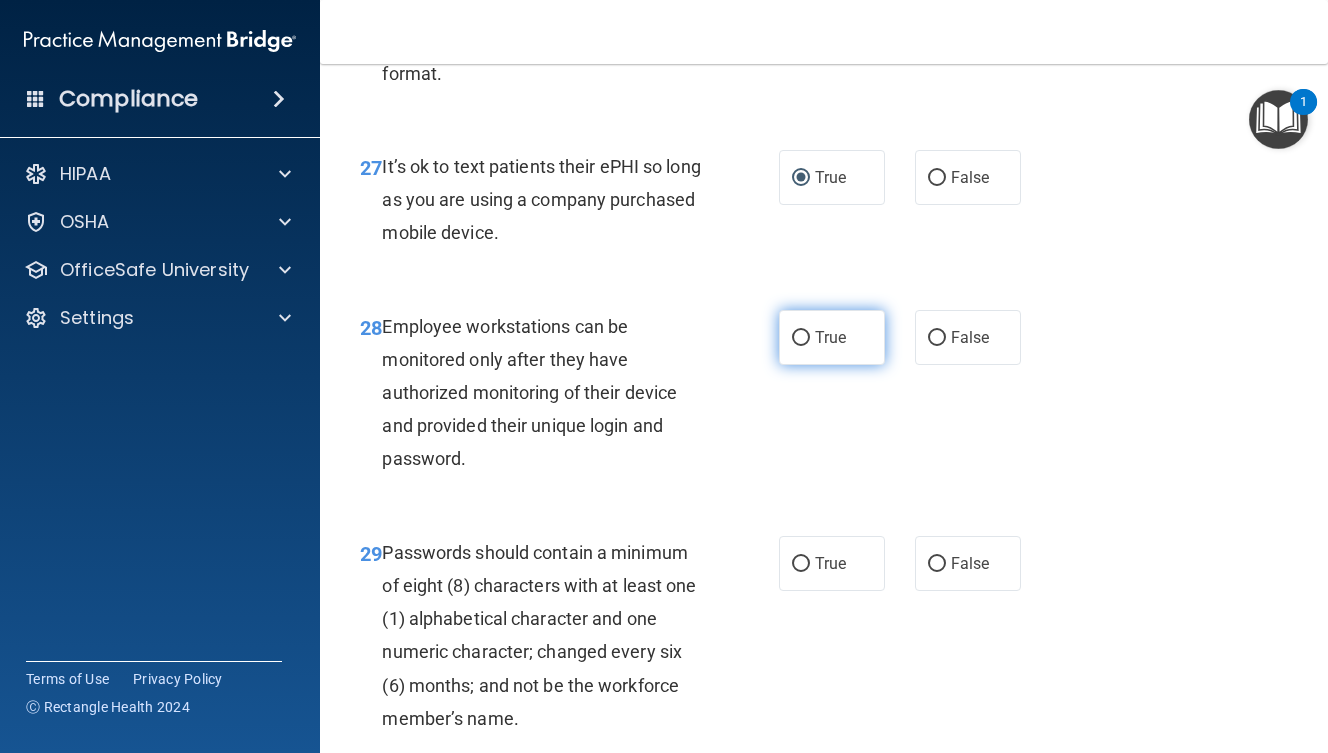 click on "True" at bounding box center (832, 337) 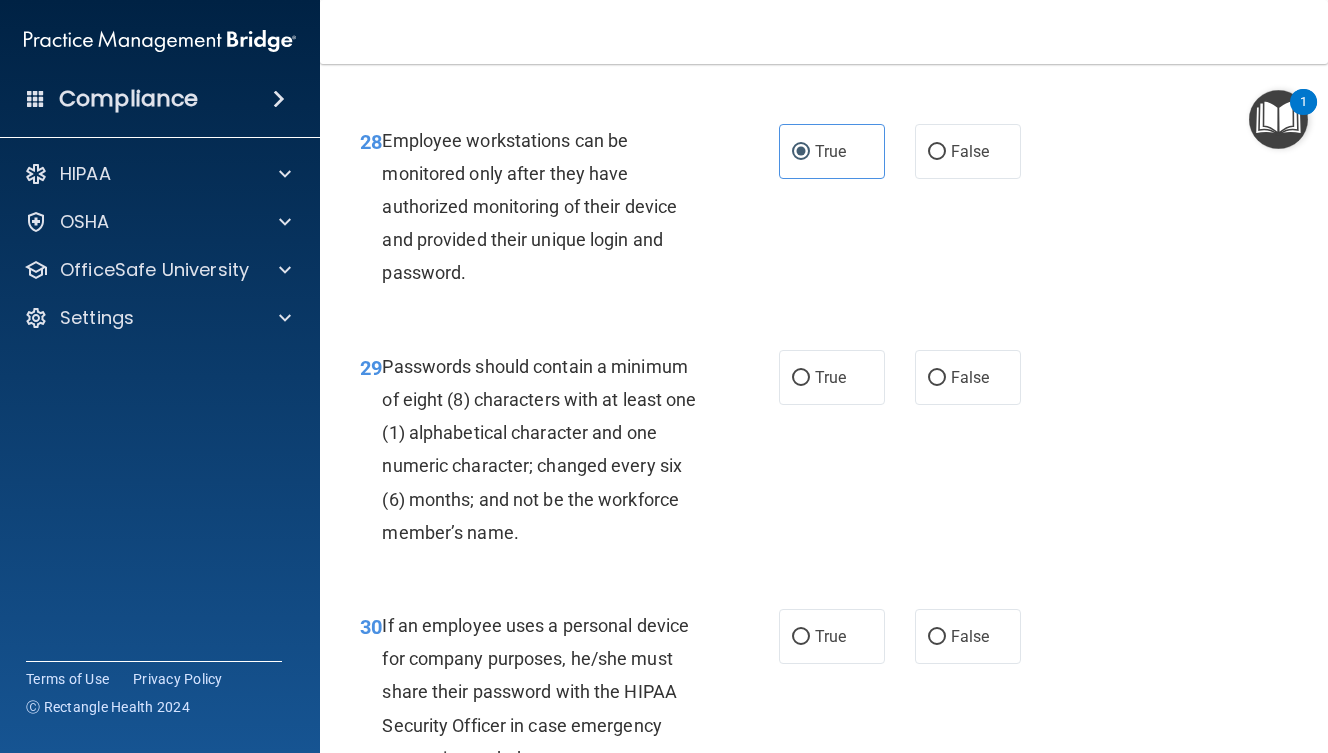 scroll, scrollTop: 5937, scrollLeft: 0, axis: vertical 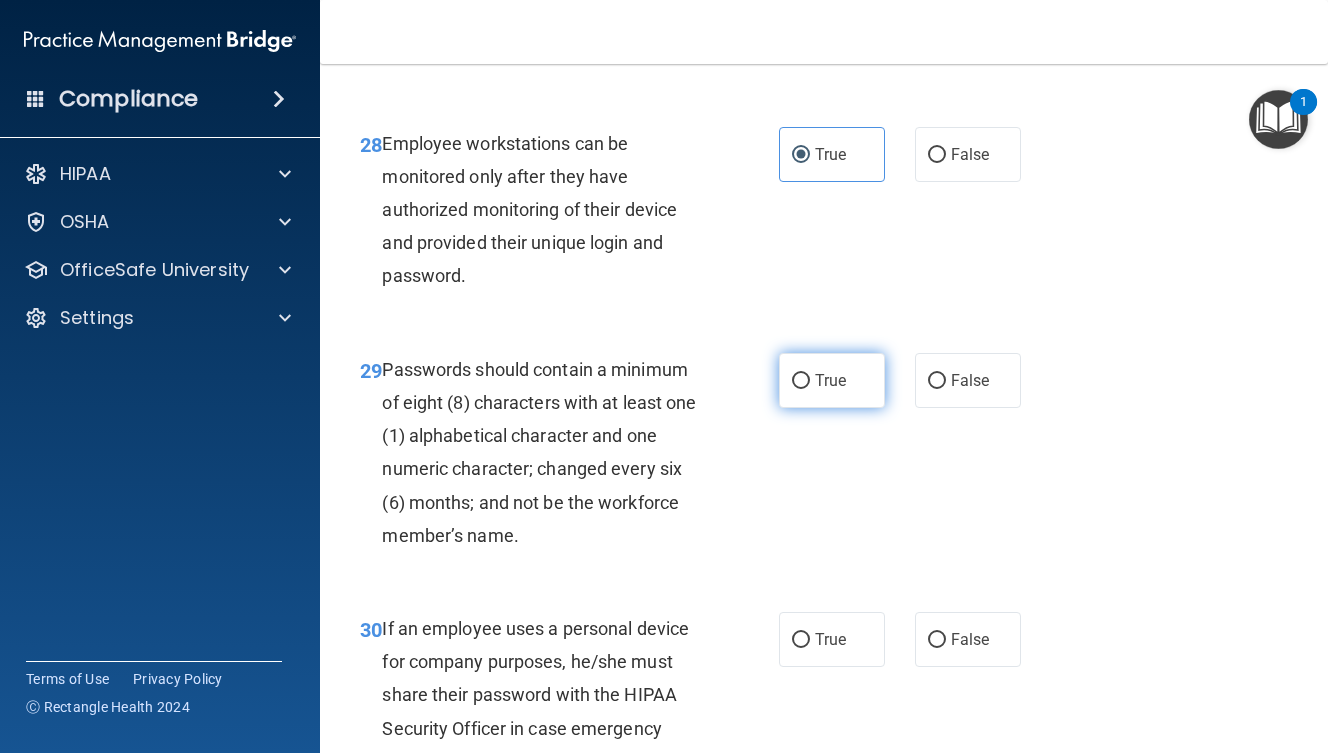 click on "True" at bounding box center [832, 380] 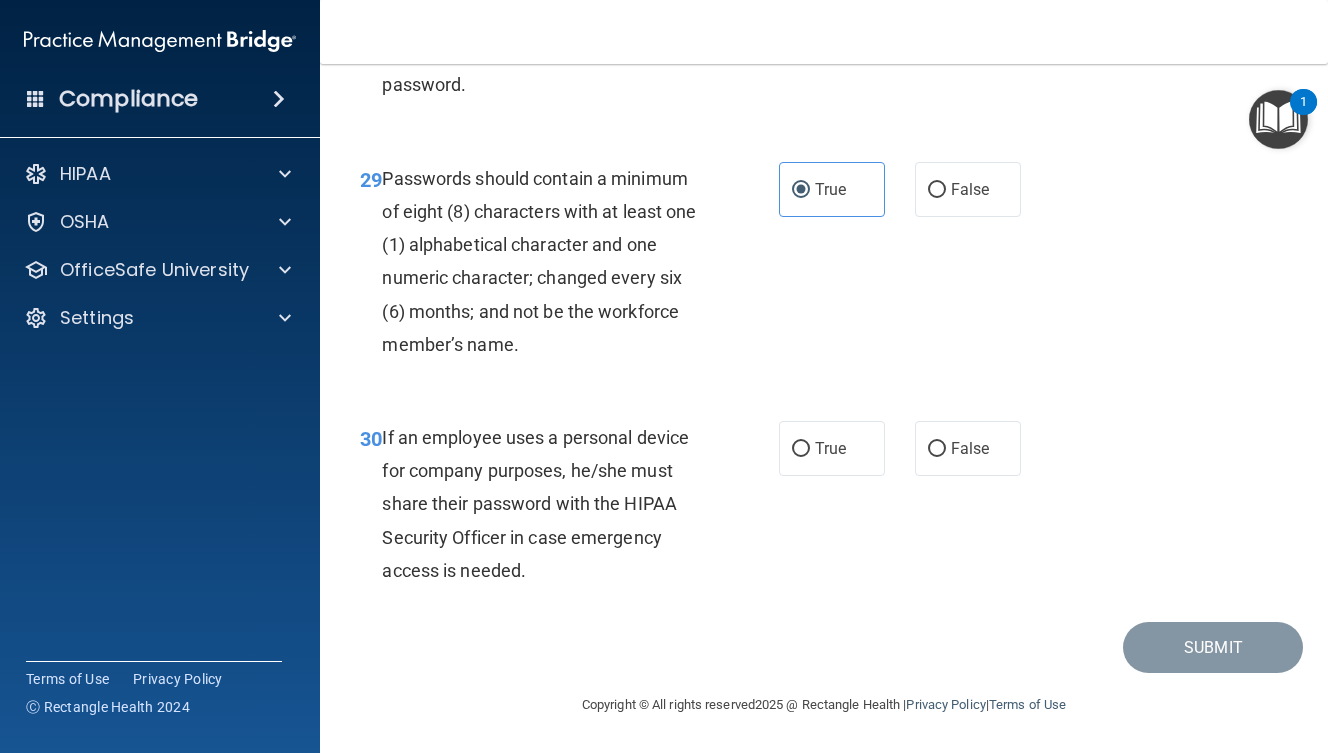 scroll, scrollTop: 6128, scrollLeft: 0, axis: vertical 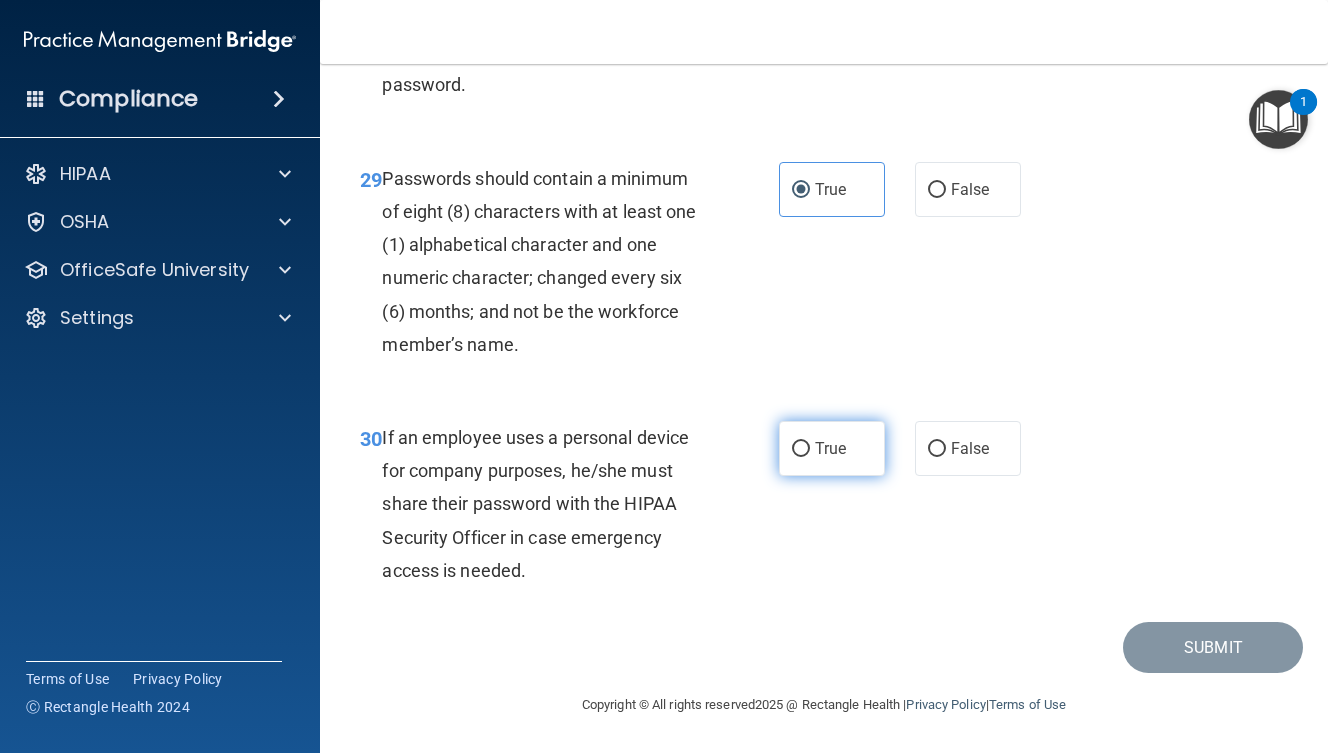 click on "True" at bounding box center (832, 448) 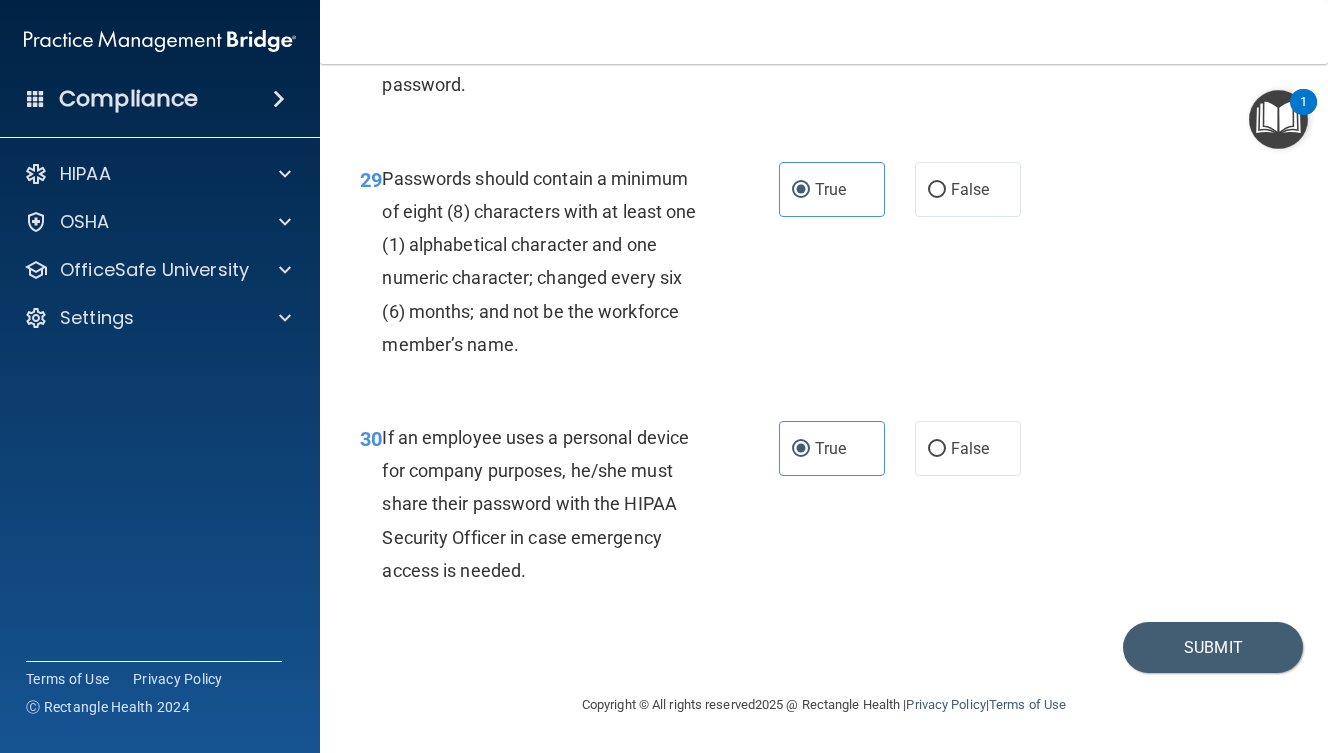 click on "30       If an employee uses a personal device for company purposes, he/she must share their password with the HIPAA Security Officer in case emergency access is needed." at bounding box center (569, 509) 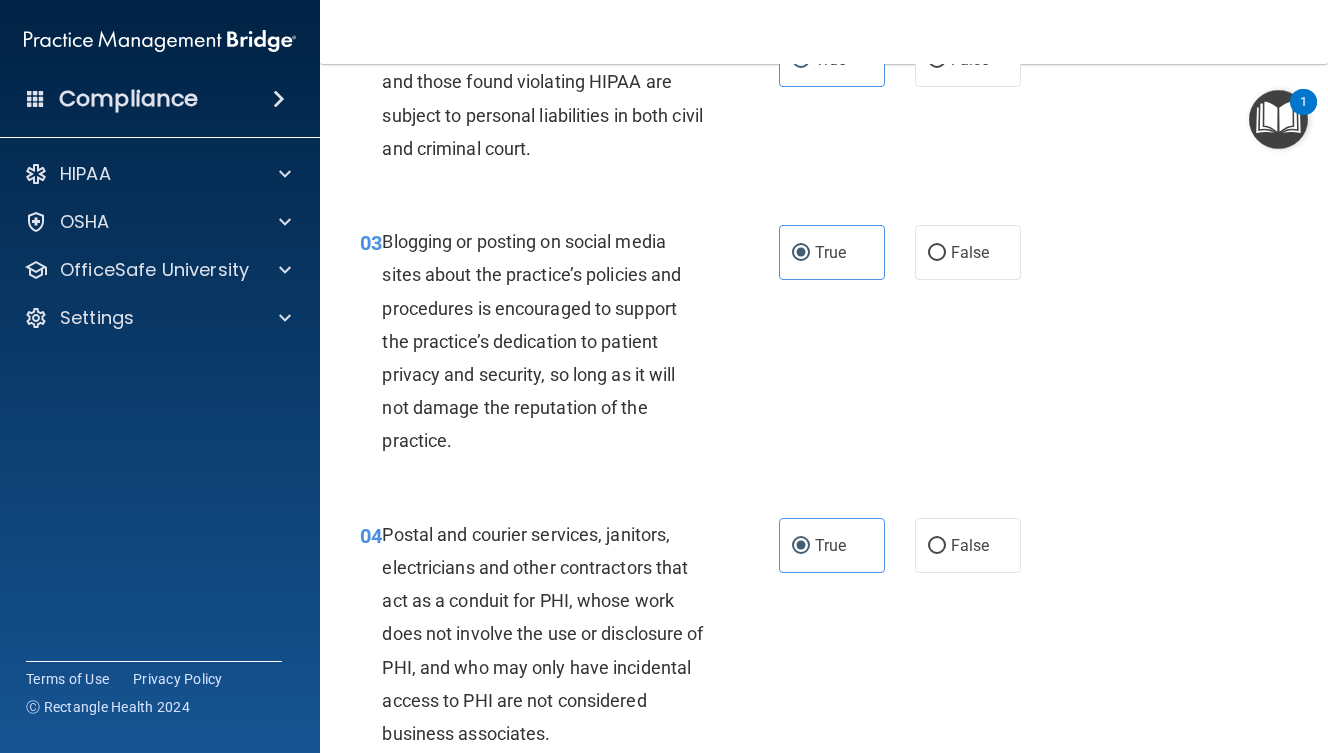 scroll, scrollTop: 318, scrollLeft: 0, axis: vertical 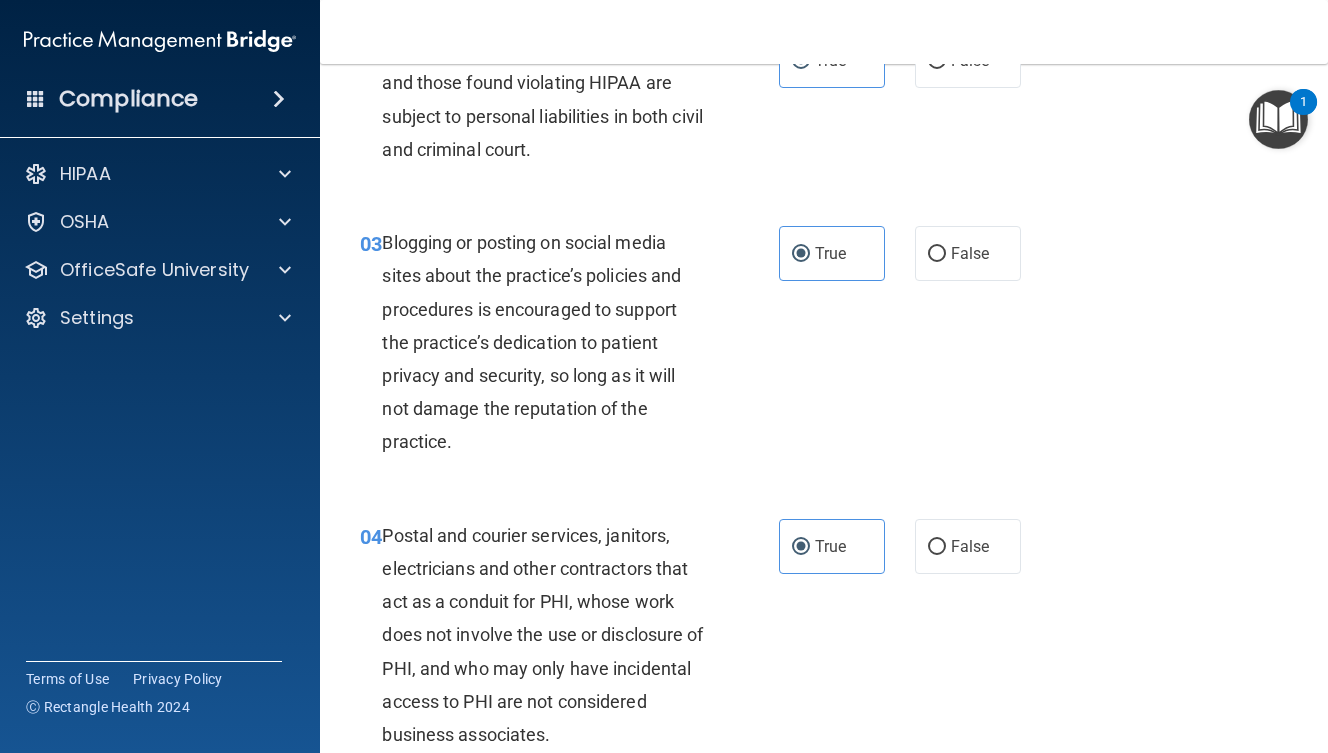 click on "Blogging or posting on social media sites about the practice’s policies and procedures is encouraged to support the practice’s dedication to patient privacy and security, so long as it will not damage the reputation of the practice." at bounding box center (531, 342) 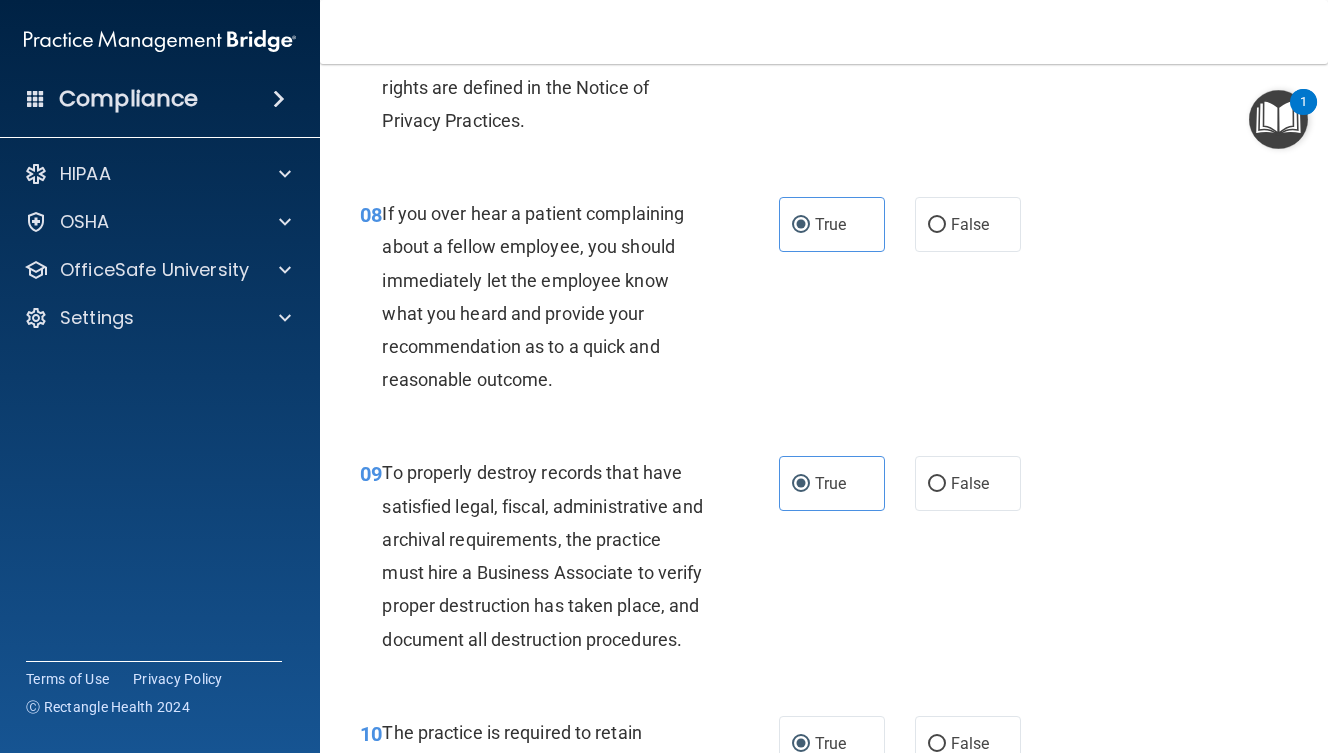 scroll, scrollTop: 1706, scrollLeft: 0, axis: vertical 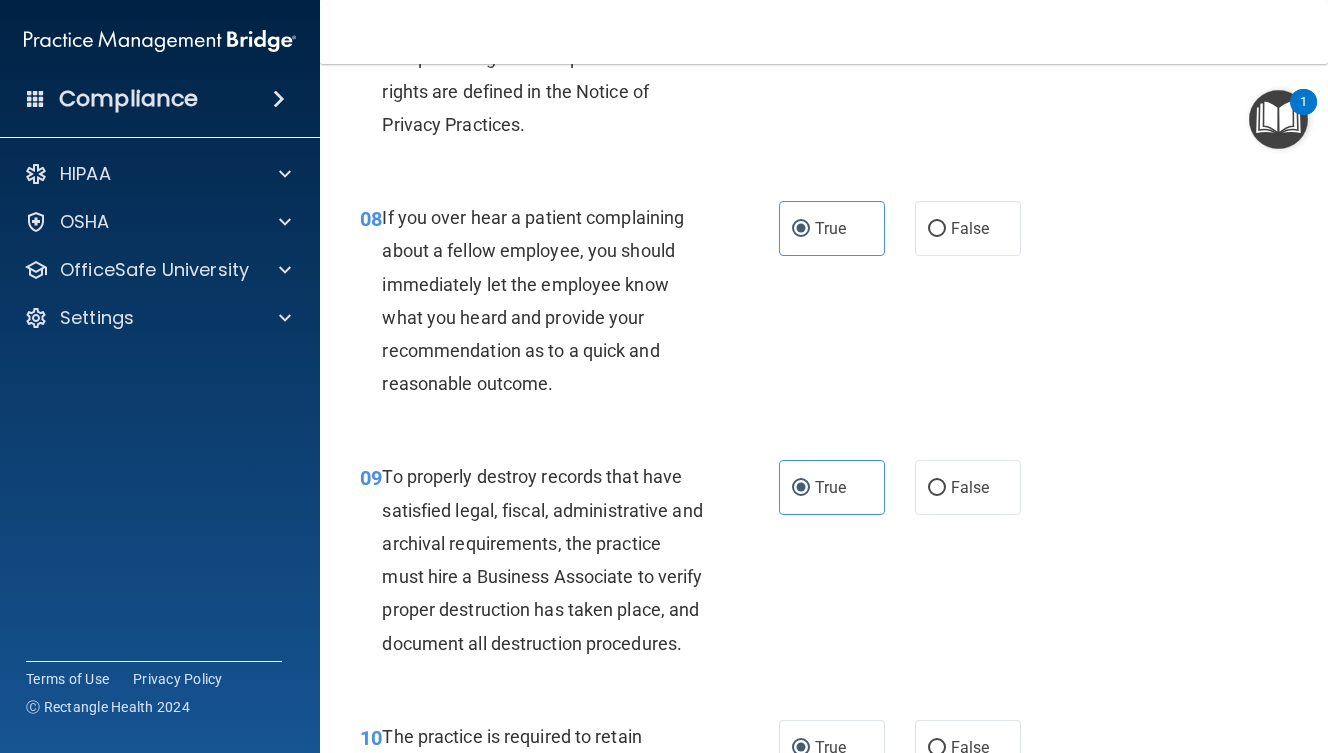 click on "08       If you over hear a patient complaining about a fellow employee, you should immediately let the employee know what you heard and provide your recommendation as to a quick and reasonable outcome.                  True           False" at bounding box center [824, 305] 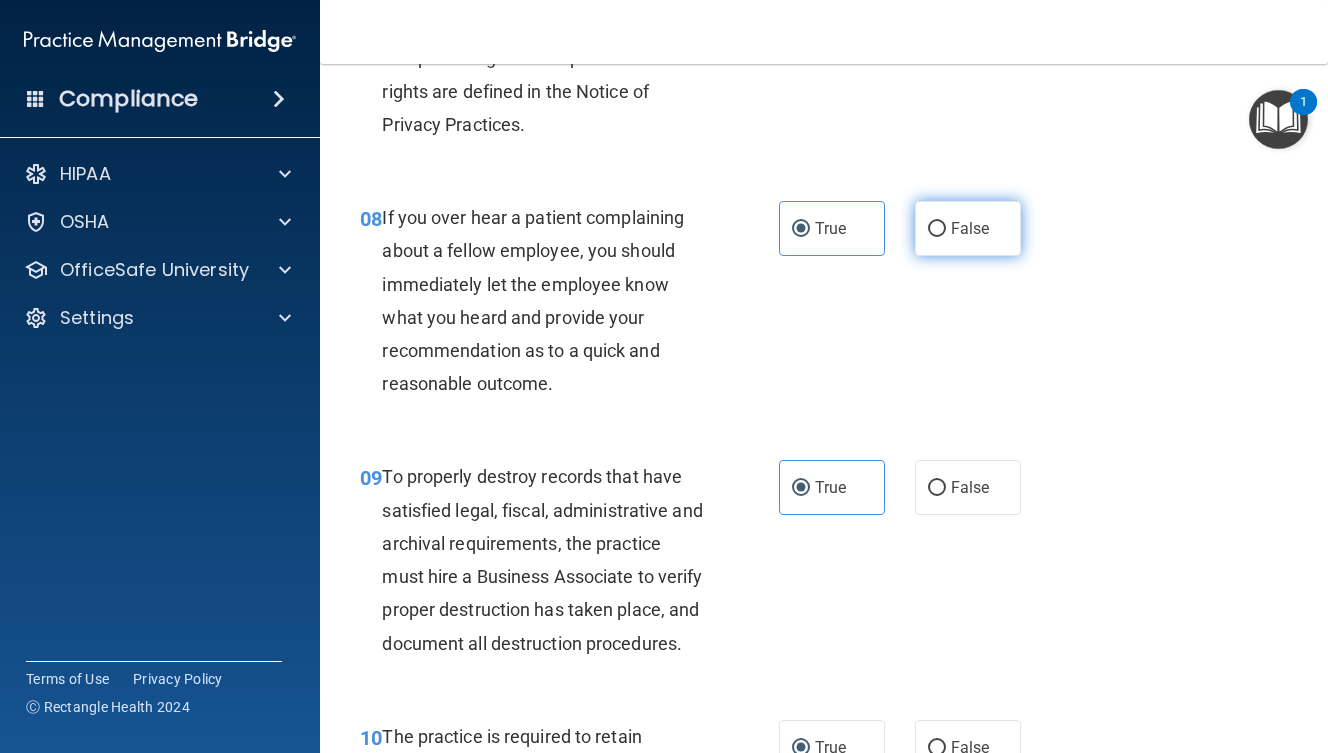 click on "False" at bounding box center (968, 228) 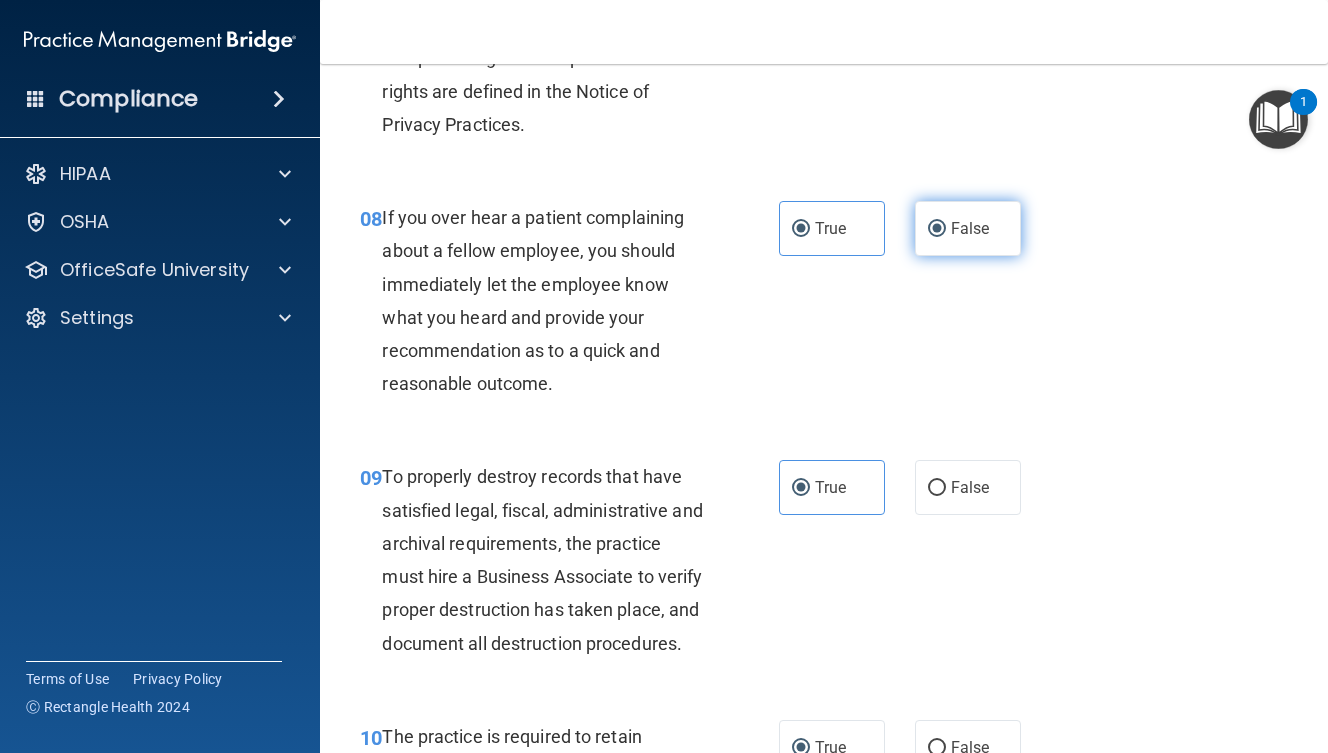 radio on "false" 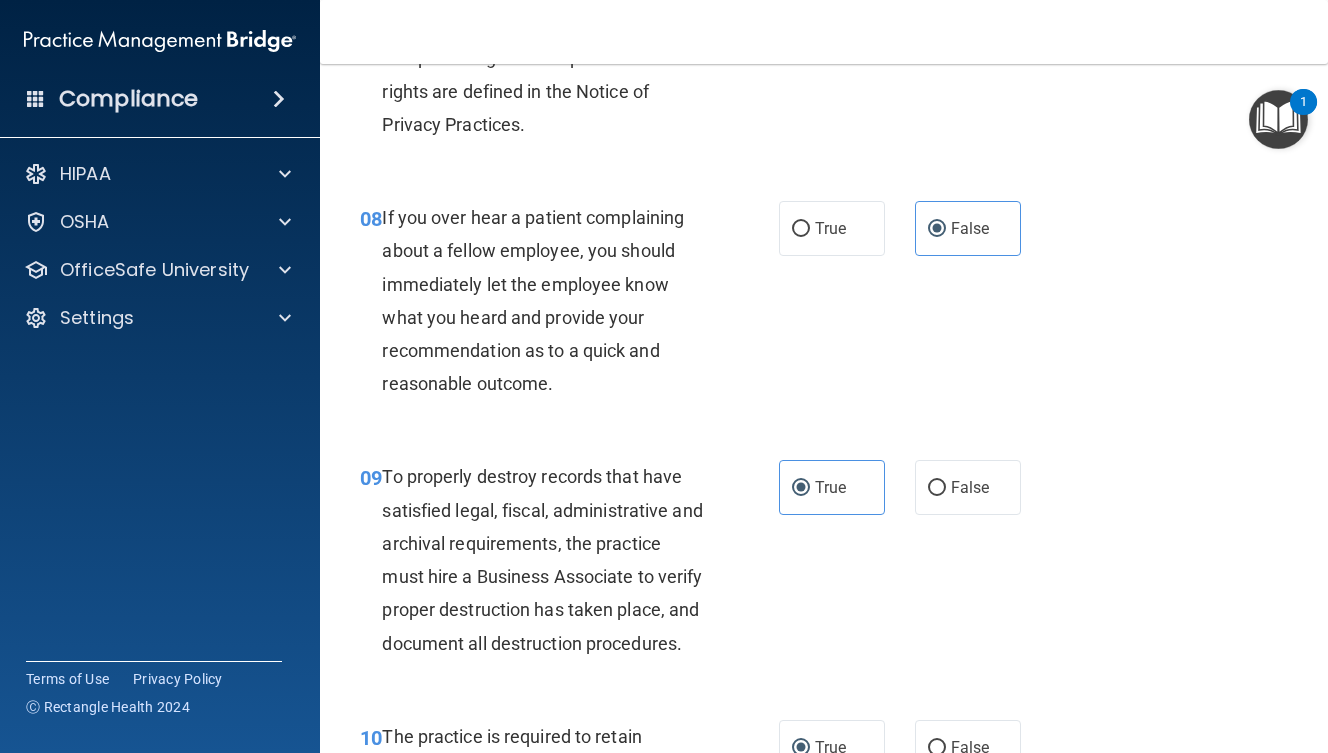 click on "09       To properly destroy records that have satisfied legal, fiscal, administrative and archival requirements, the practice must hire a Business Associate to verify proper destruction has taken place, and document all destruction procedures.                  True           False" at bounding box center [824, 564] 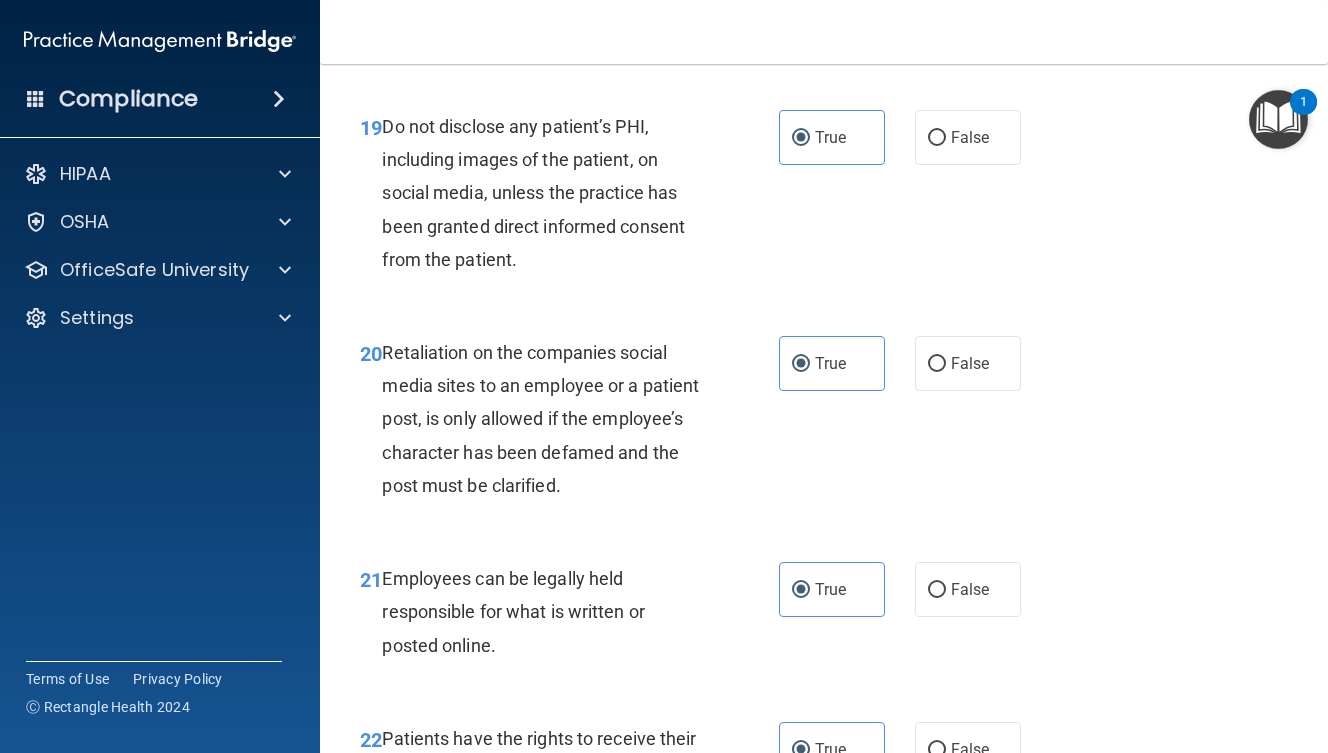 scroll, scrollTop: 4251, scrollLeft: 0, axis: vertical 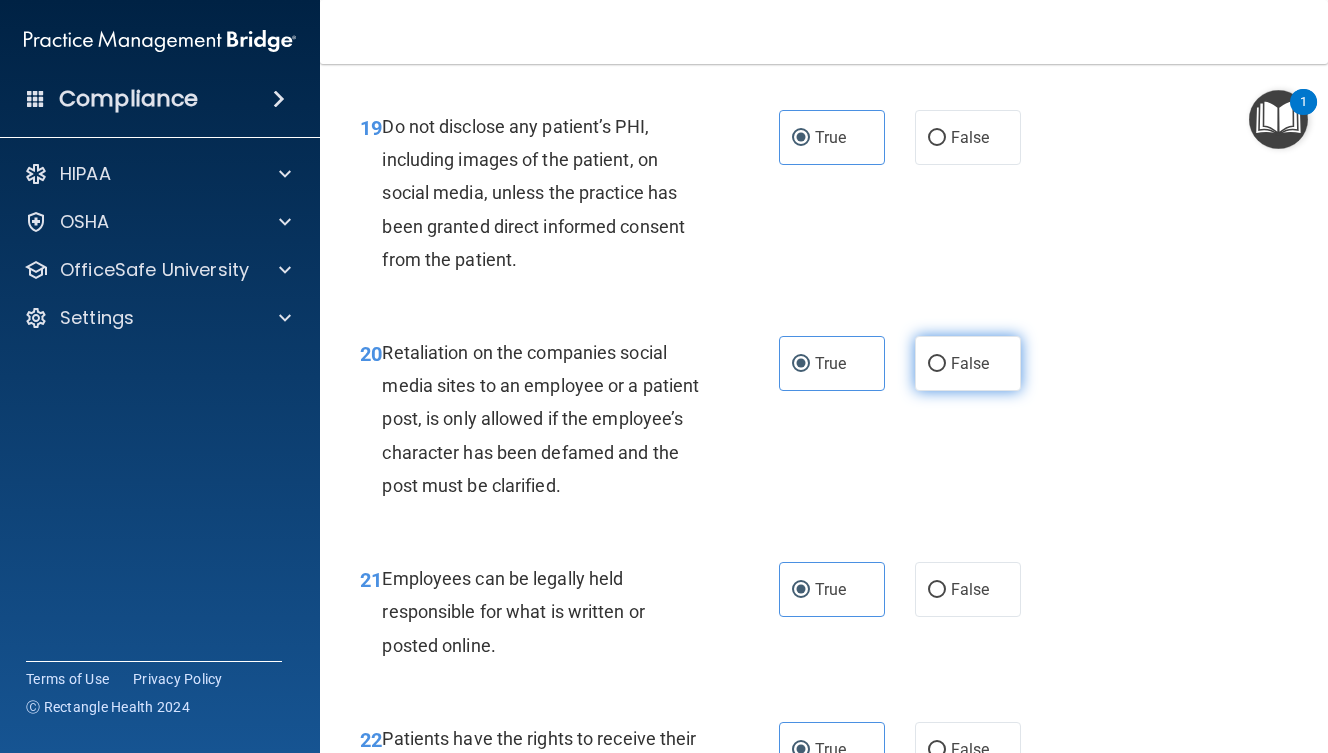 click on "False" at bounding box center (968, 363) 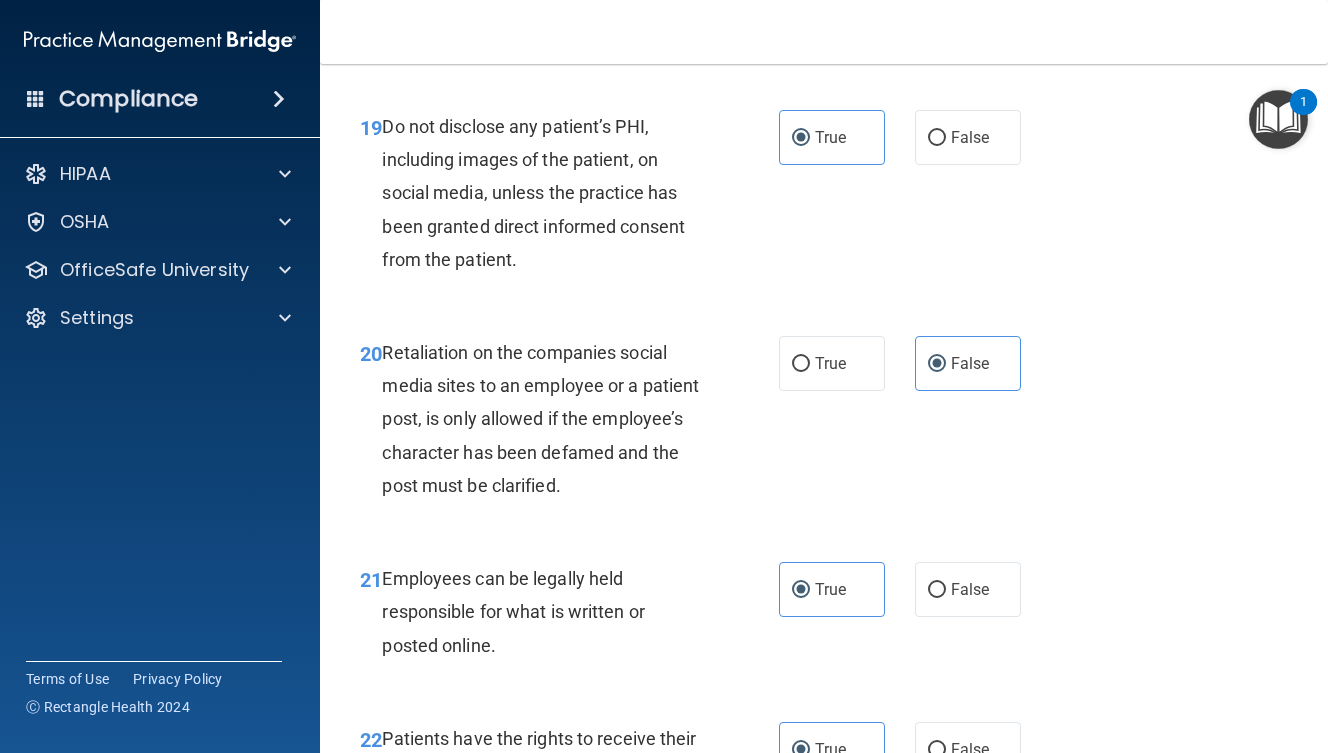 click on "20       Retaliation on the companies social media sites to an employee or a patient post, is only allowed if the employee’s character has been defamed and the post must be clarified.                  True           False" at bounding box center [824, 424] 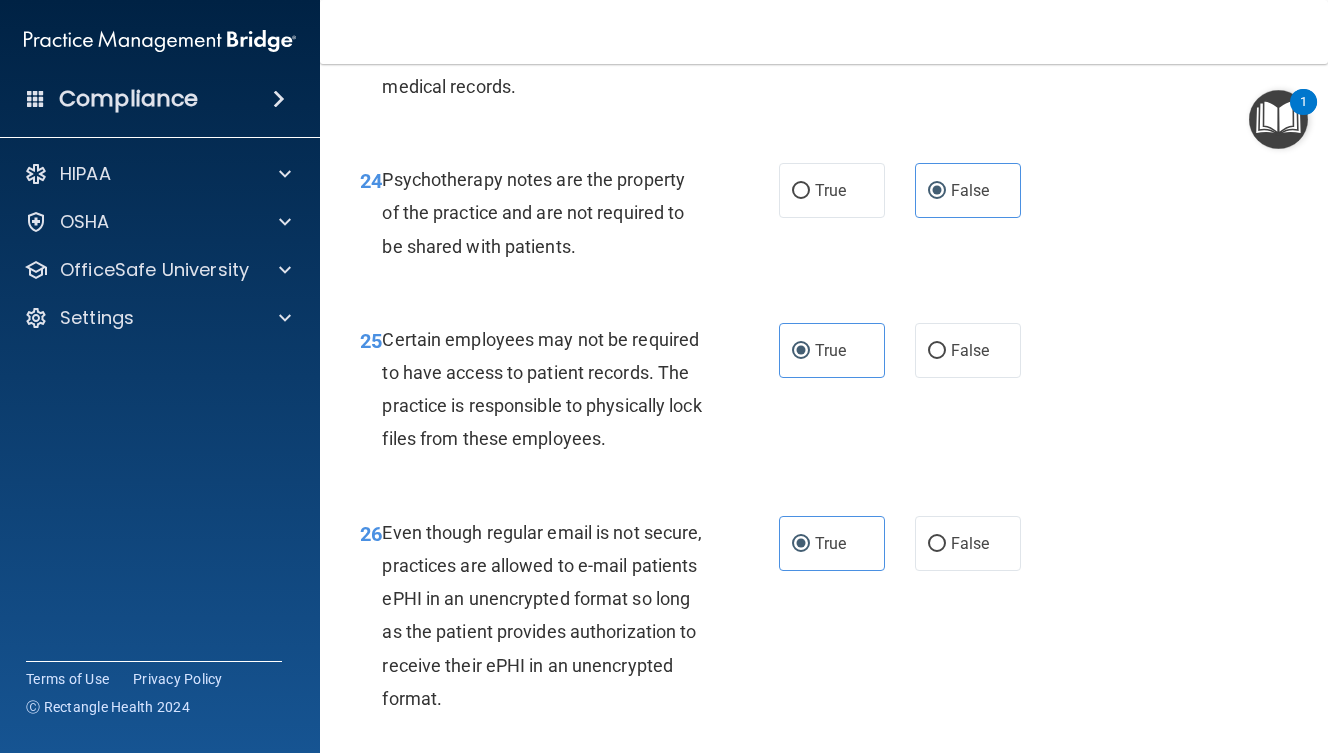 scroll, scrollTop: 5131, scrollLeft: 0, axis: vertical 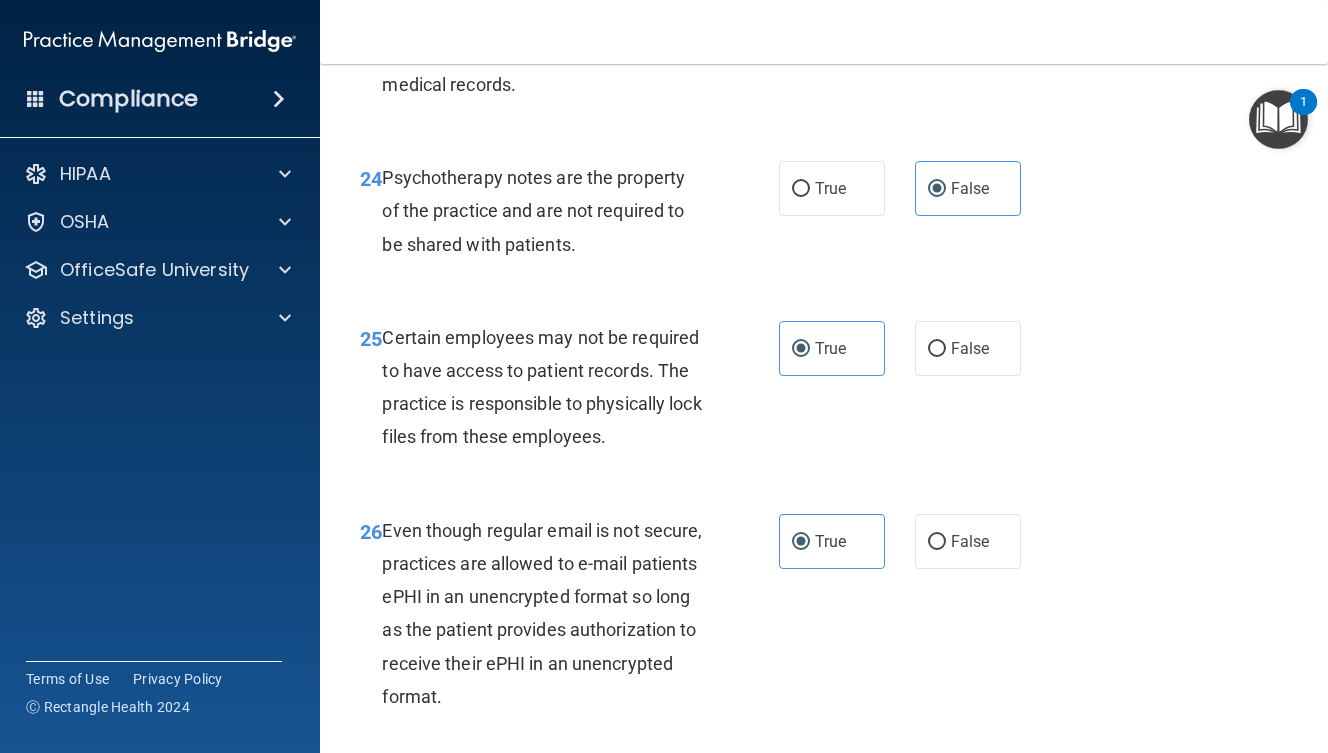 click on "24       Psychotherapy notes are the property of the practice and are not required to be shared with patients.                  True           False" at bounding box center [824, 216] 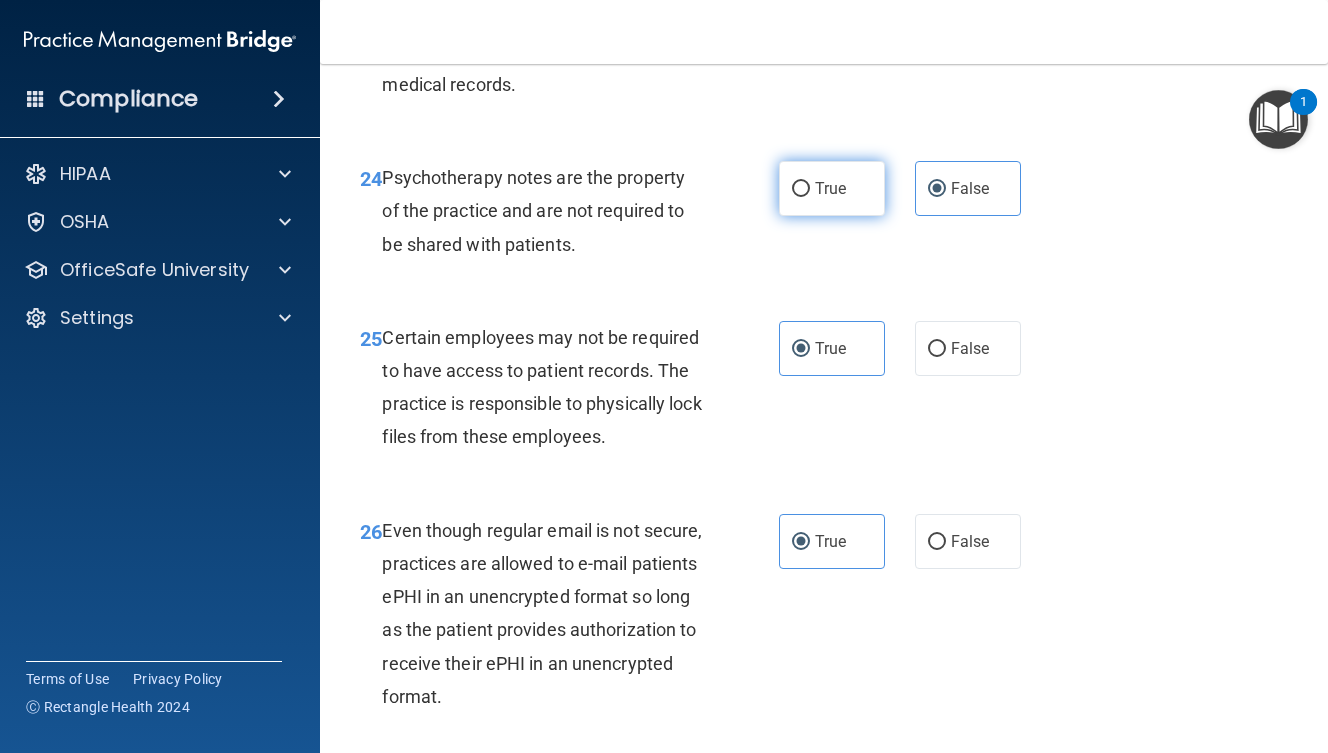 click on "True" at bounding box center (832, 188) 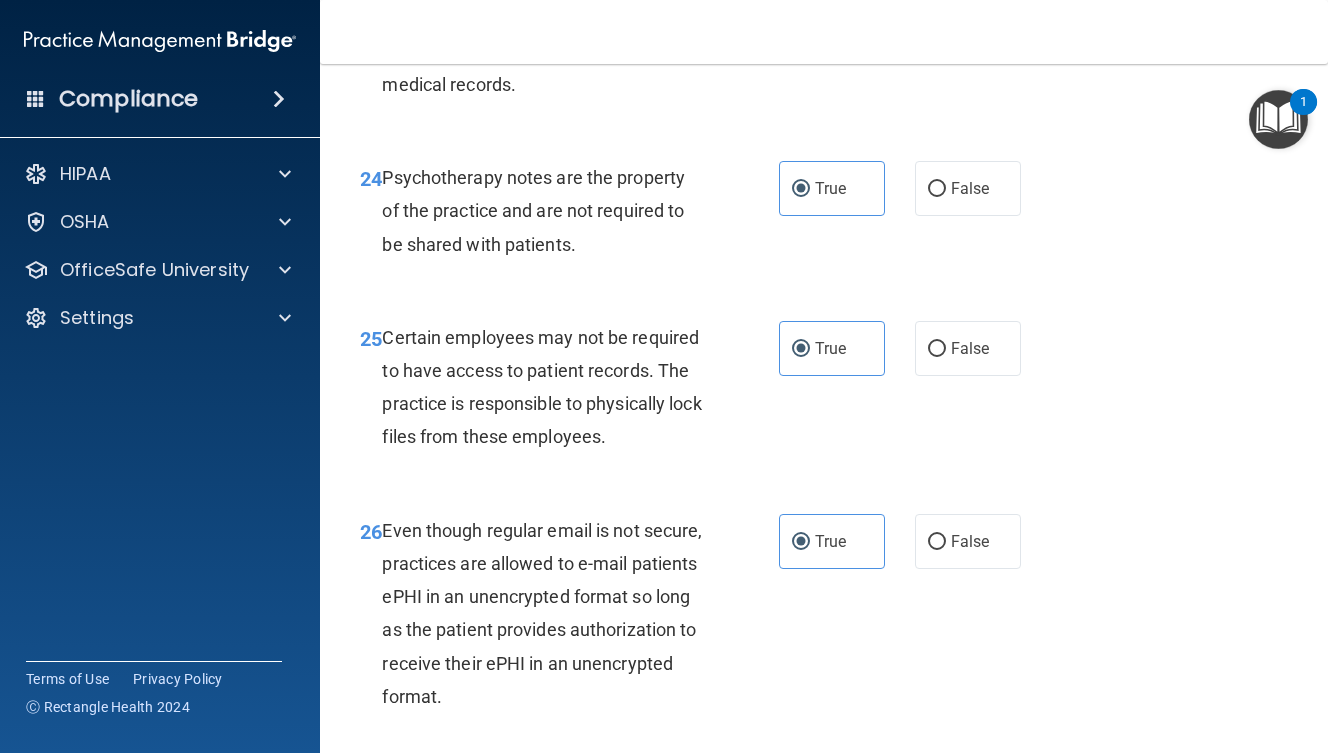 click on "25       Certain employees may not be required to have access to patient records.  The practice is responsible to physically lock files from these employees.                  True           False" at bounding box center [824, 392] 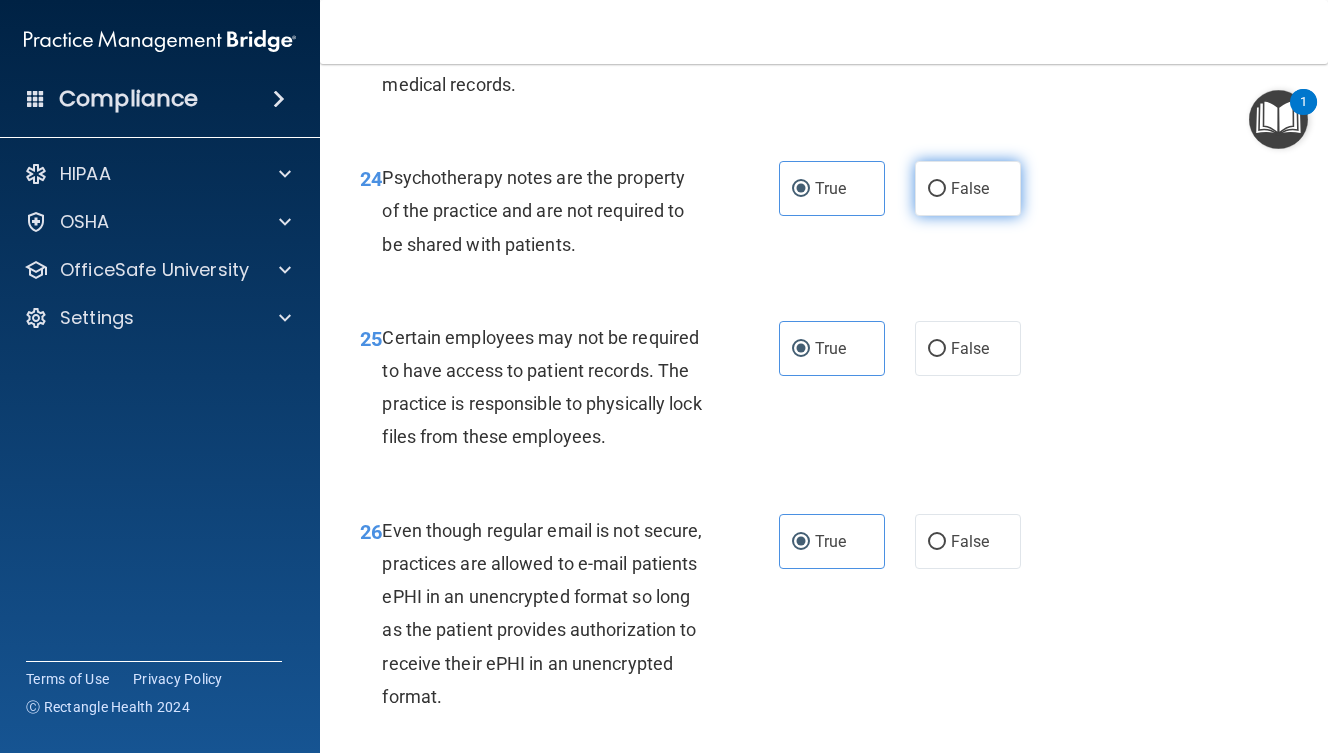click on "False" at bounding box center [968, 188] 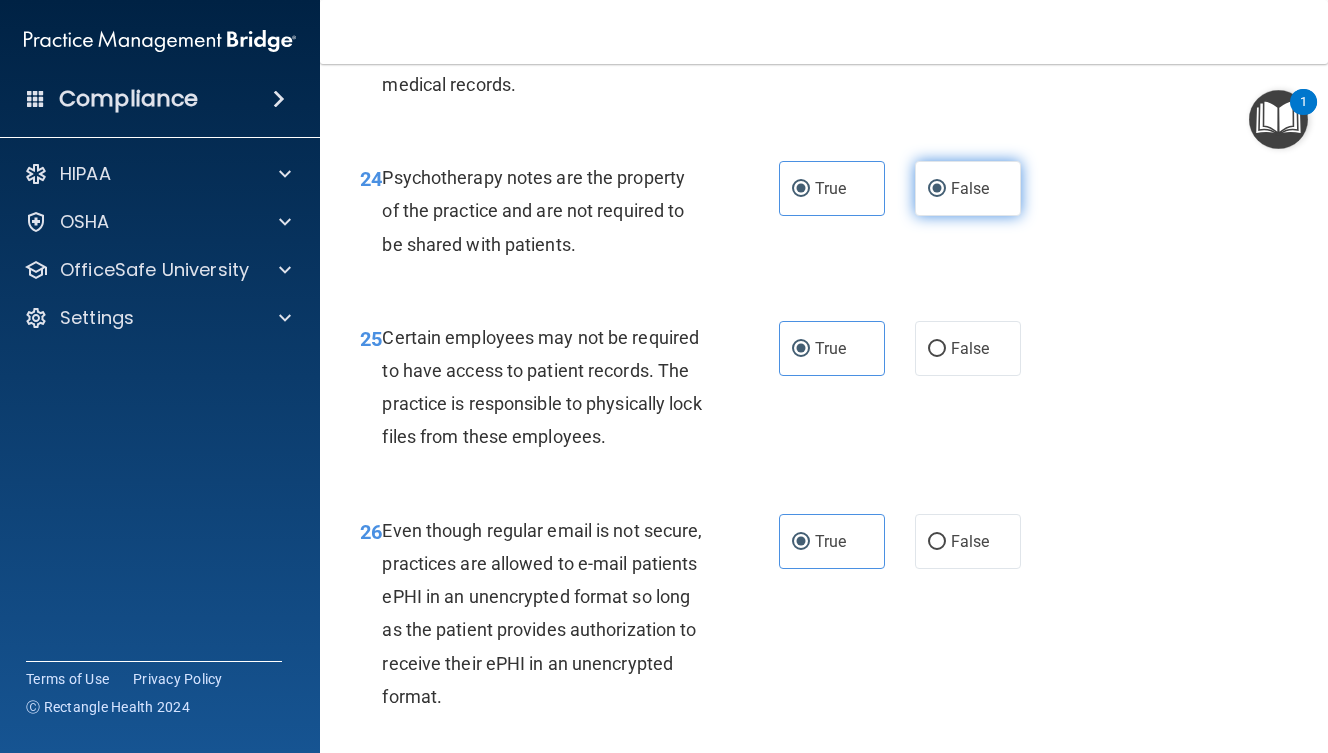 radio on "false" 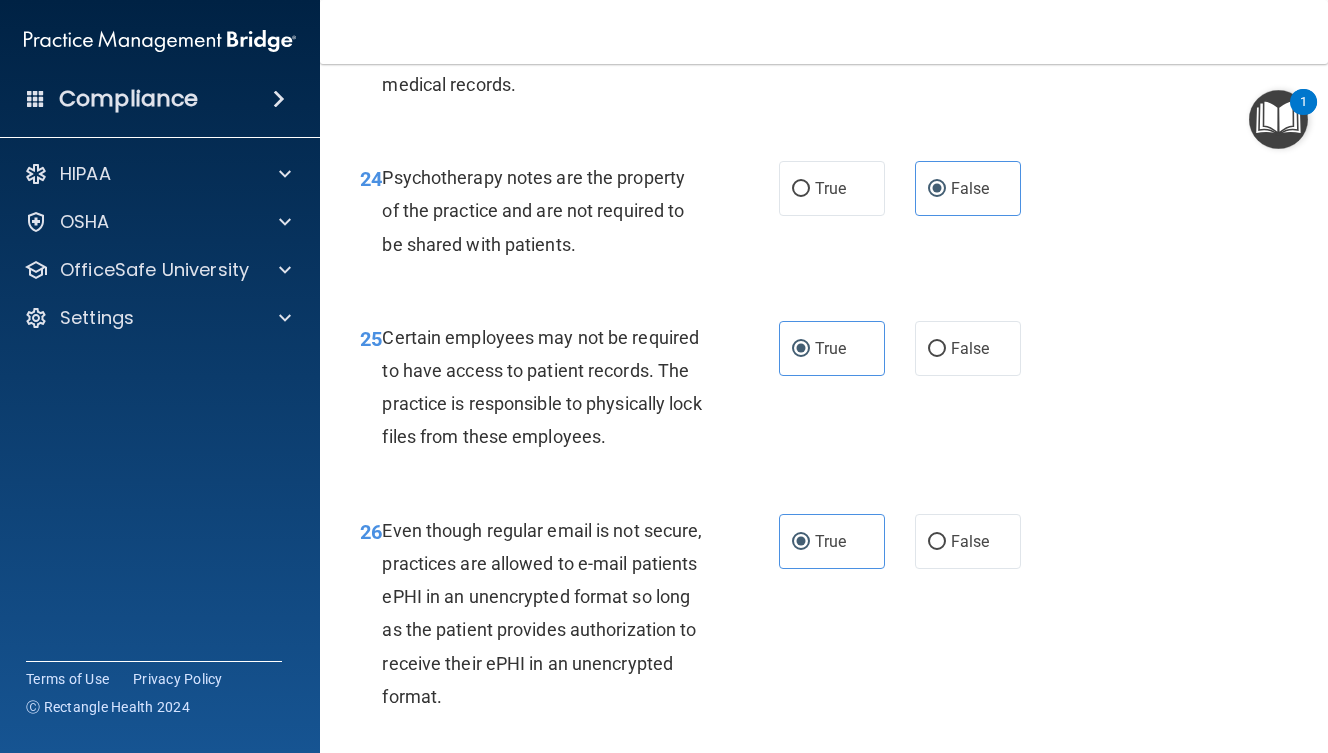 click on "24       Psychotherapy notes are the property of the practice and are not required to be shared with patients.                  True           False" at bounding box center (824, 216) 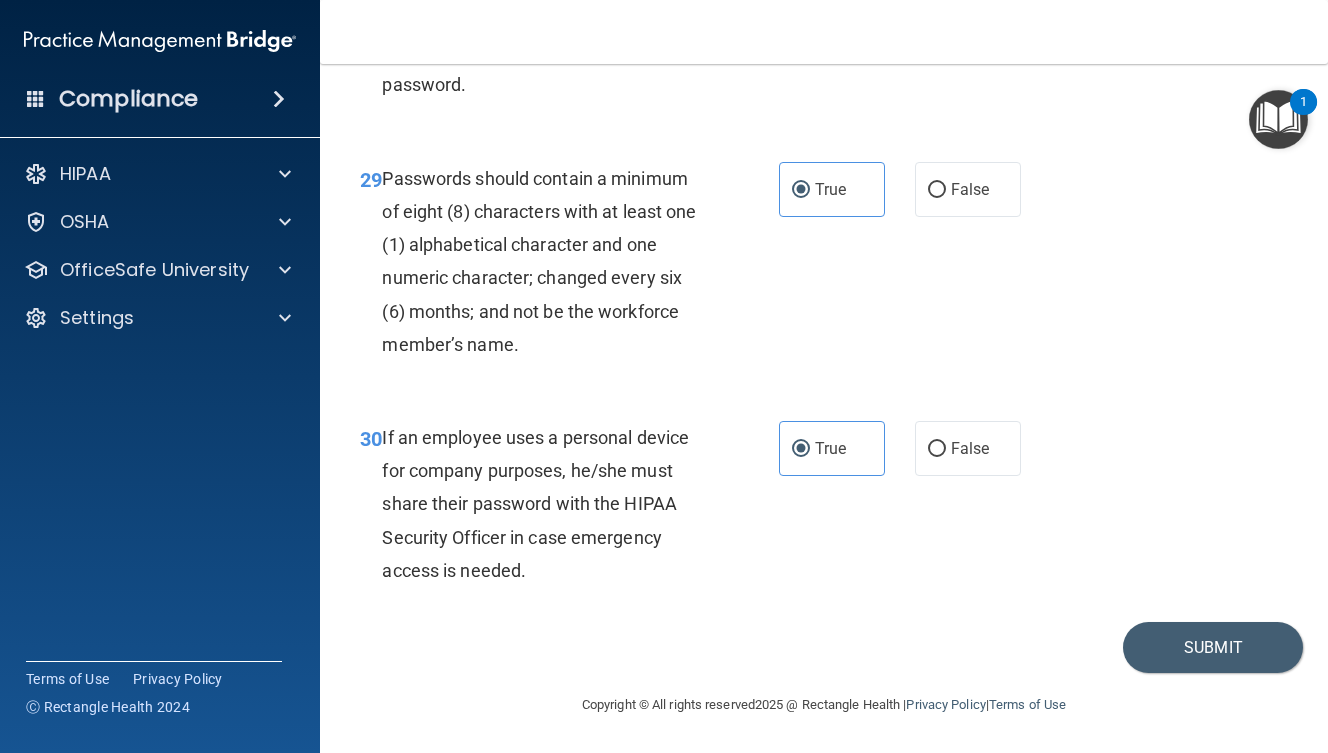 scroll, scrollTop: 6128, scrollLeft: 0, axis: vertical 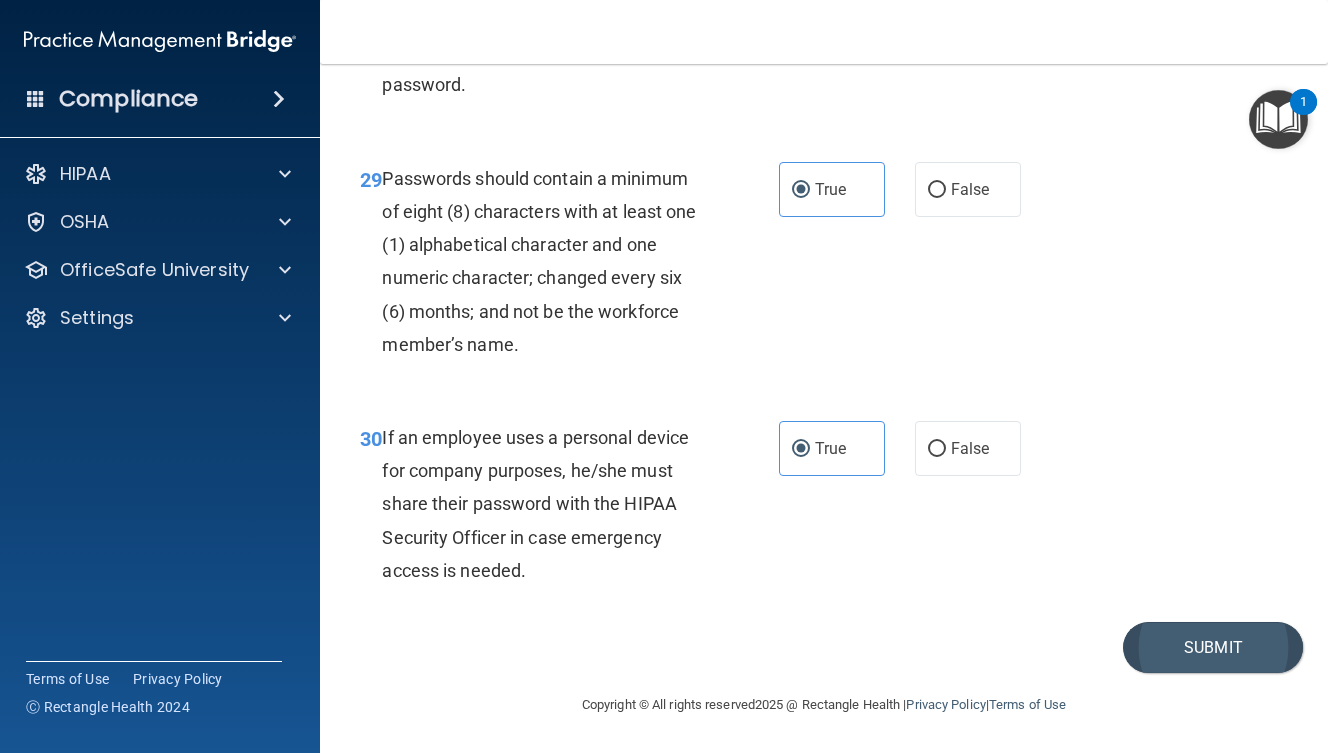 click on "Submit" at bounding box center (1213, 647) 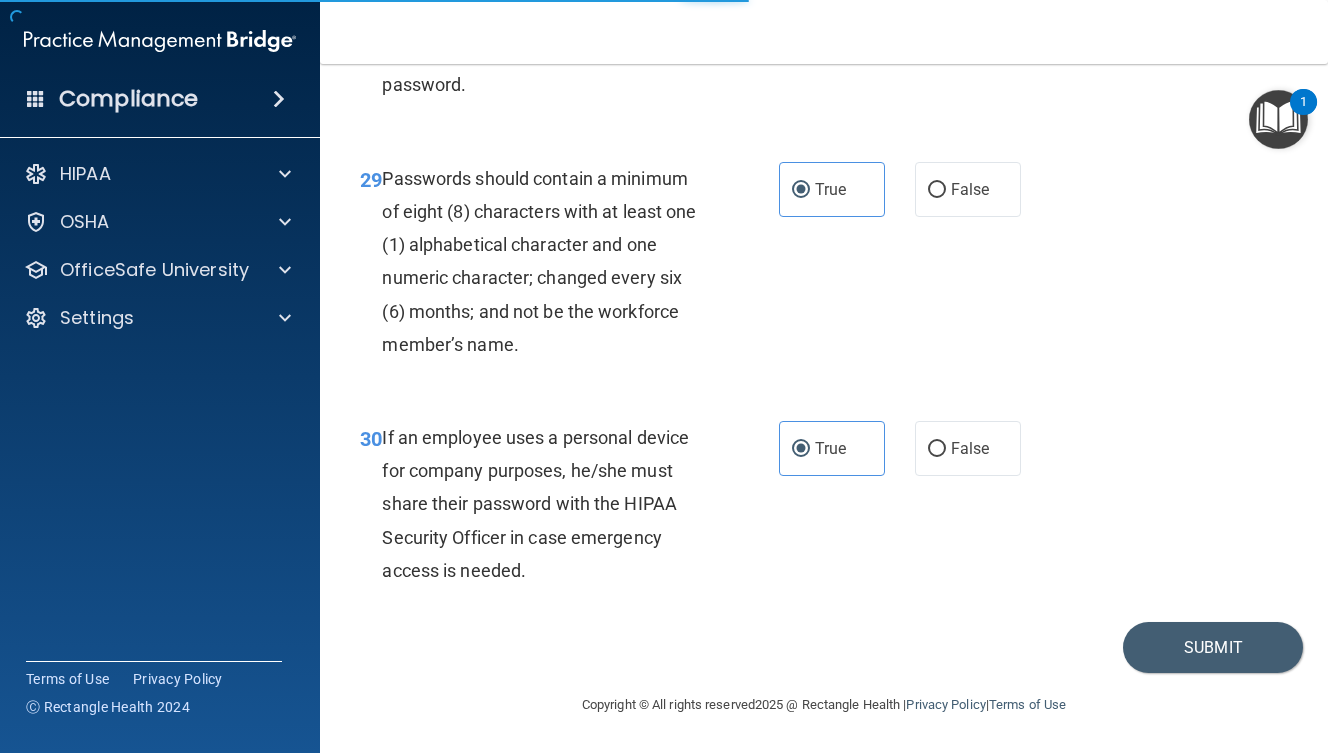 scroll, scrollTop: 0, scrollLeft: 0, axis: both 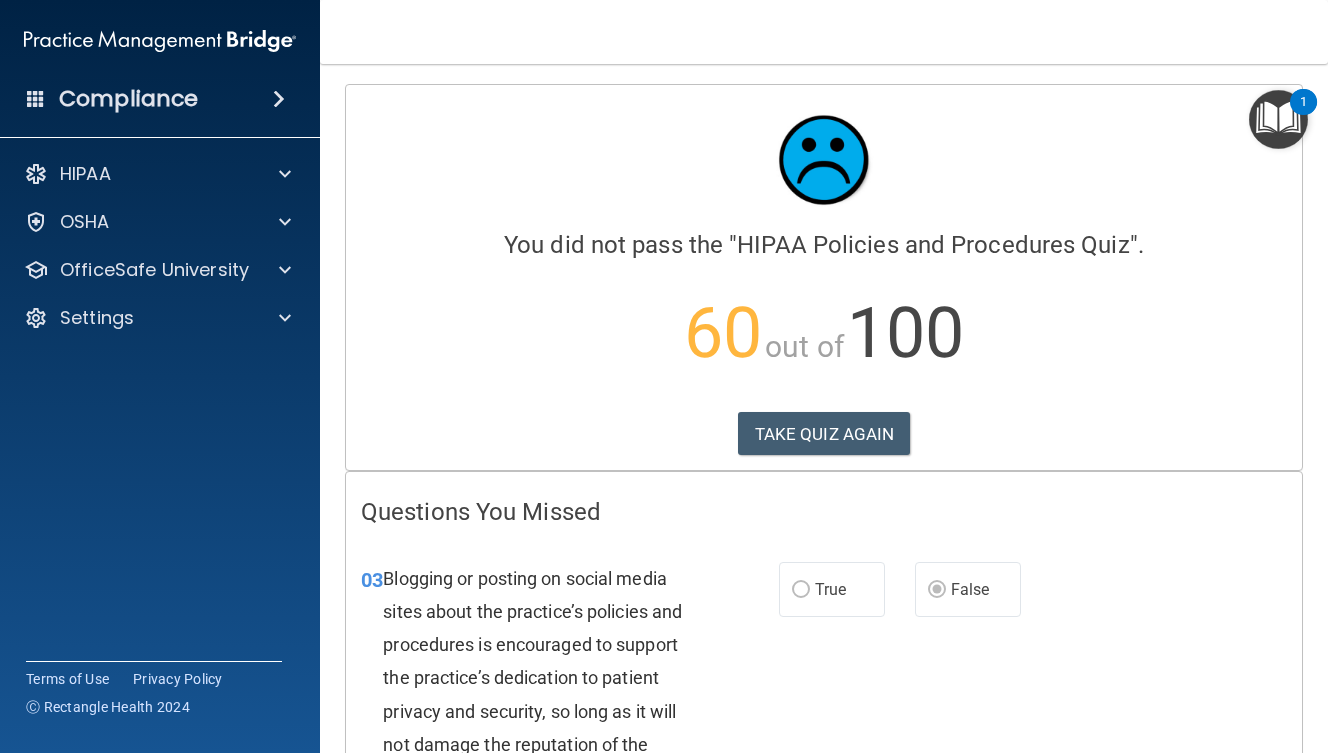 click on "TAKE QUIZ AGAIN" at bounding box center [824, 434] 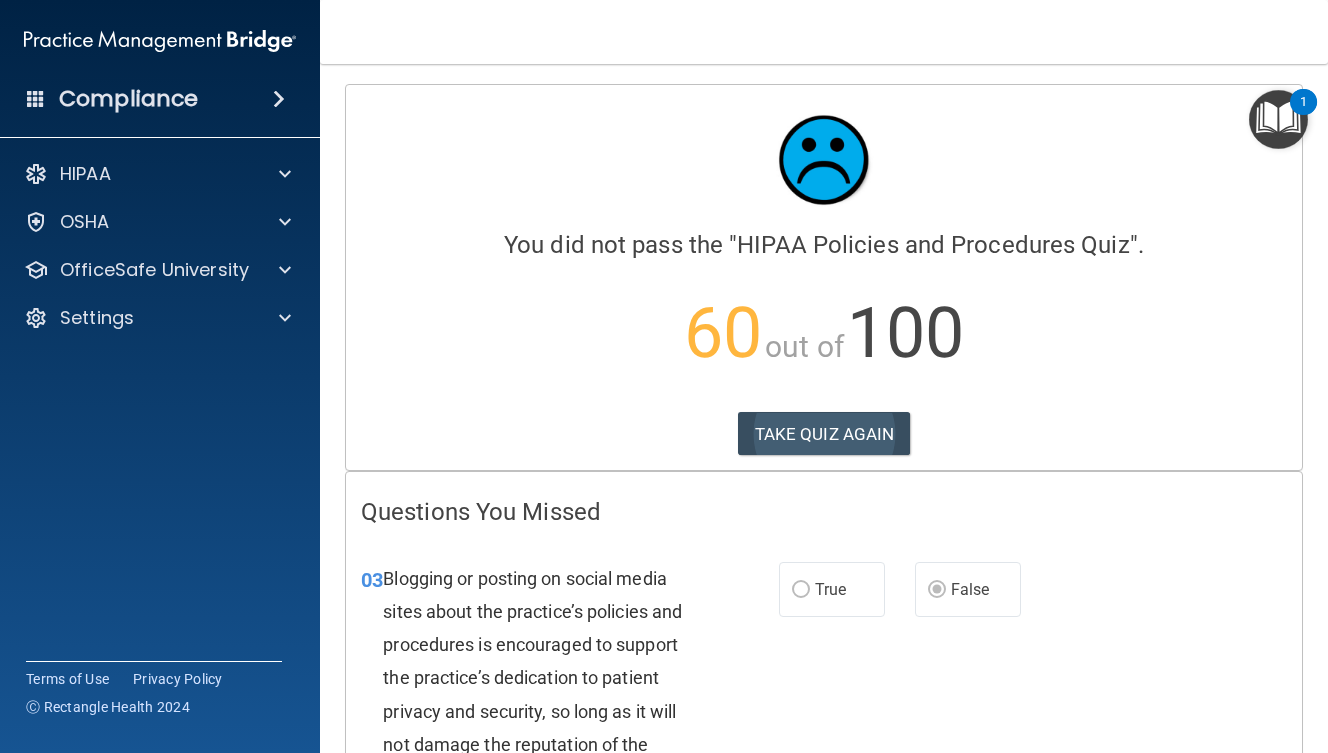 click on "TAKE QUIZ AGAIN" at bounding box center (824, 434) 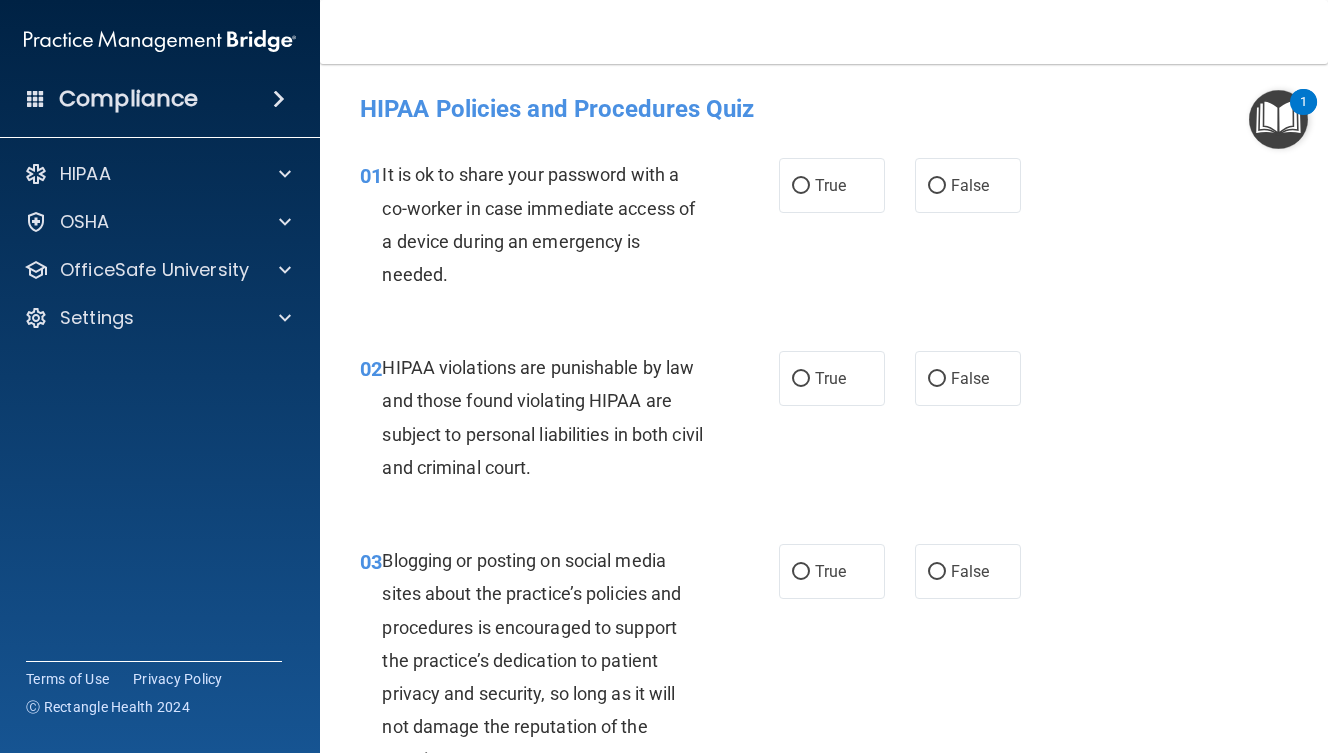 scroll, scrollTop: 0, scrollLeft: 0, axis: both 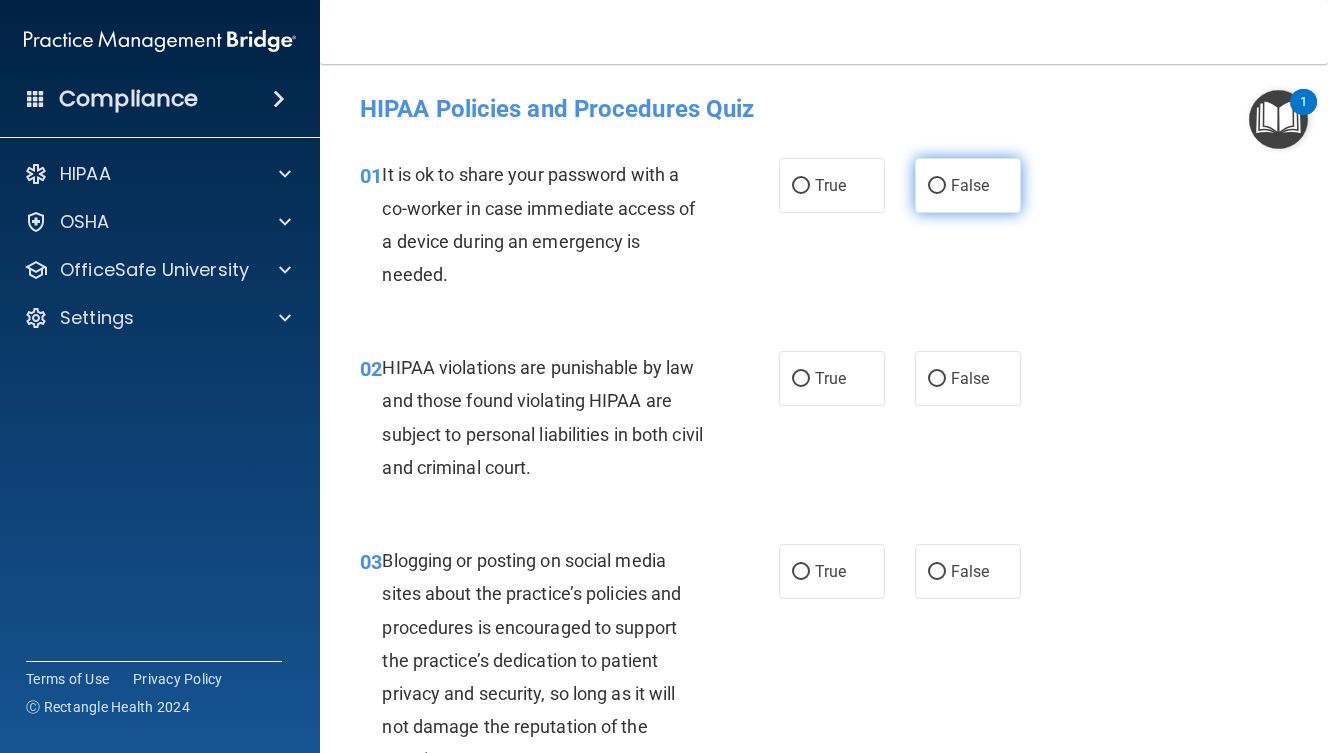 click on "False" at bounding box center [937, 186] 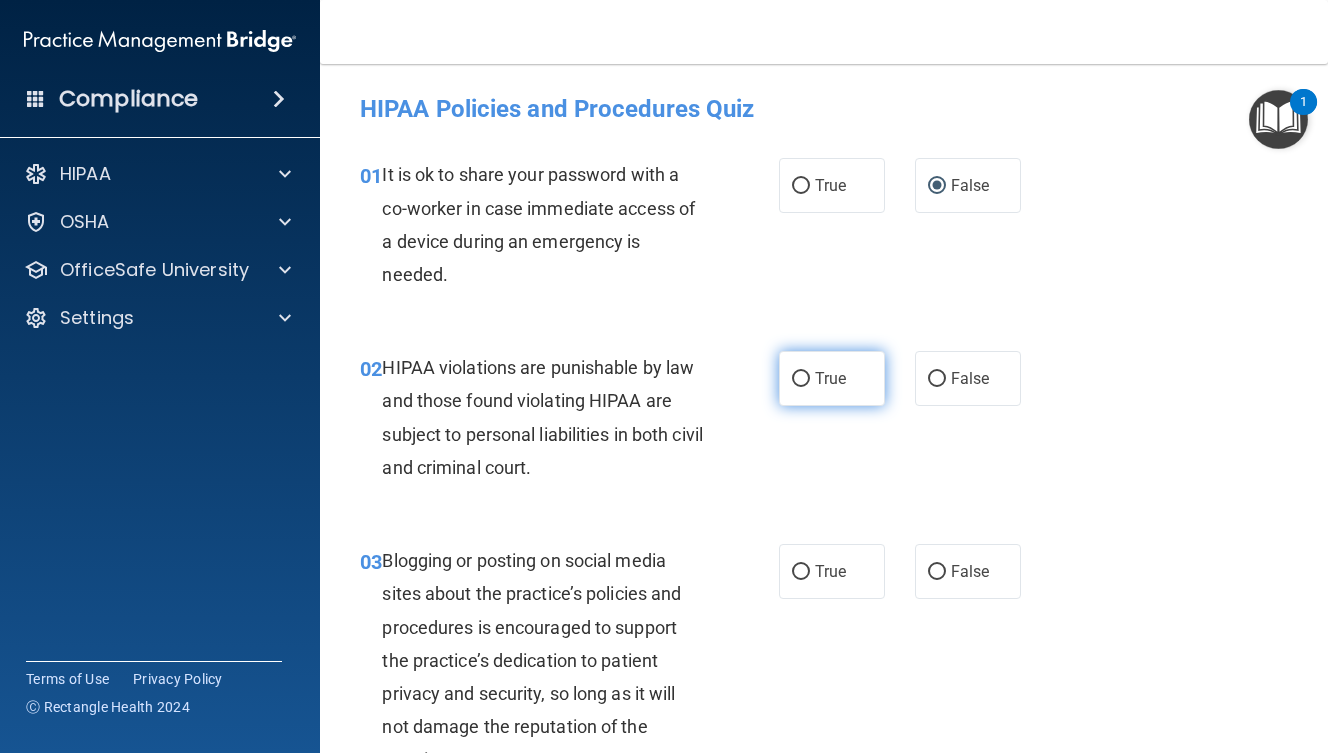click on "True" at bounding box center (801, 379) 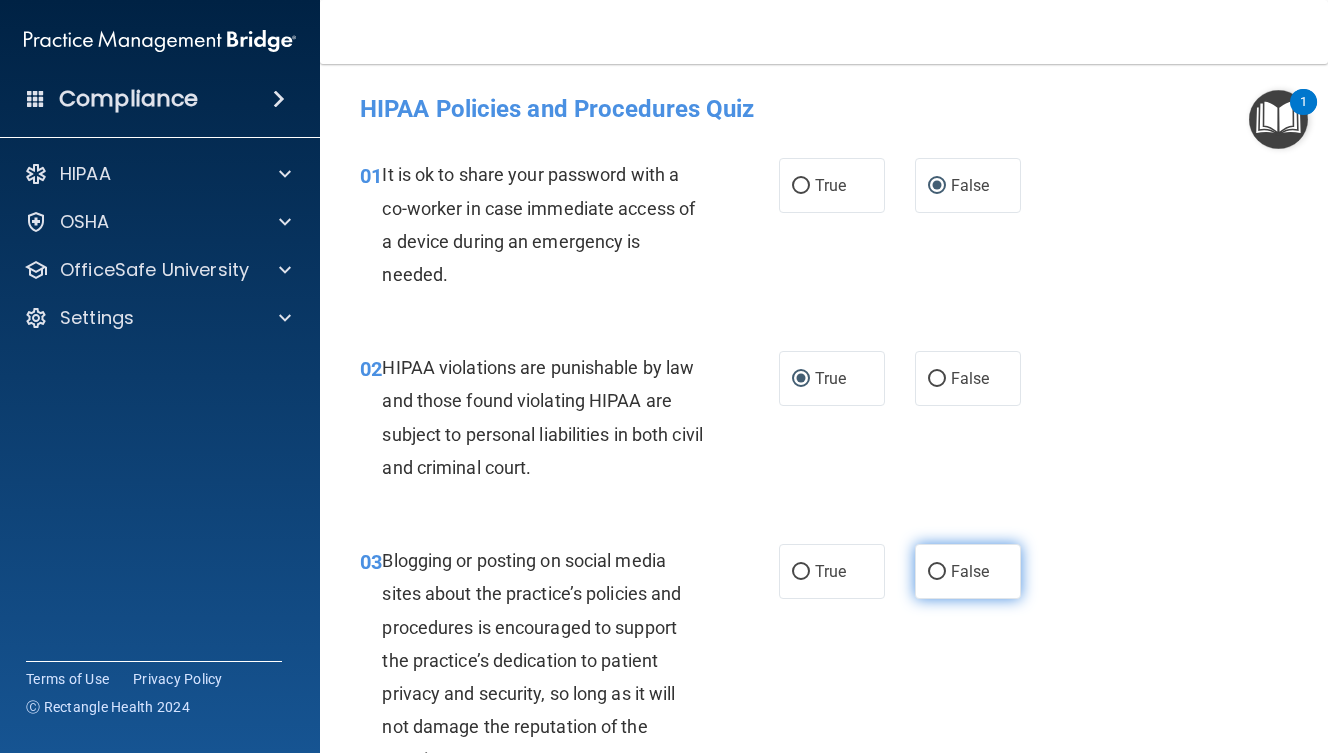 click on "False" at bounding box center [968, 571] 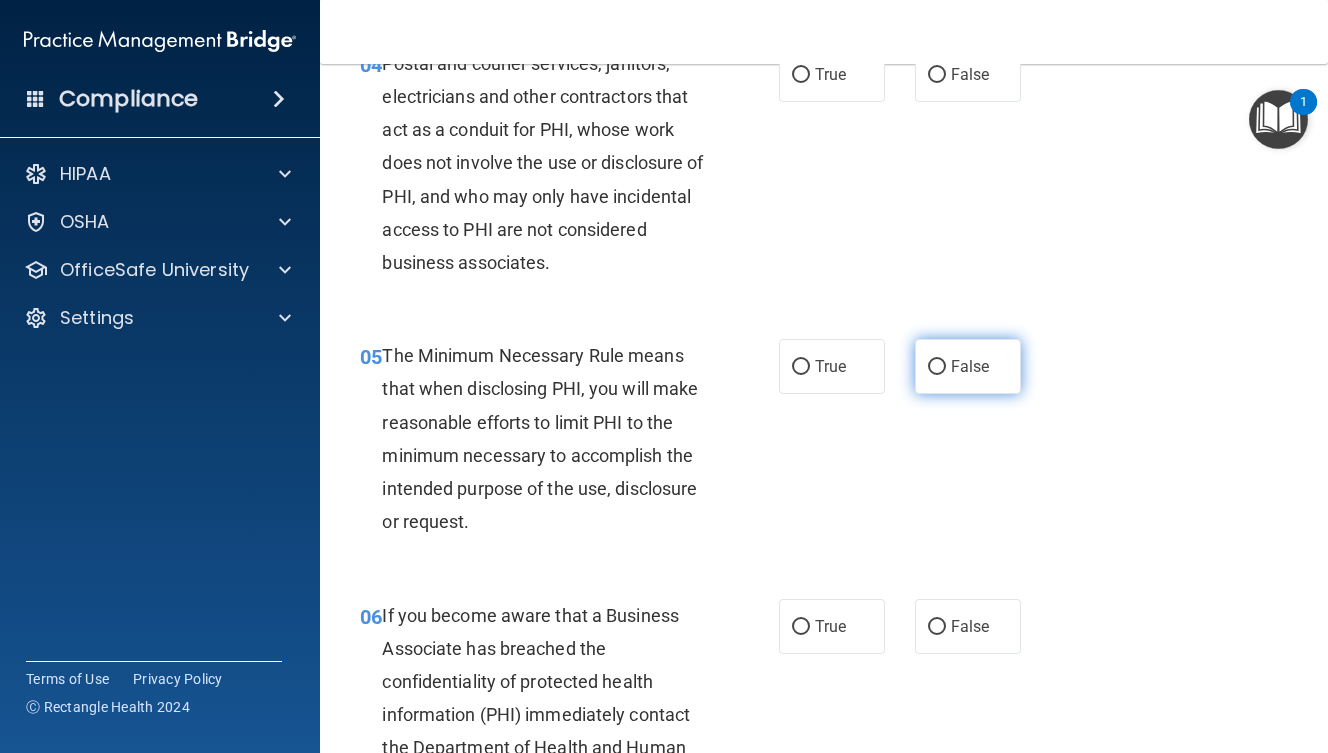 scroll, scrollTop: 791, scrollLeft: 0, axis: vertical 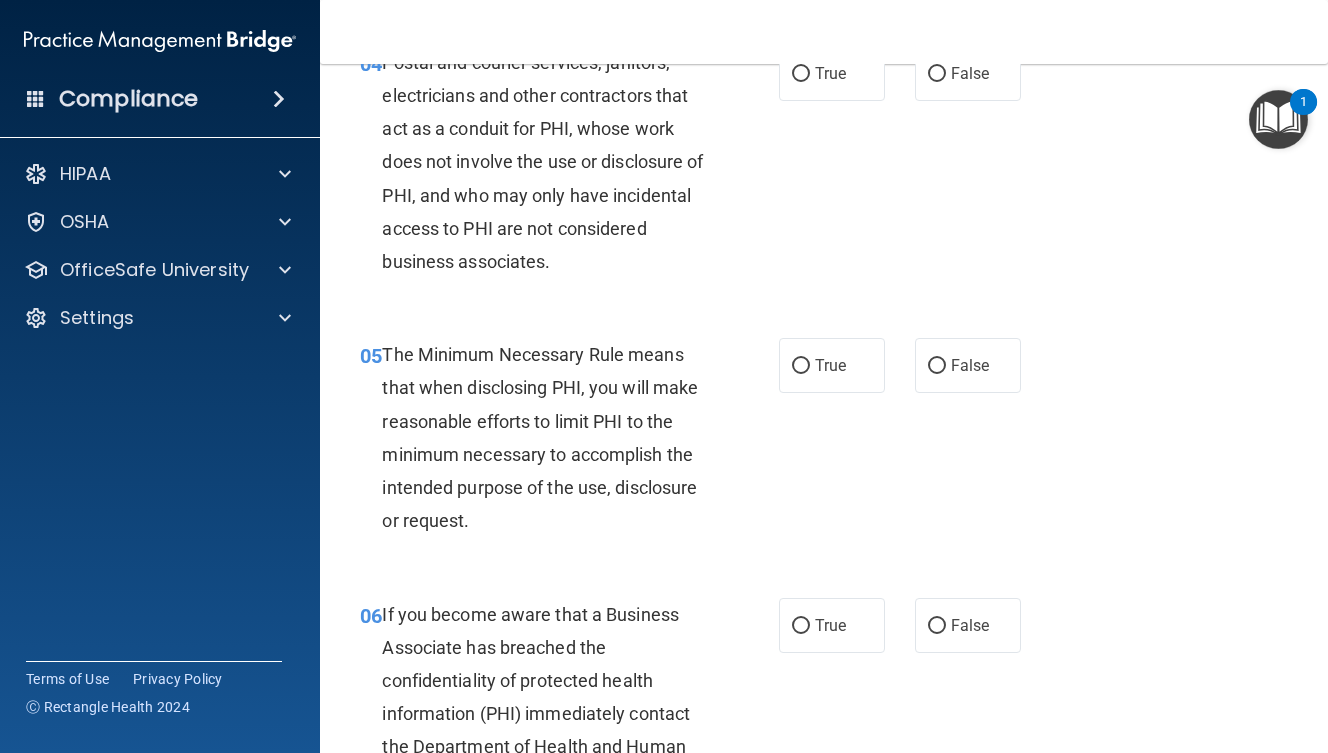 click on "06       If you become aware that a Business Associate has breached the confidentiality of protected health information (PHI) immediately contact the Department of Health and Human Services and report the breach as required under HIPAA’s Notification Rule.                  True           False" at bounding box center [824, 736] 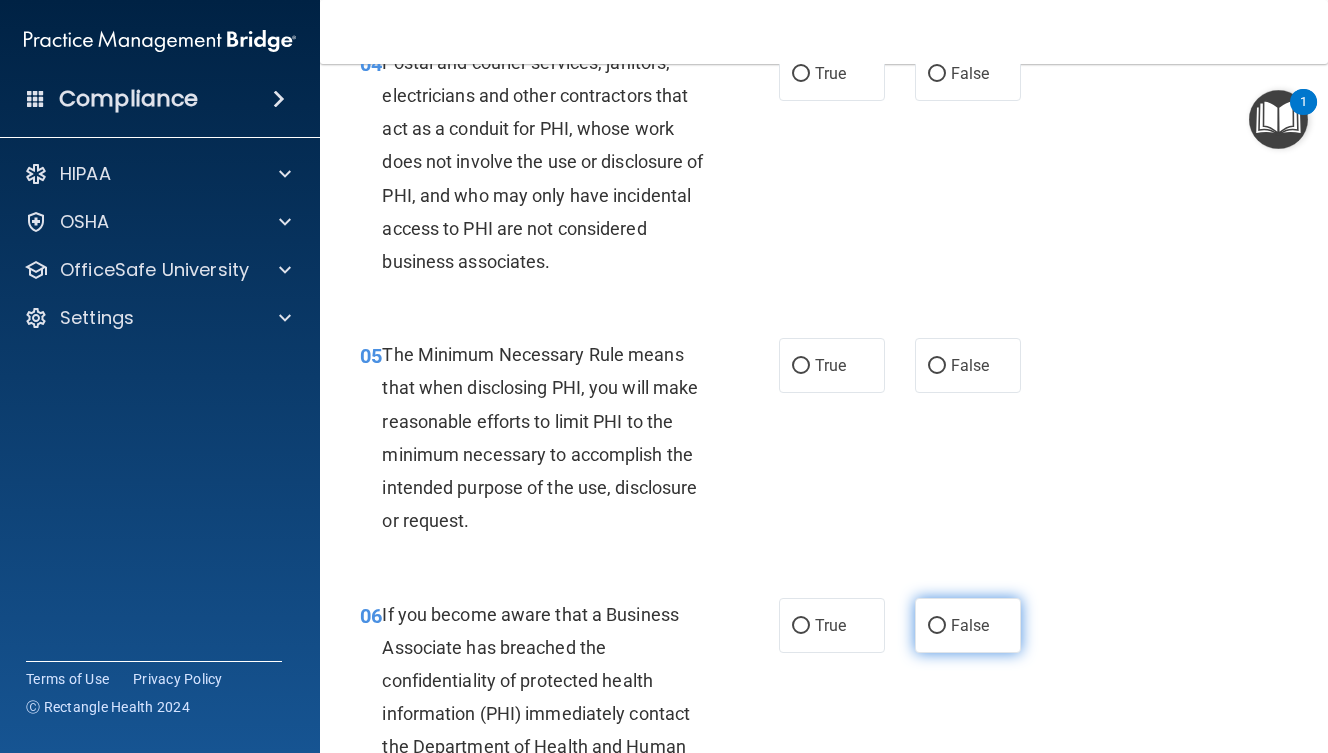 click on "False" at bounding box center (970, 625) 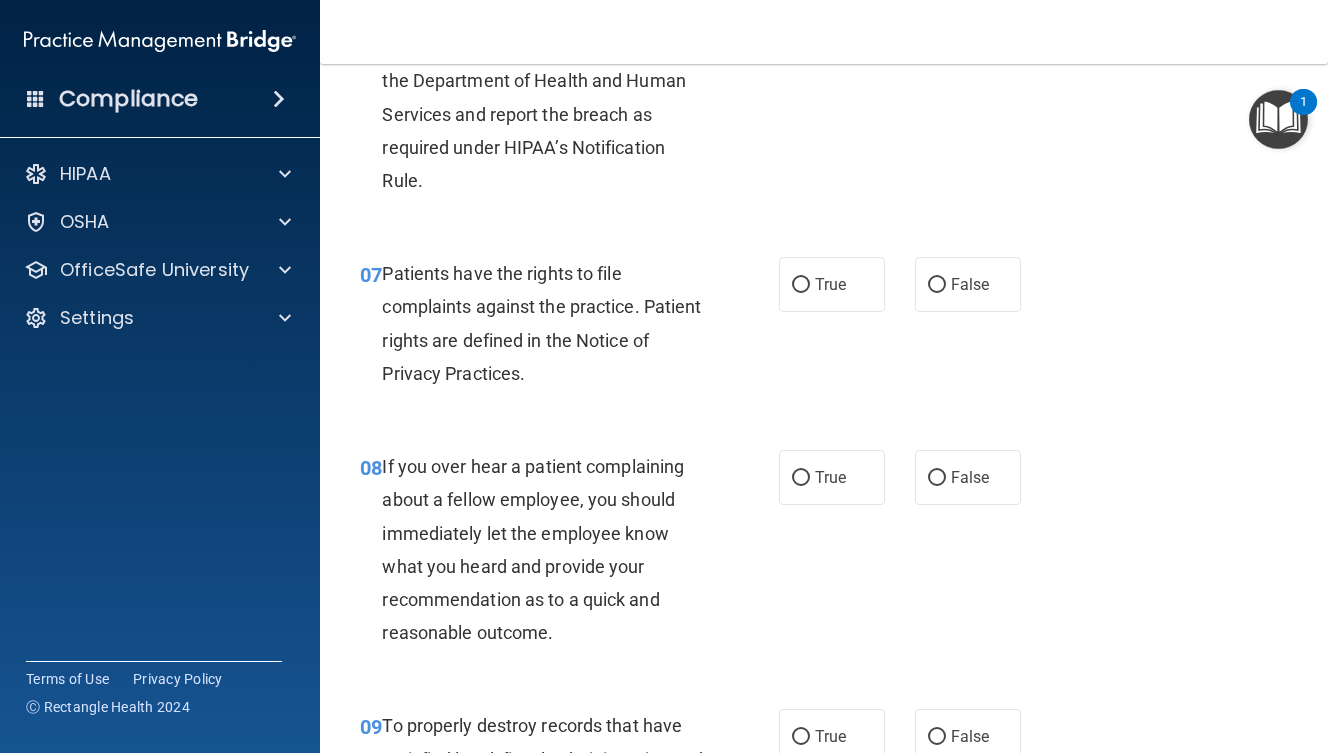 scroll, scrollTop: 1634, scrollLeft: 0, axis: vertical 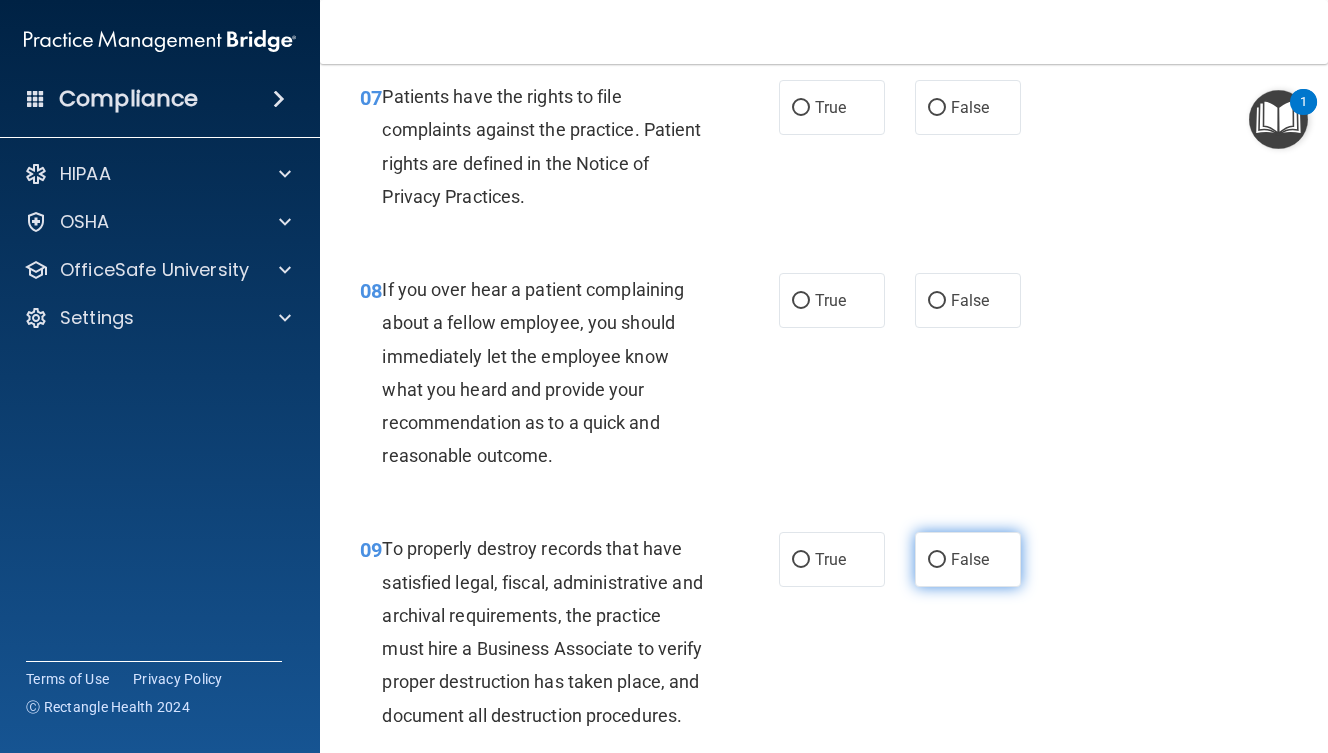 click on "False" at bounding box center (970, 559) 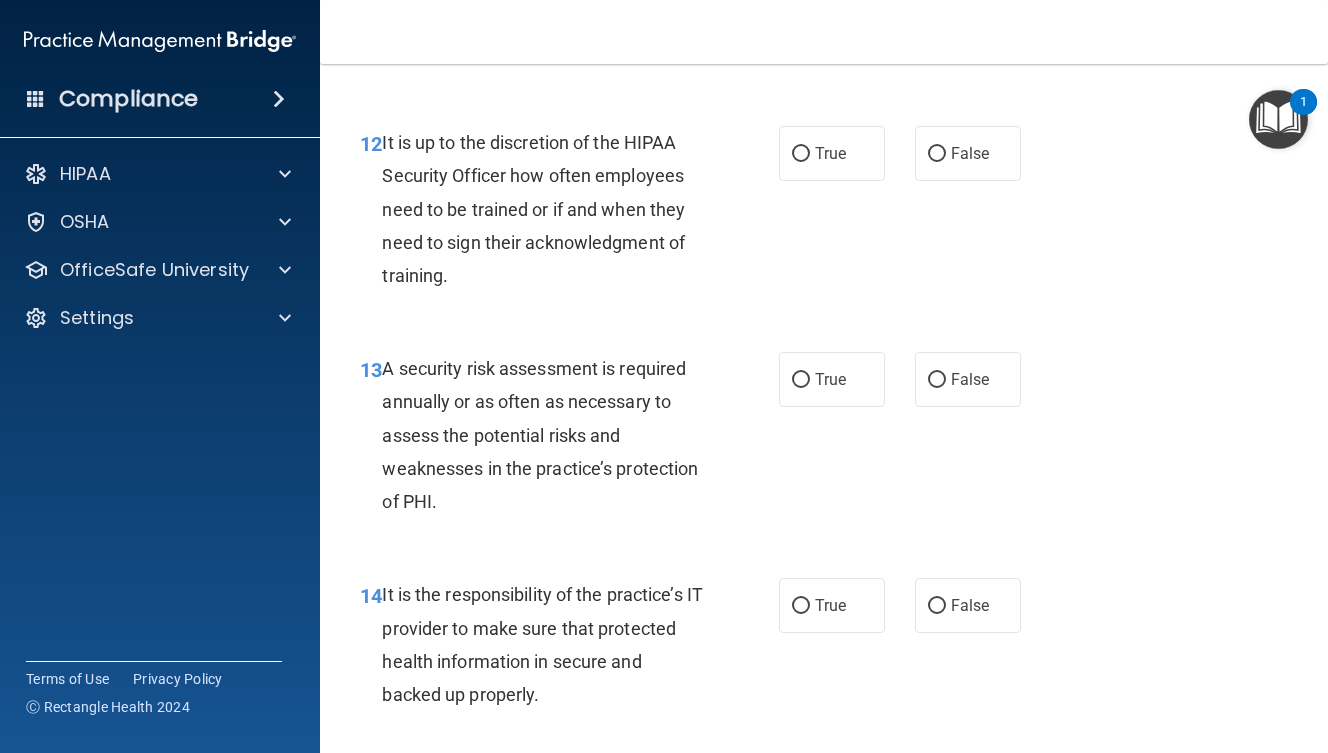 scroll, scrollTop: 2787, scrollLeft: 0, axis: vertical 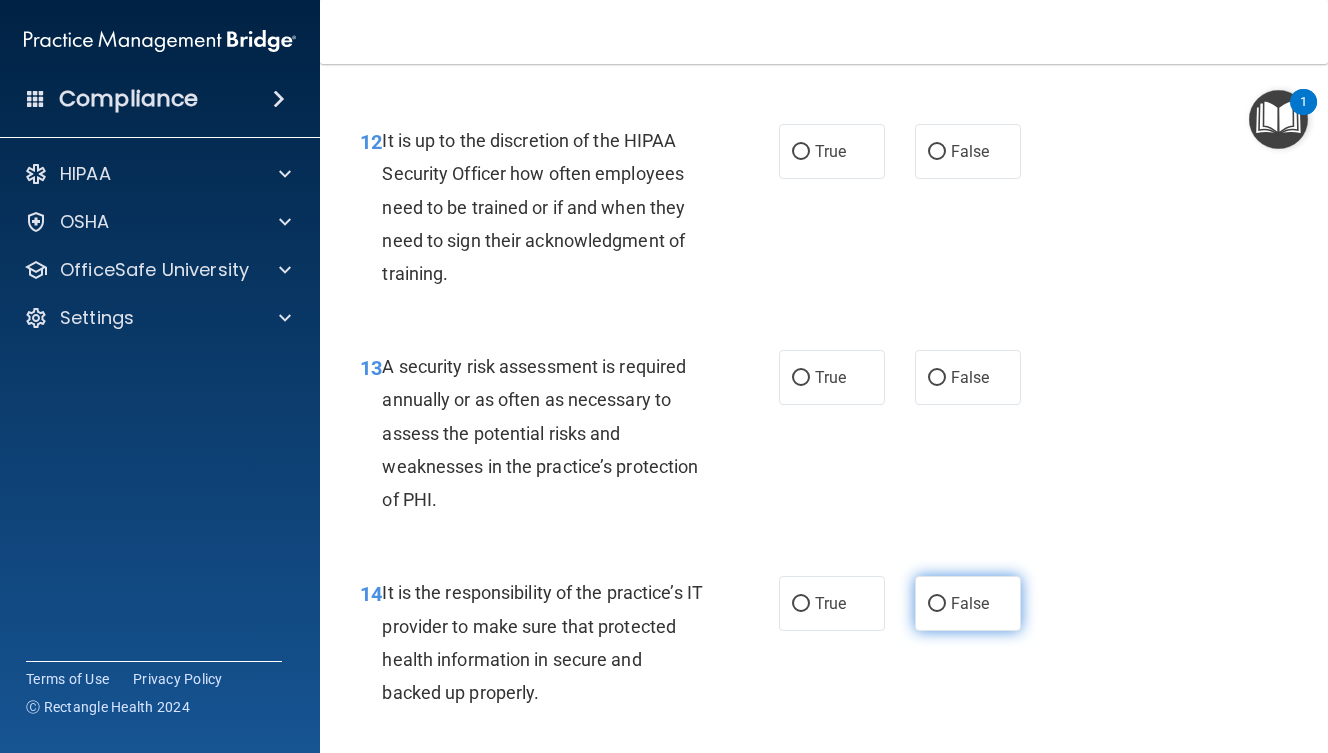 click on "False" at bounding box center (968, 603) 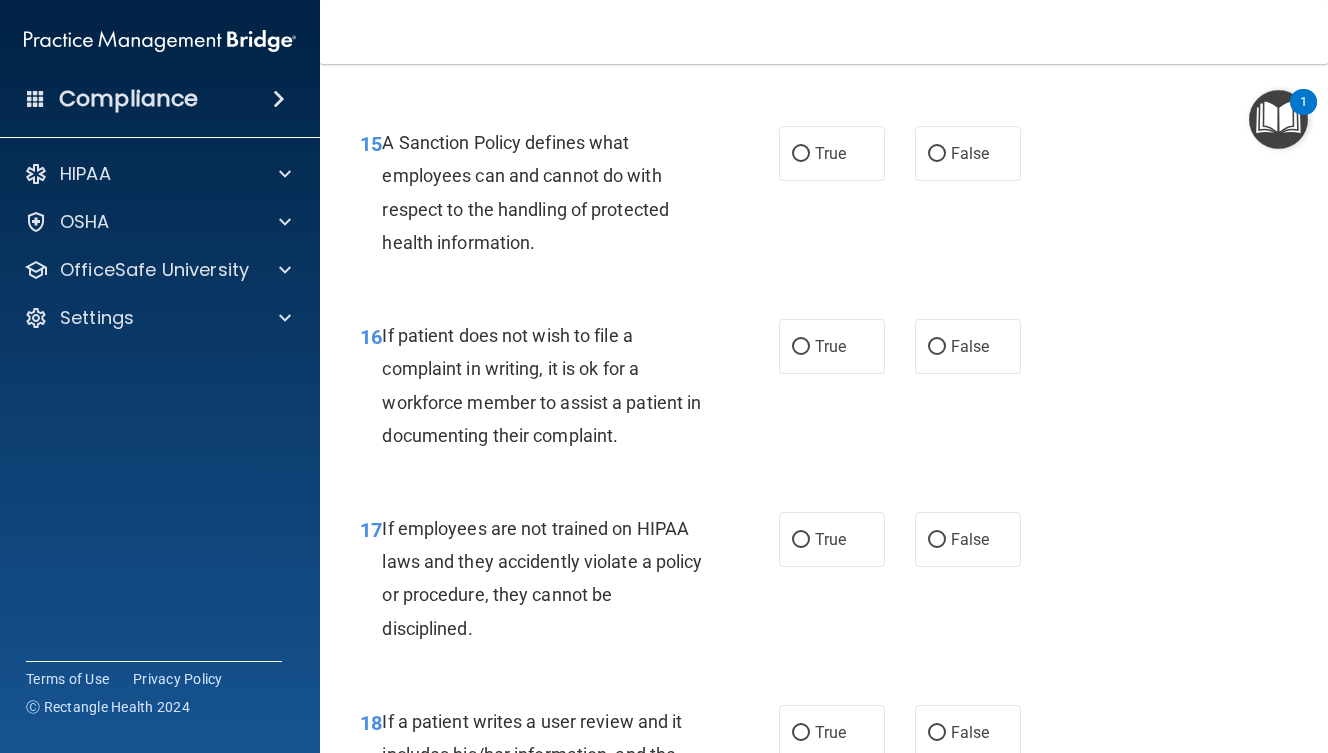 scroll, scrollTop: 3412, scrollLeft: 0, axis: vertical 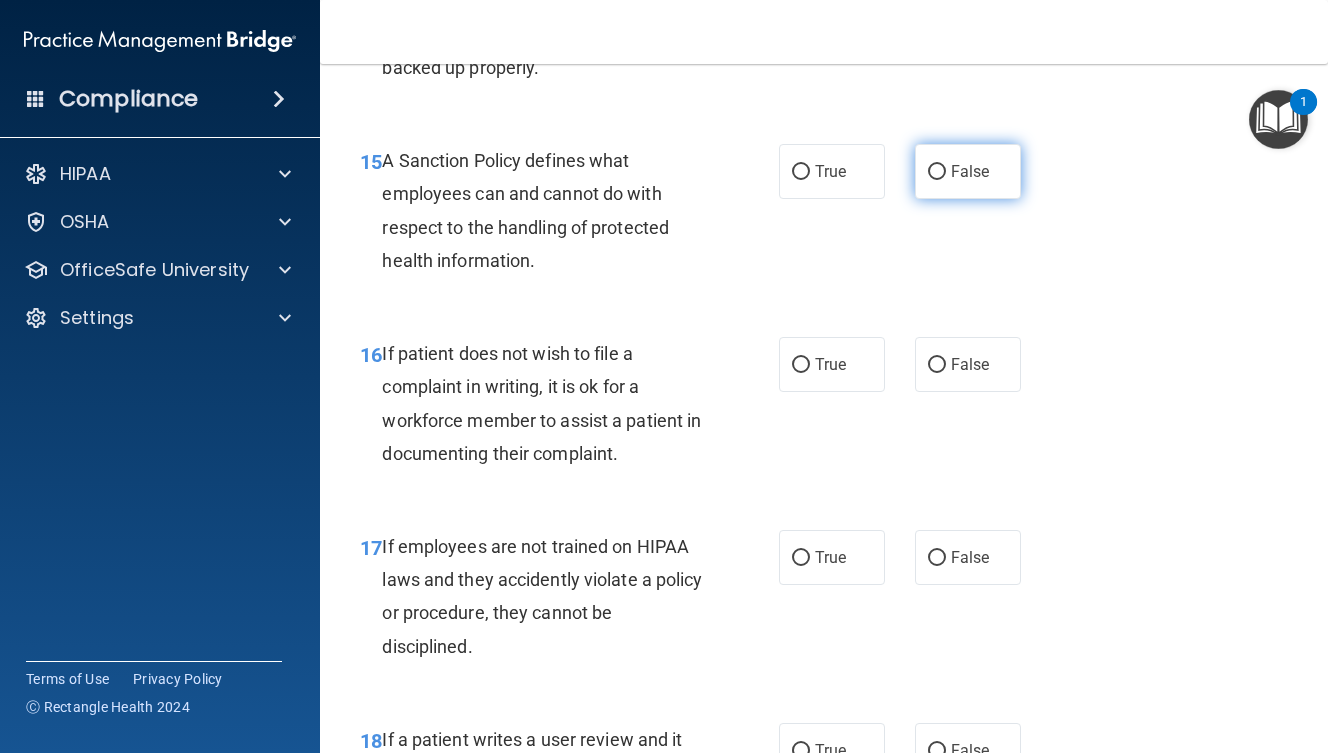 click on "False" at bounding box center [968, 171] 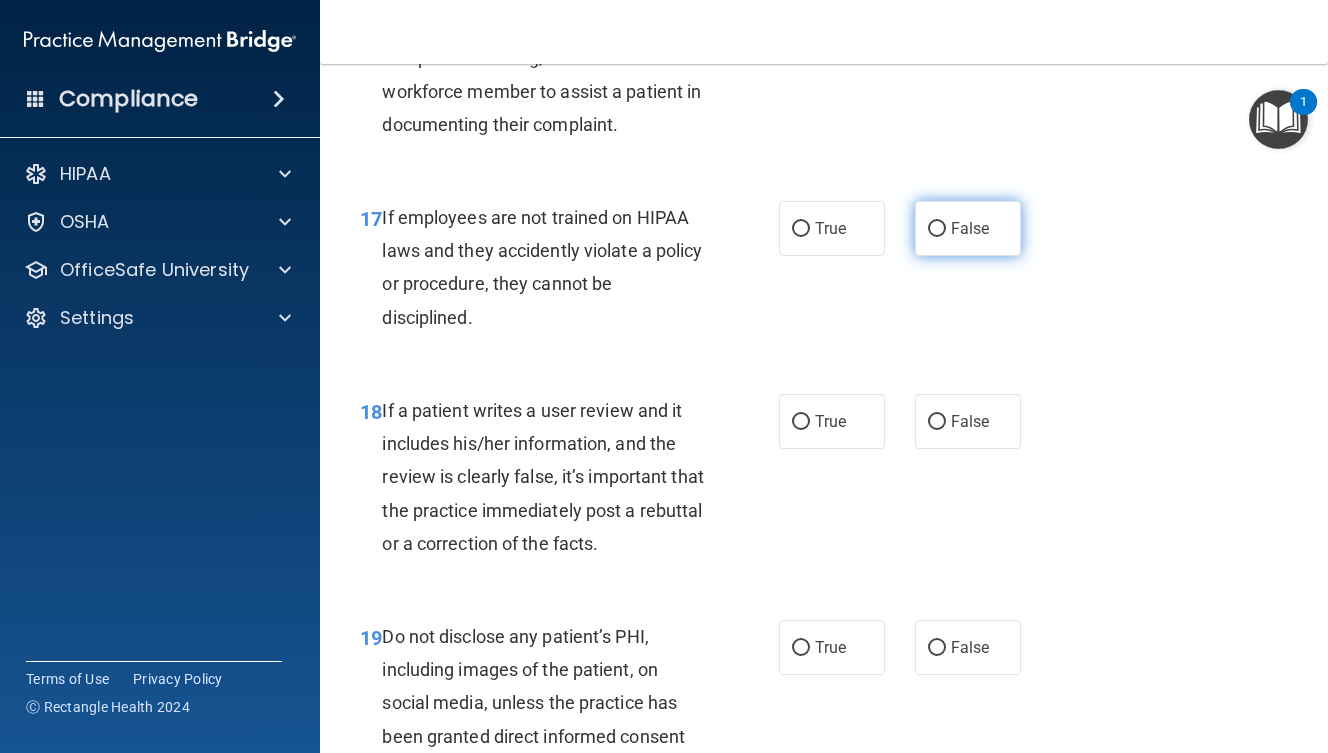 scroll, scrollTop: 3739, scrollLeft: 0, axis: vertical 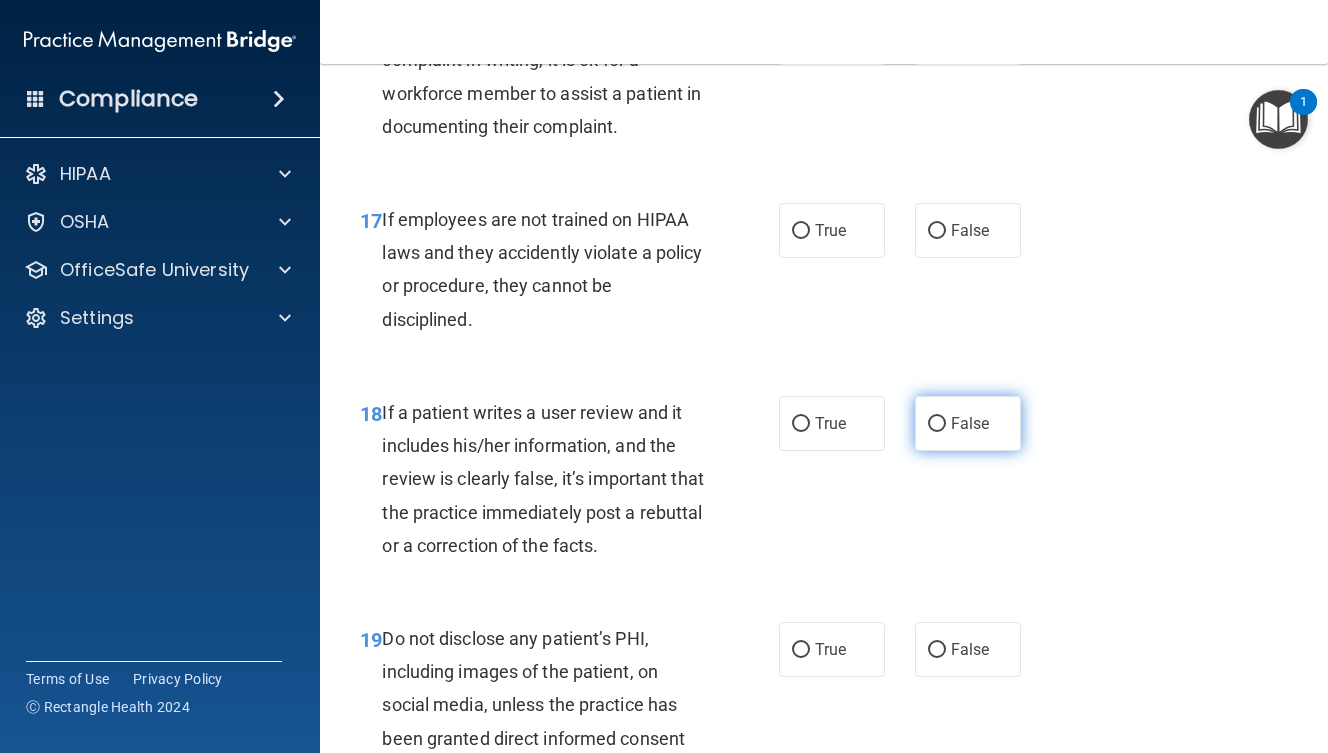 click on "False" at bounding box center [970, 423] 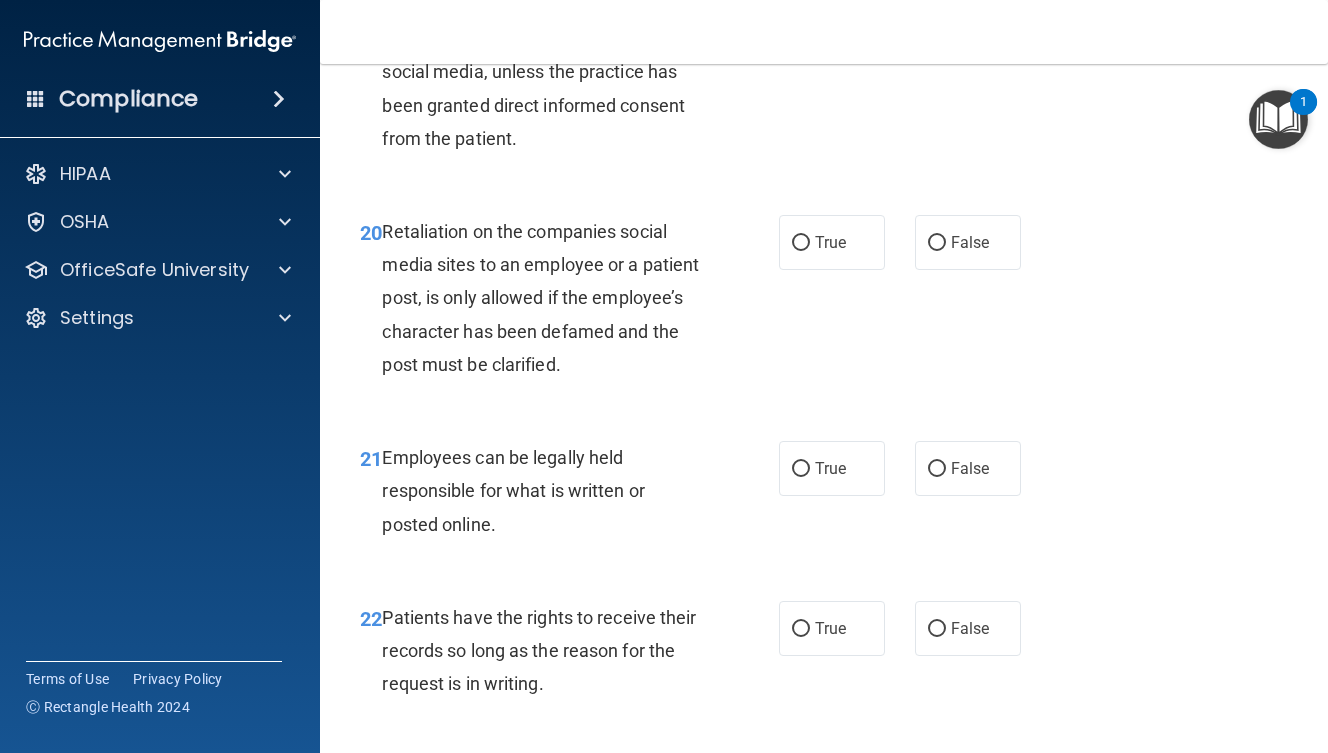 scroll, scrollTop: 4371, scrollLeft: 0, axis: vertical 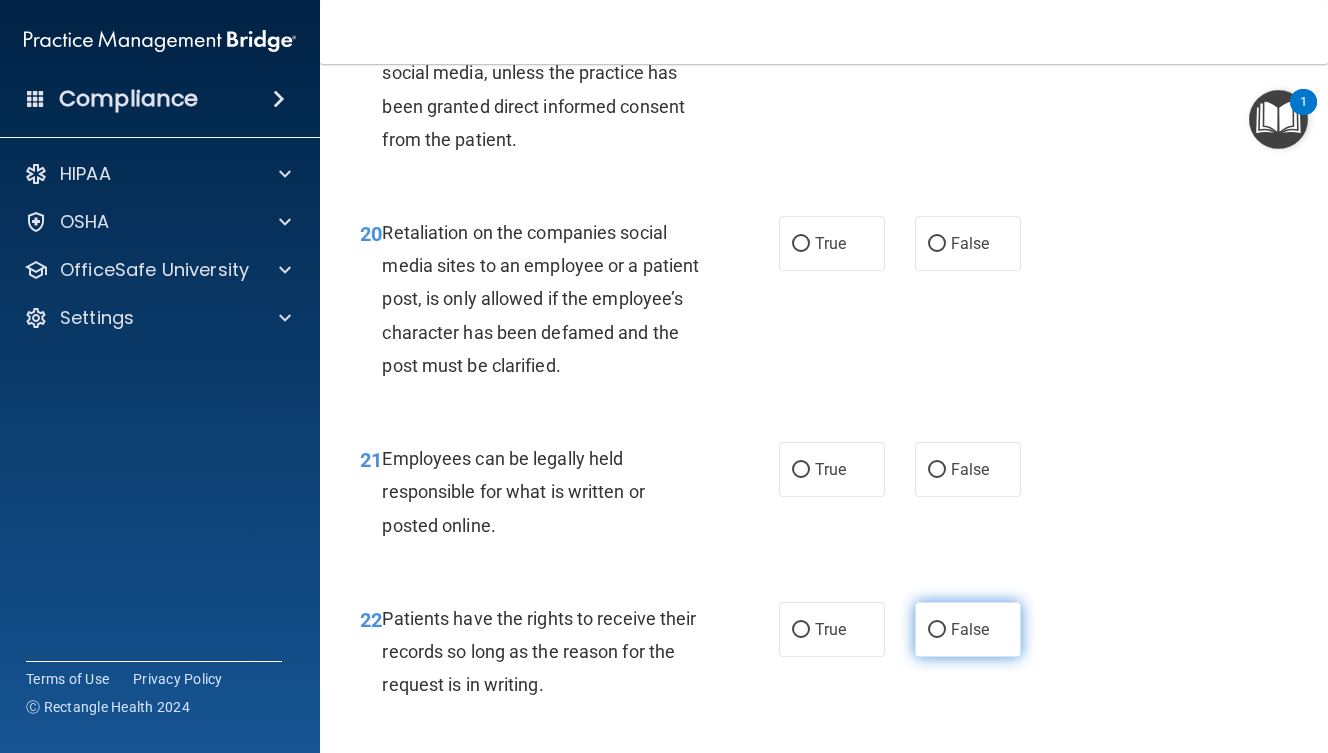 click on "False" at bounding box center [968, 629] 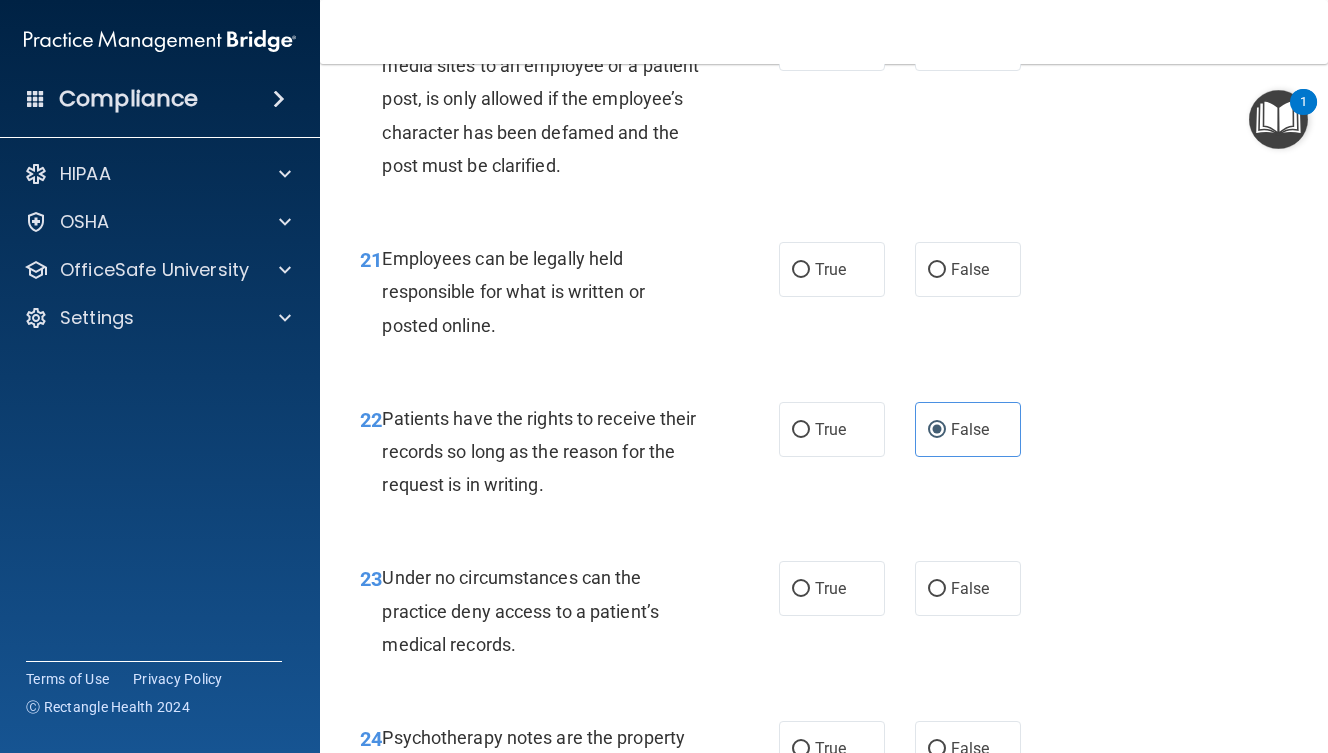 scroll, scrollTop: 4574, scrollLeft: 0, axis: vertical 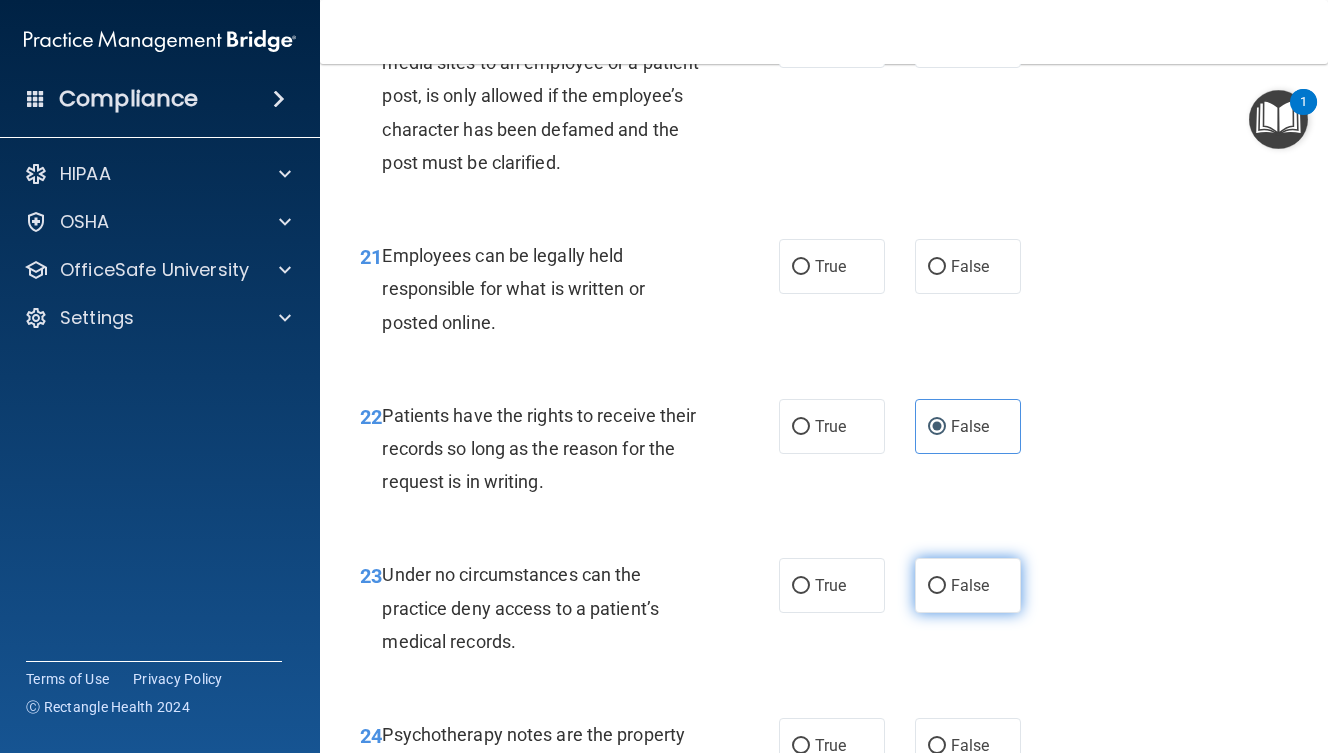 click on "False" at bounding box center [968, 585] 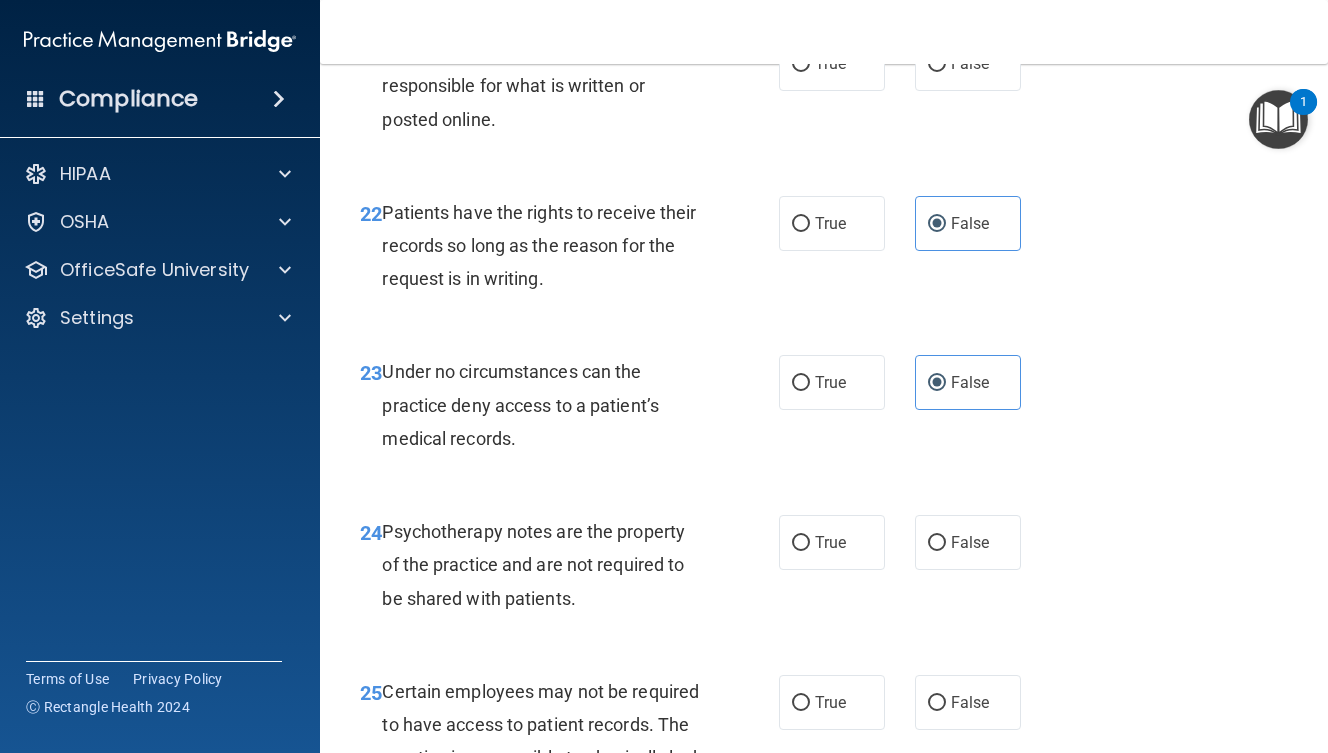 scroll, scrollTop: 4776, scrollLeft: 0, axis: vertical 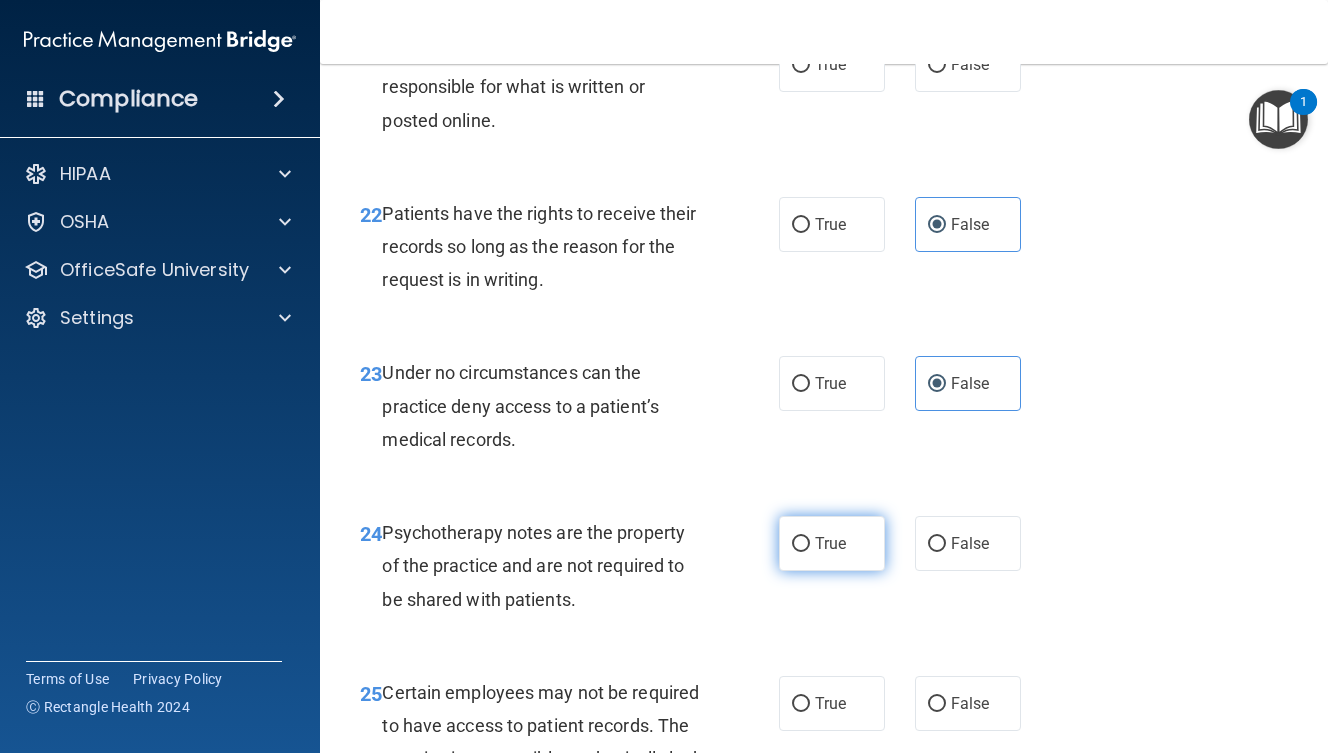 click on "True" at bounding box center [830, 543] 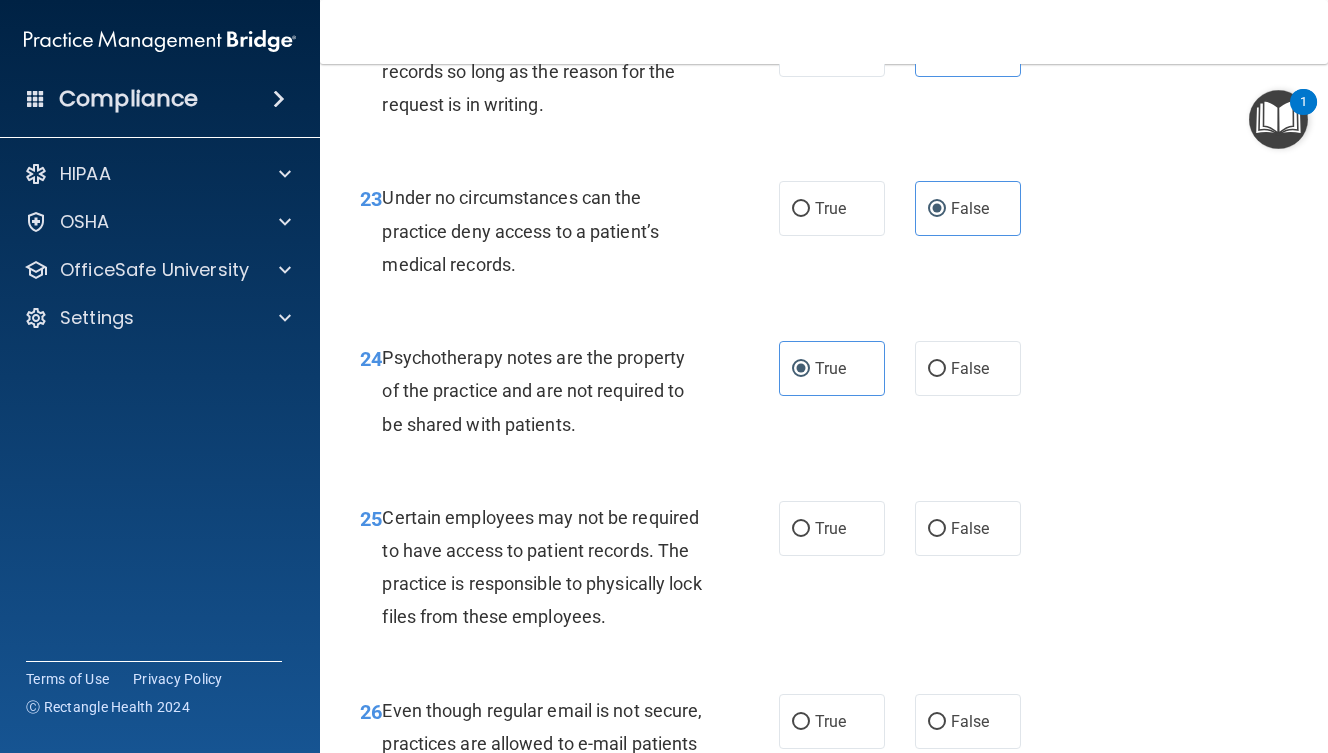 scroll, scrollTop: 5038, scrollLeft: 0, axis: vertical 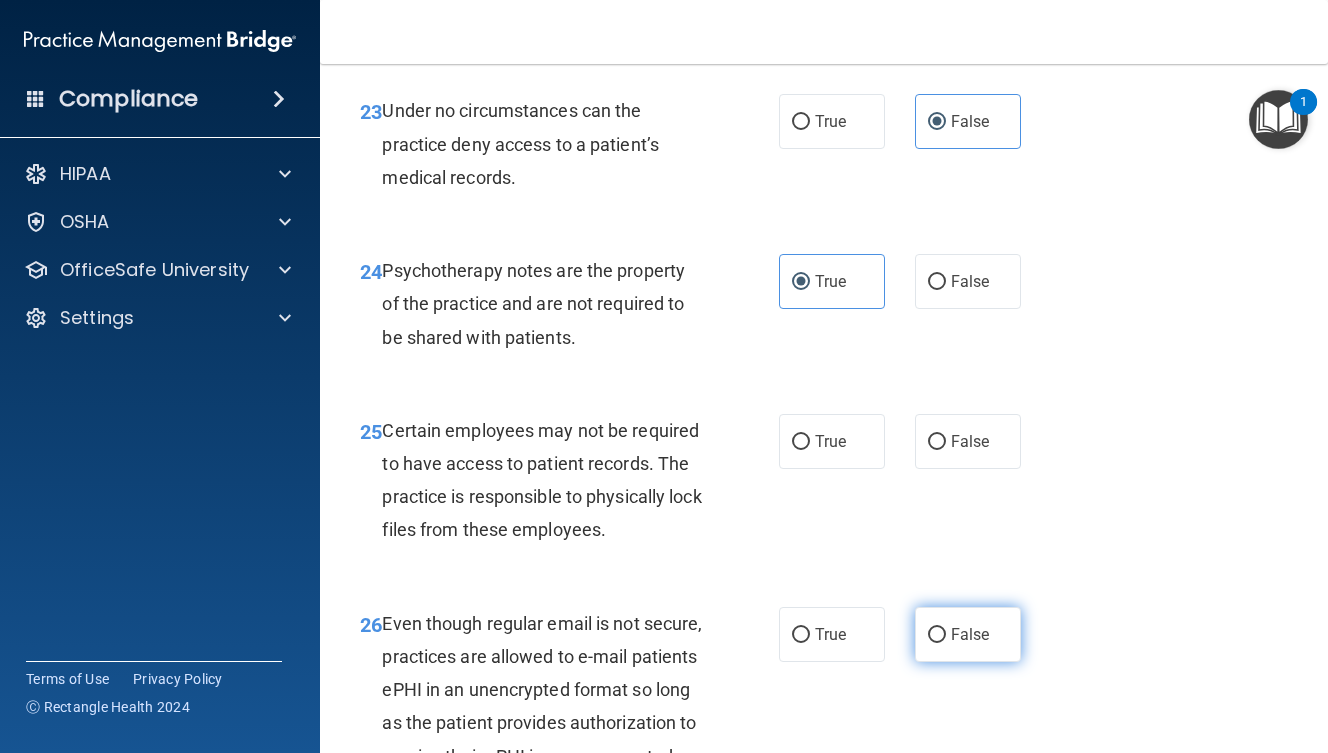 click on "False" at bounding box center (968, 634) 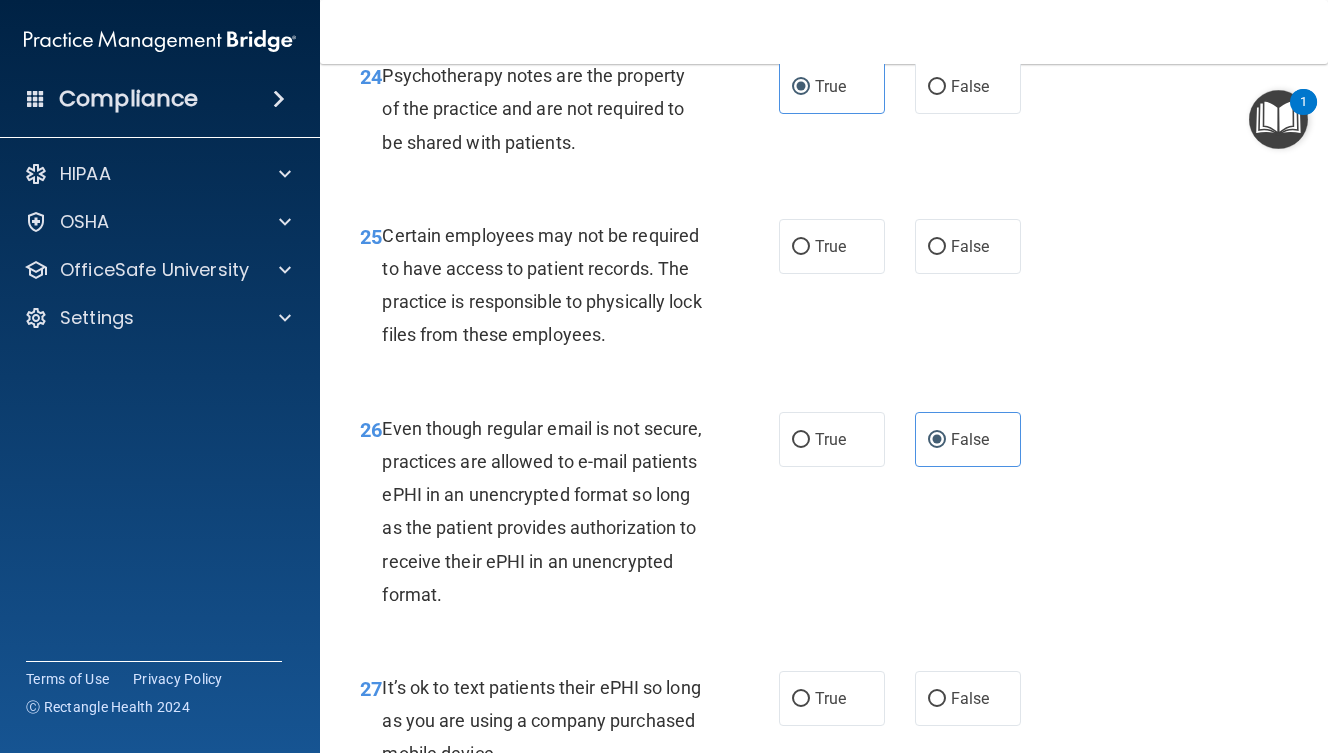 scroll, scrollTop: 5232, scrollLeft: 0, axis: vertical 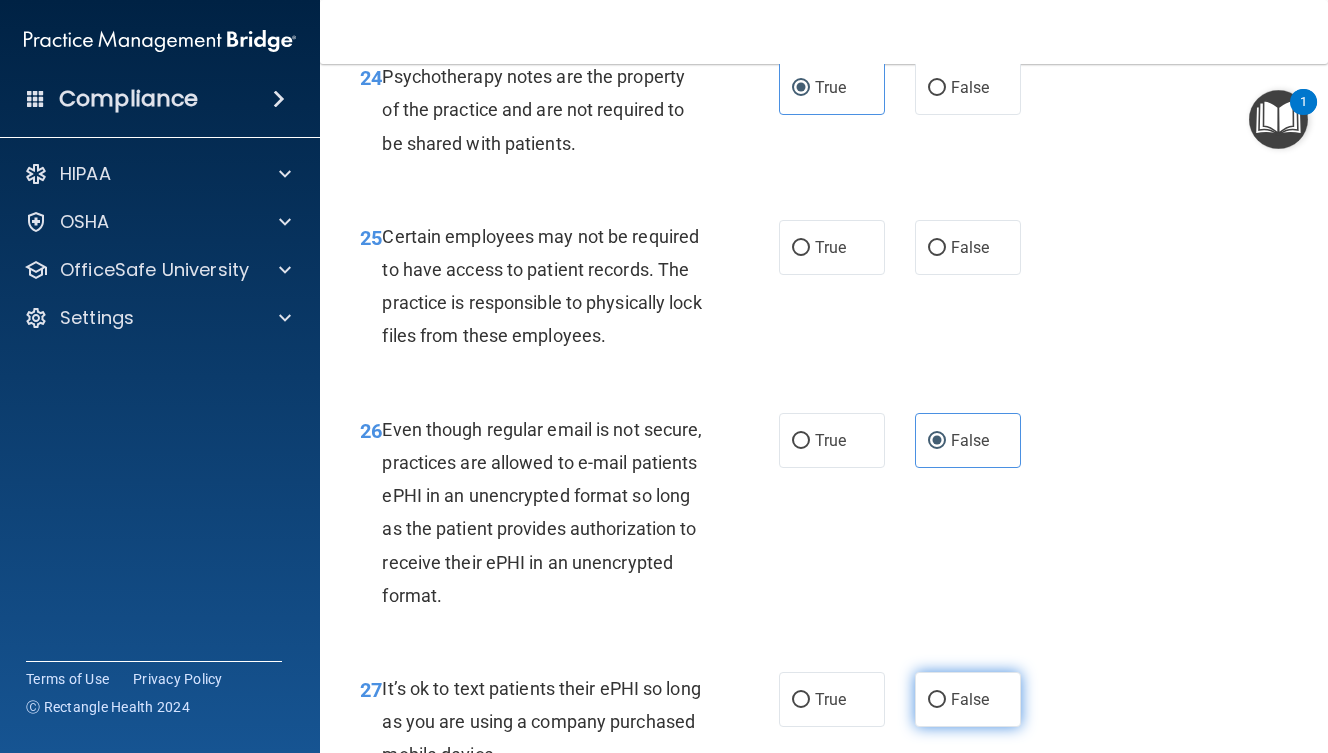 click on "False" at bounding box center [968, 699] 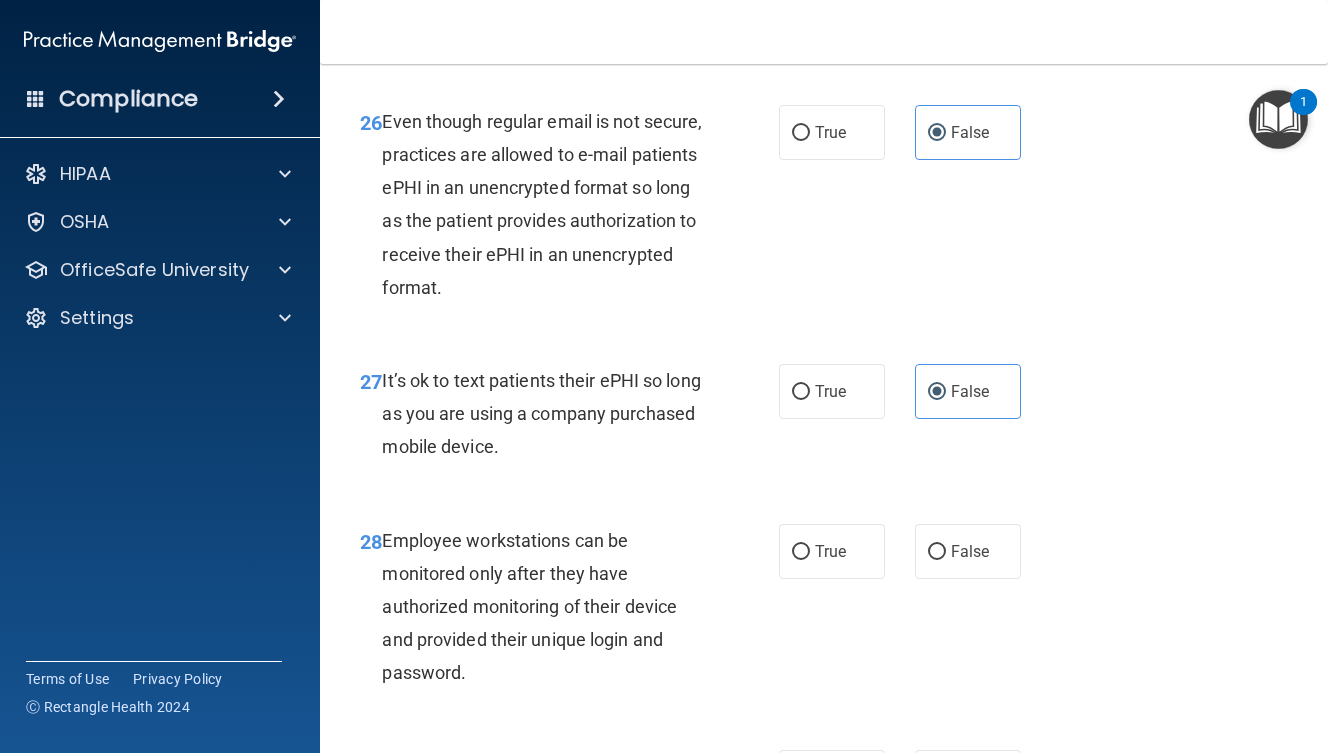 scroll, scrollTop: 5546, scrollLeft: 0, axis: vertical 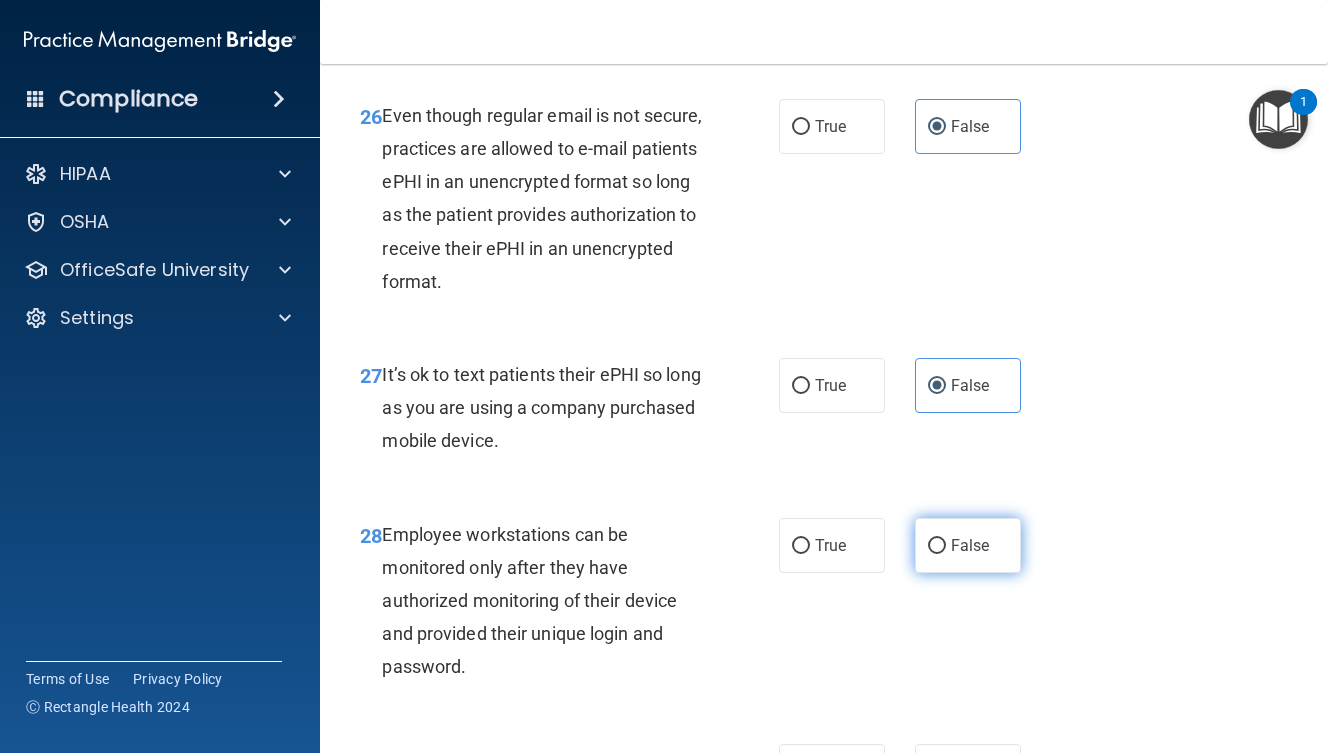 click on "False" at bounding box center [968, 545] 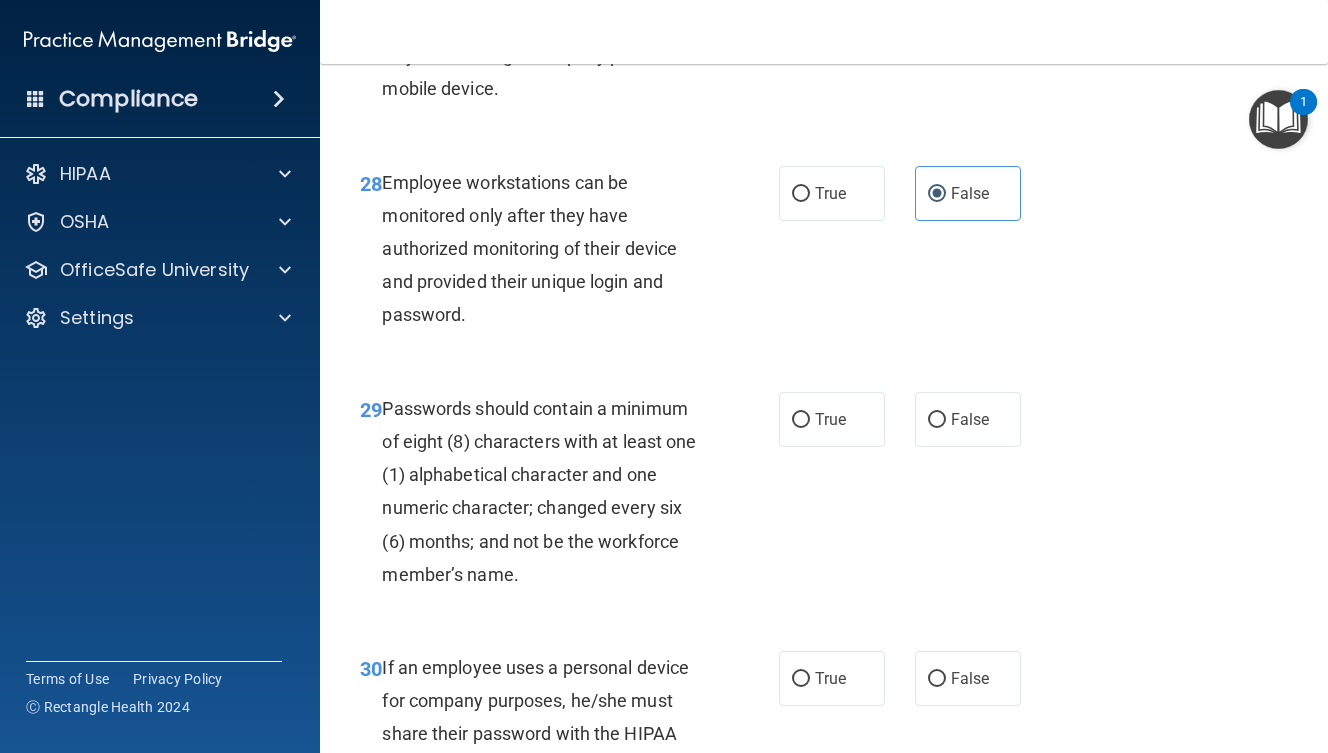 scroll, scrollTop: 5898, scrollLeft: 0, axis: vertical 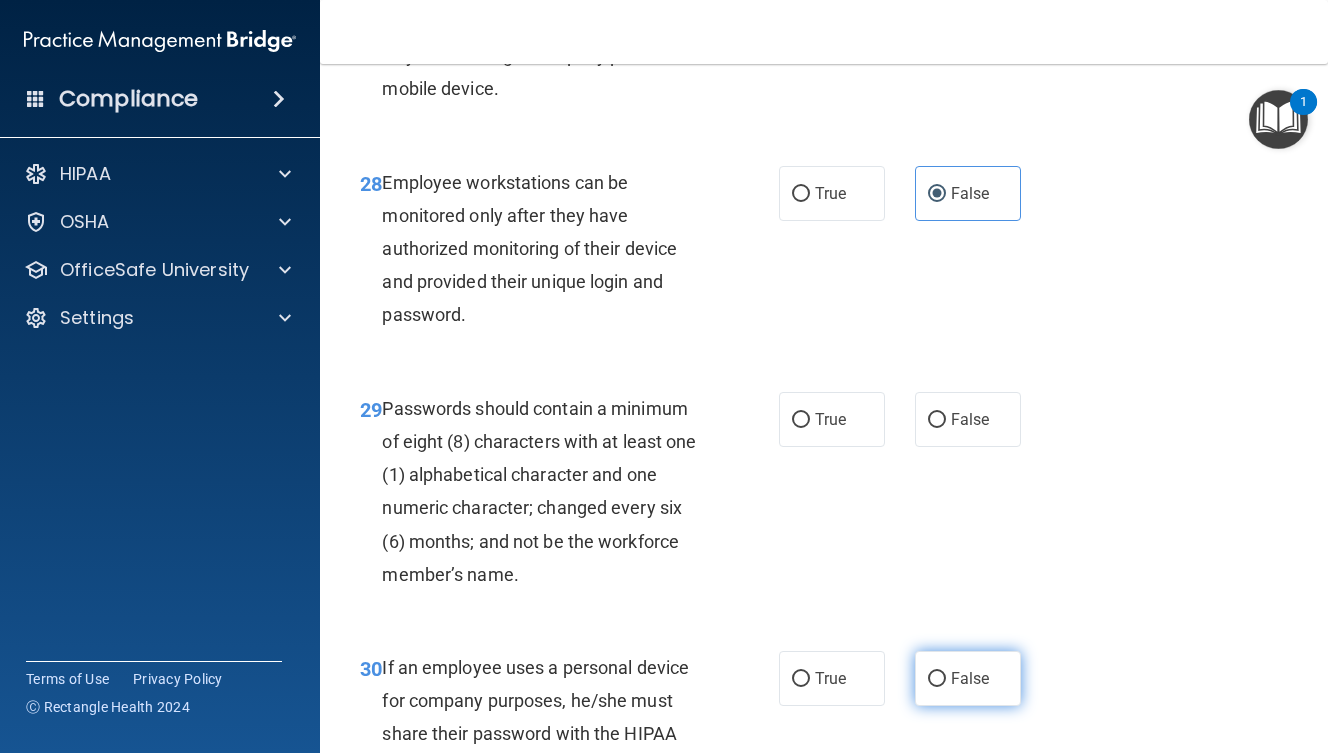 click on "False" at bounding box center [968, 678] 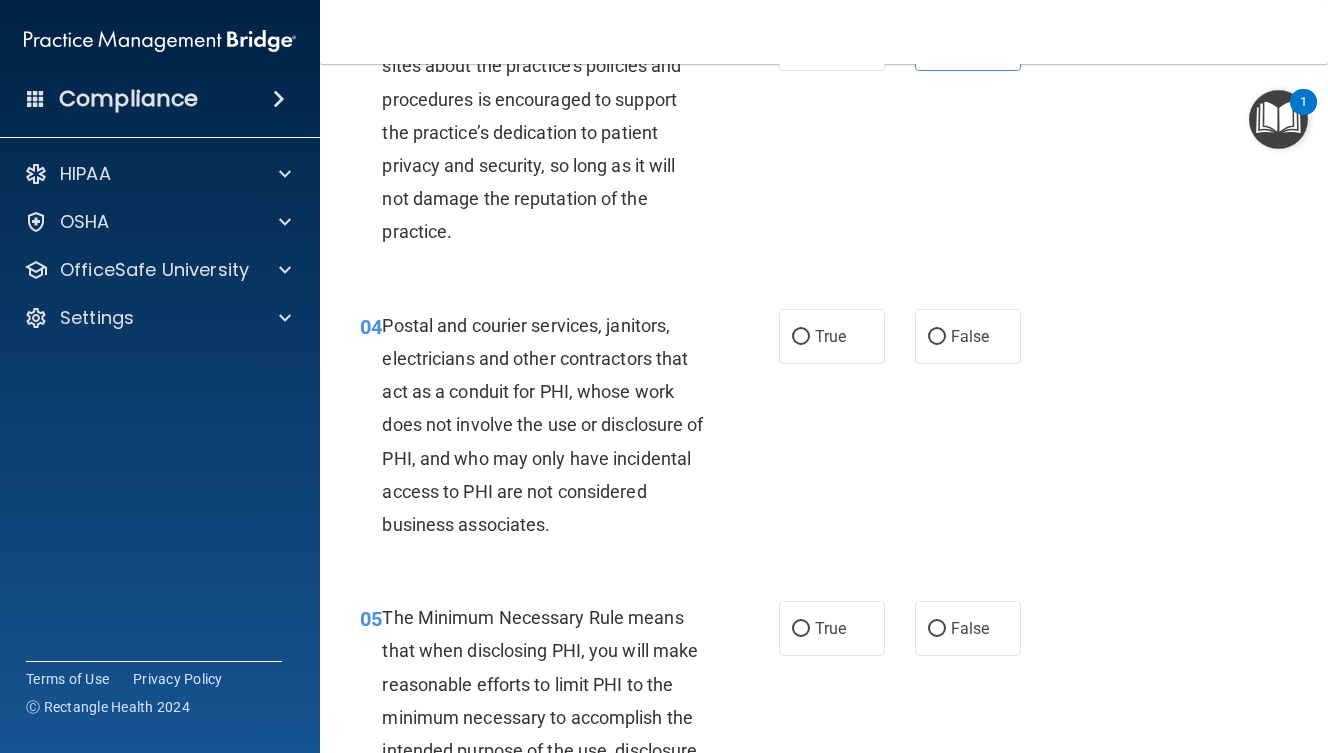 scroll, scrollTop: 474, scrollLeft: 0, axis: vertical 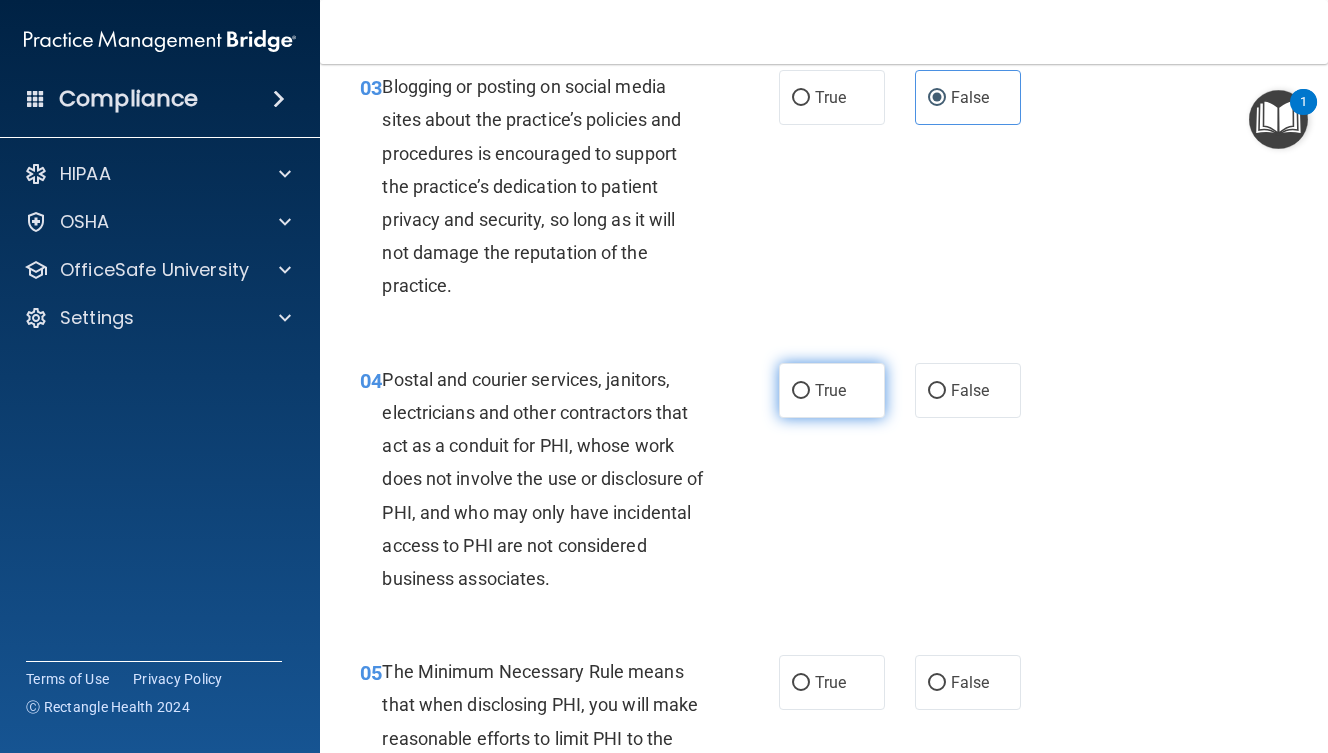 click on "True" at bounding box center (830, 390) 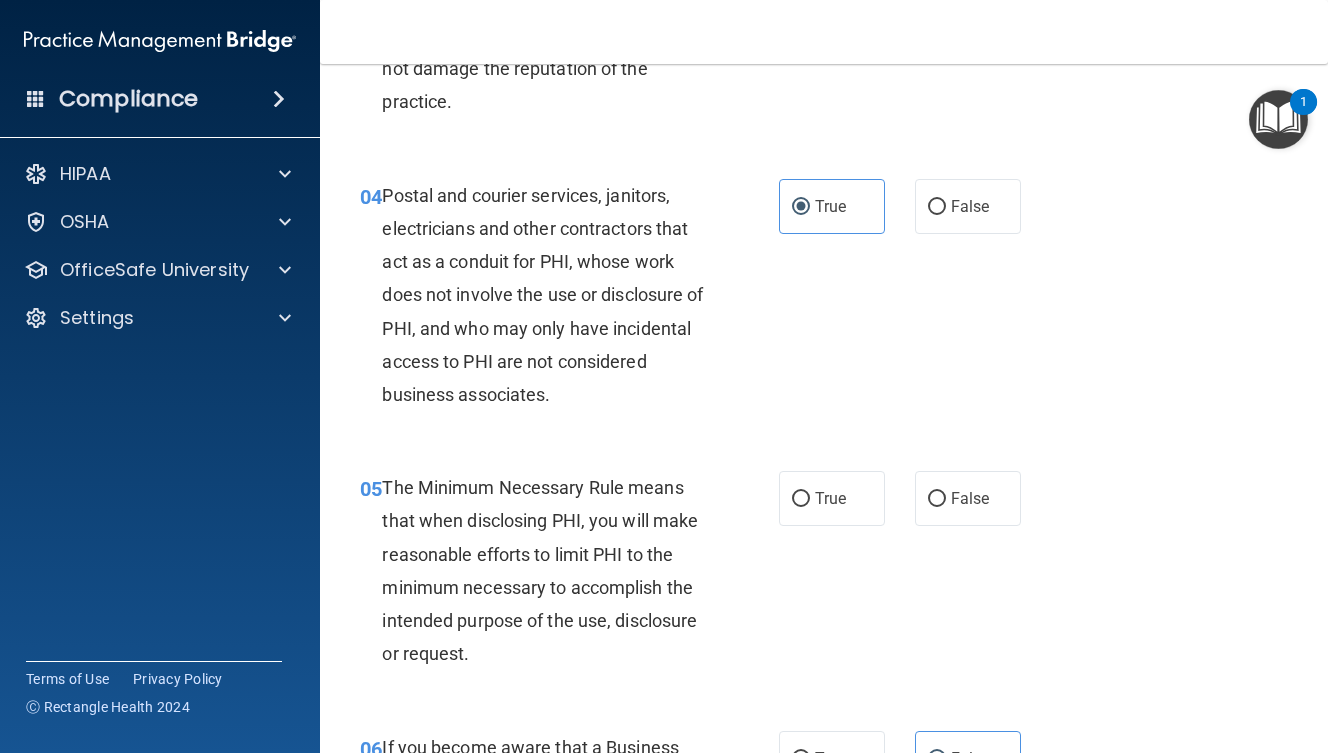 scroll, scrollTop: 671, scrollLeft: 0, axis: vertical 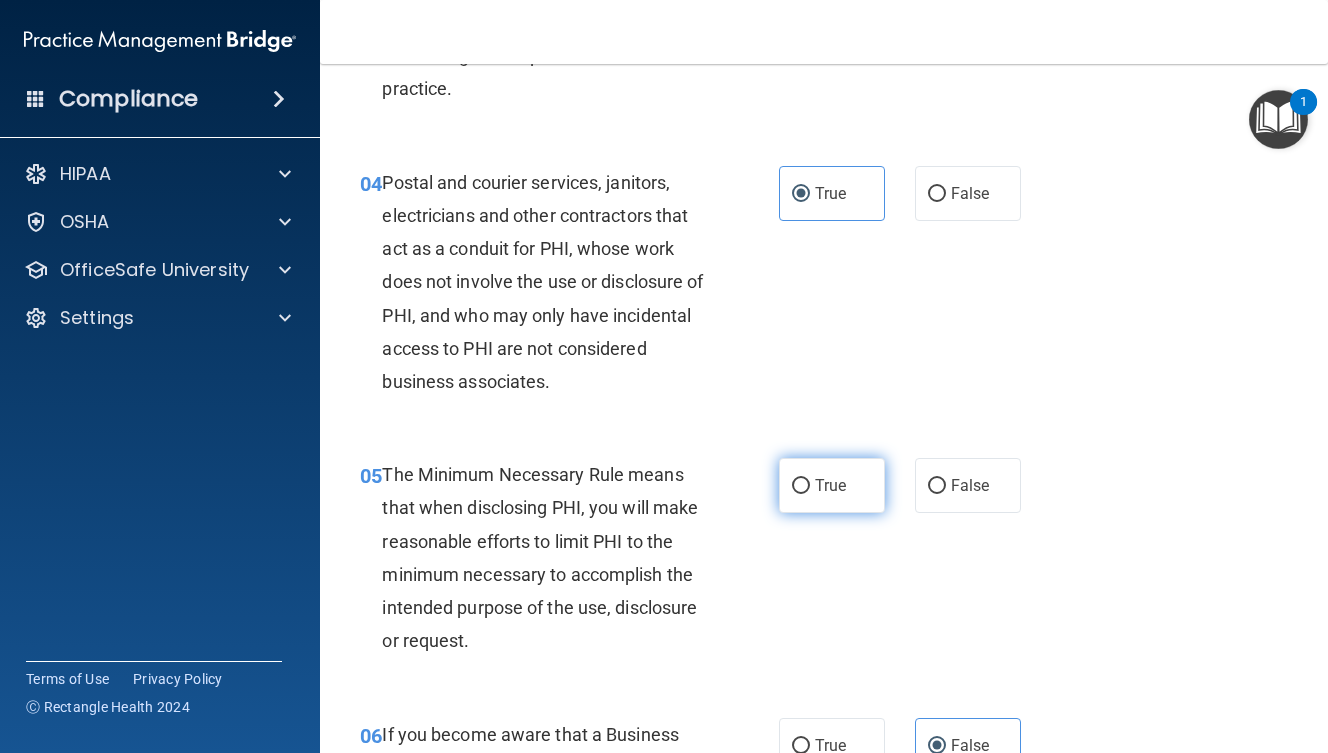 click on "True" at bounding box center [832, 485] 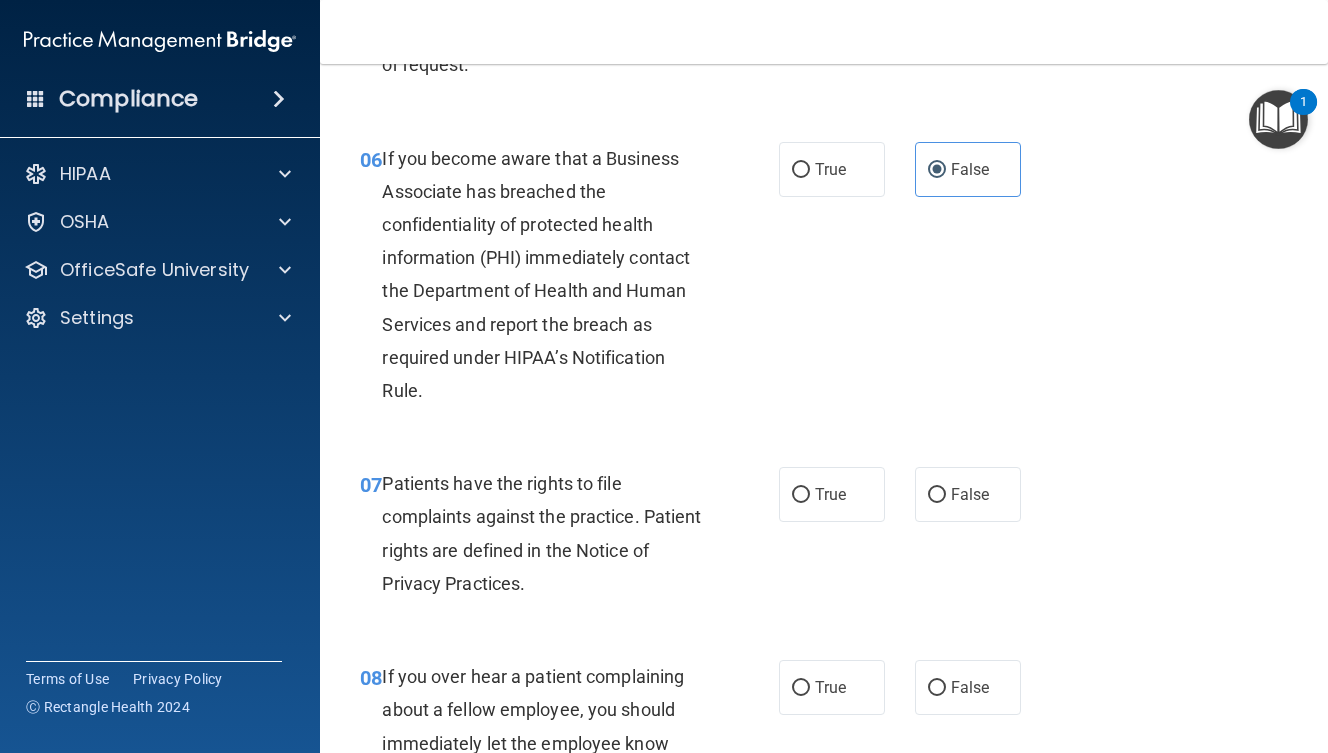 scroll, scrollTop: 1227, scrollLeft: 0, axis: vertical 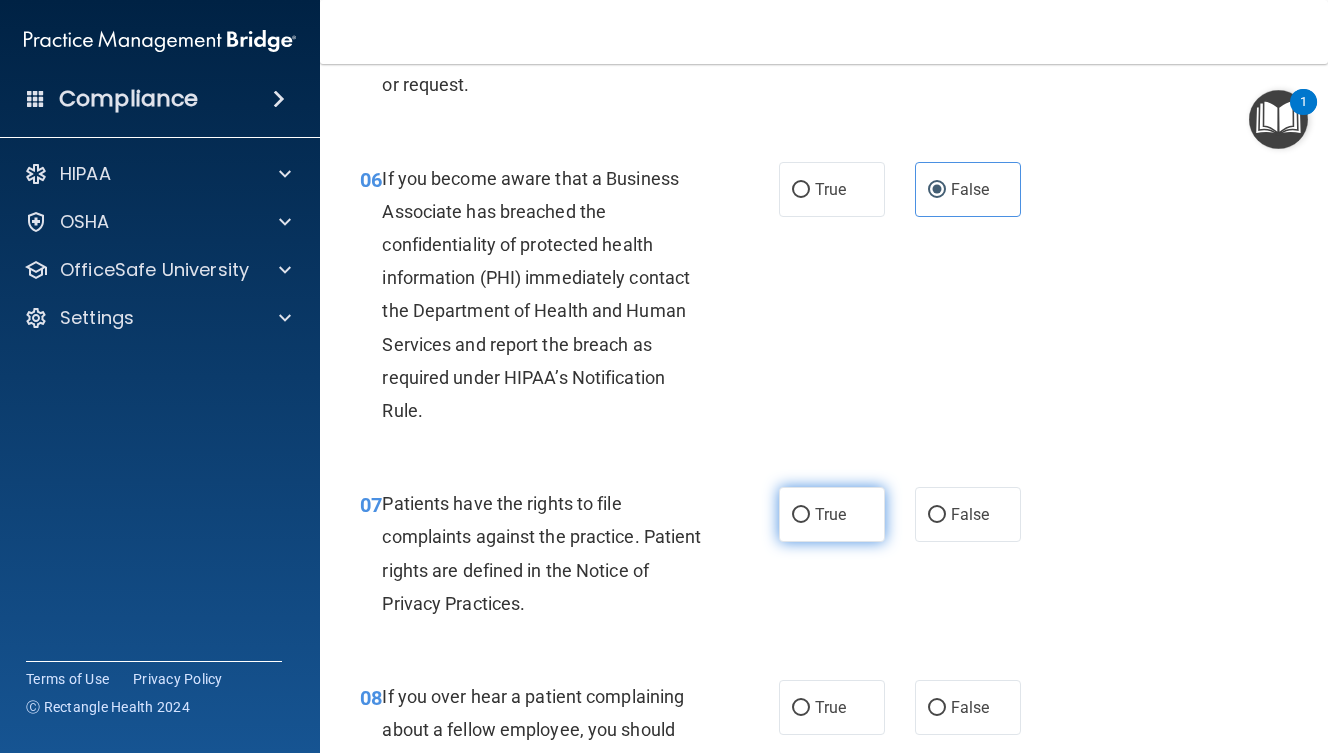 click on "True" at bounding box center [830, 514] 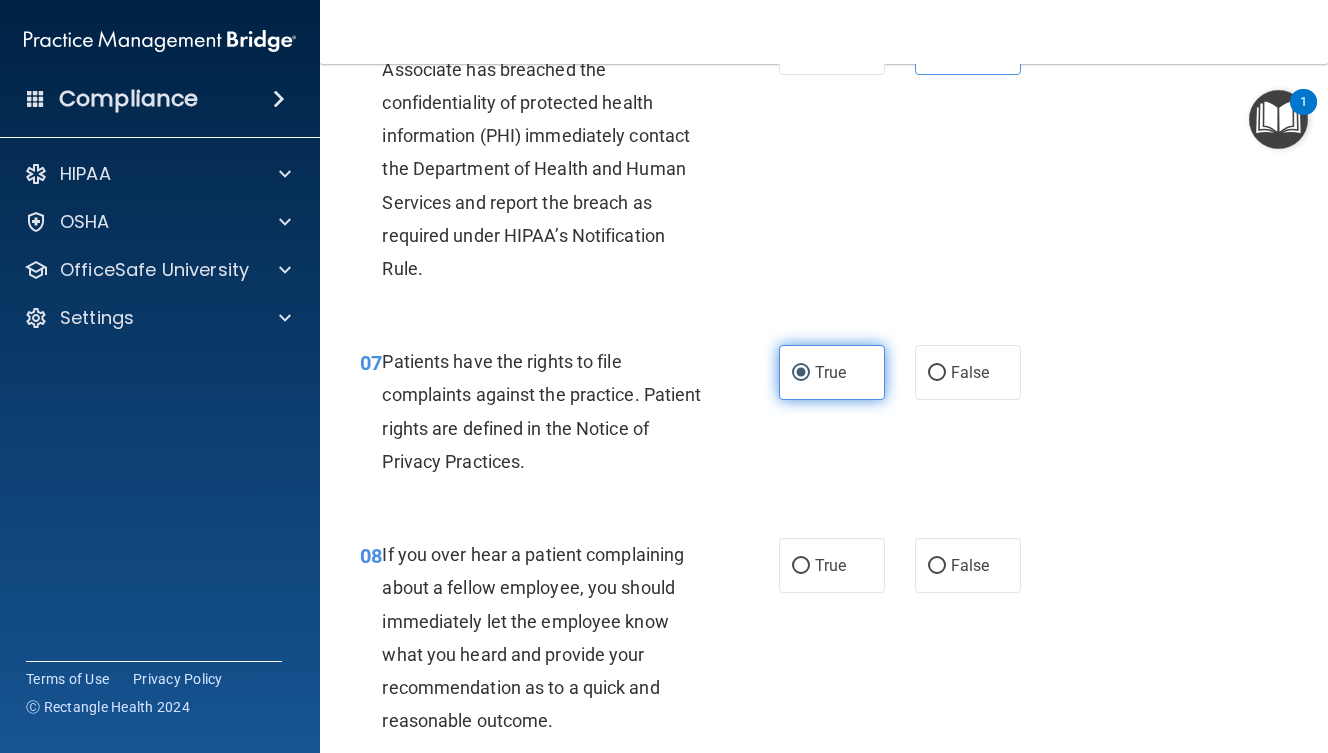 scroll, scrollTop: 1435, scrollLeft: 0, axis: vertical 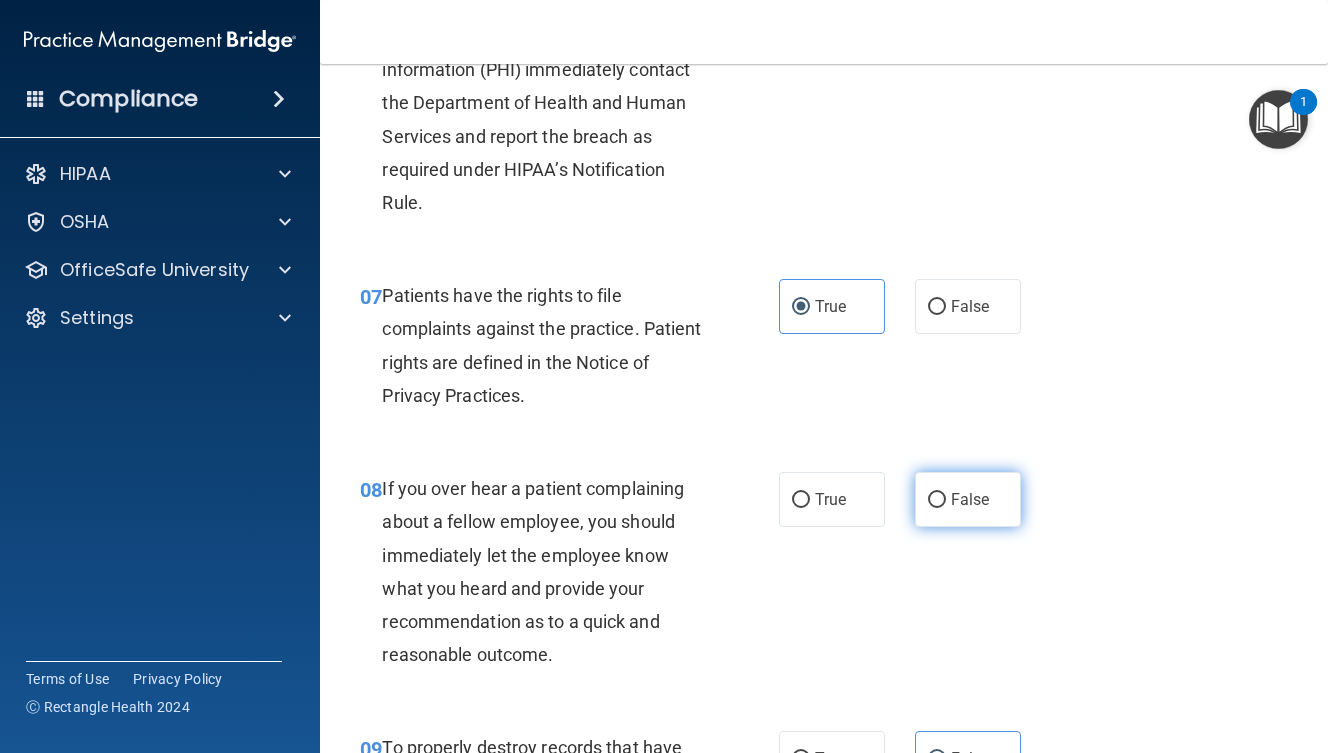 click on "False" at bounding box center (968, 499) 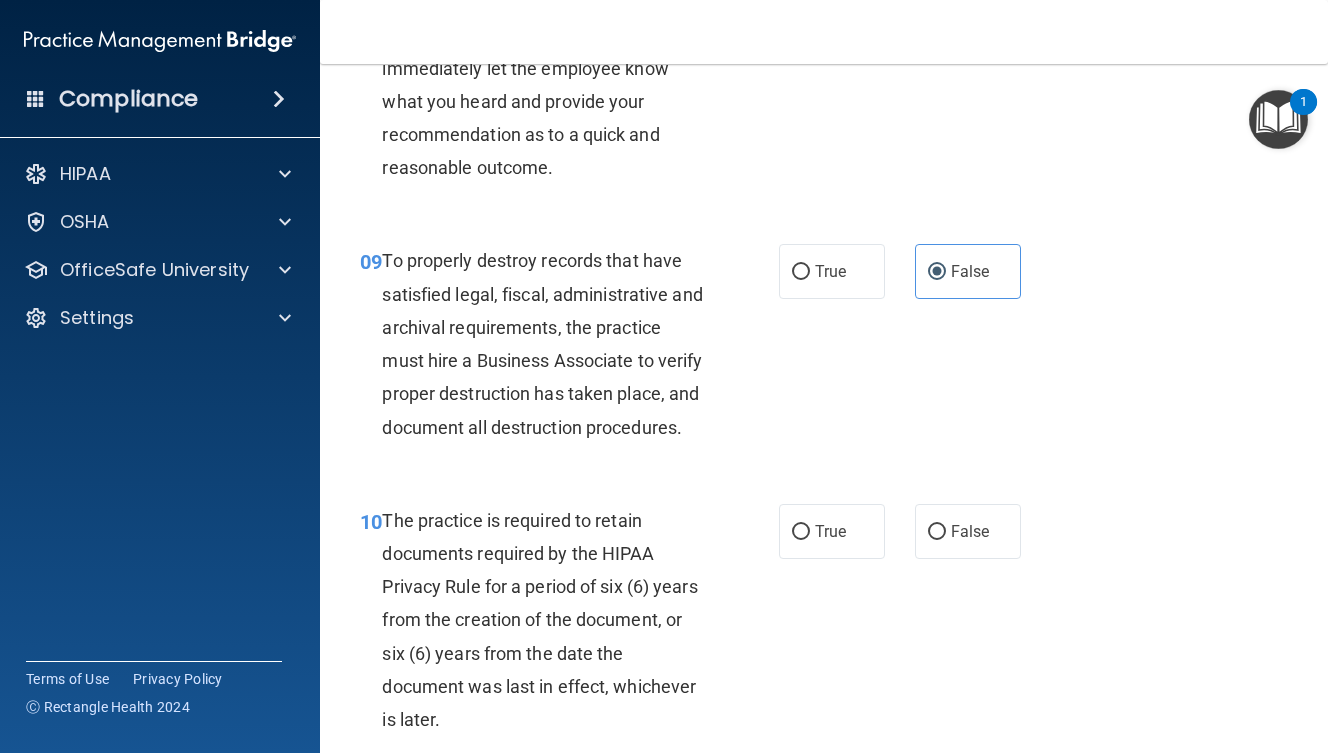 scroll, scrollTop: 1960, scrollLeft: 0, axis: vertical 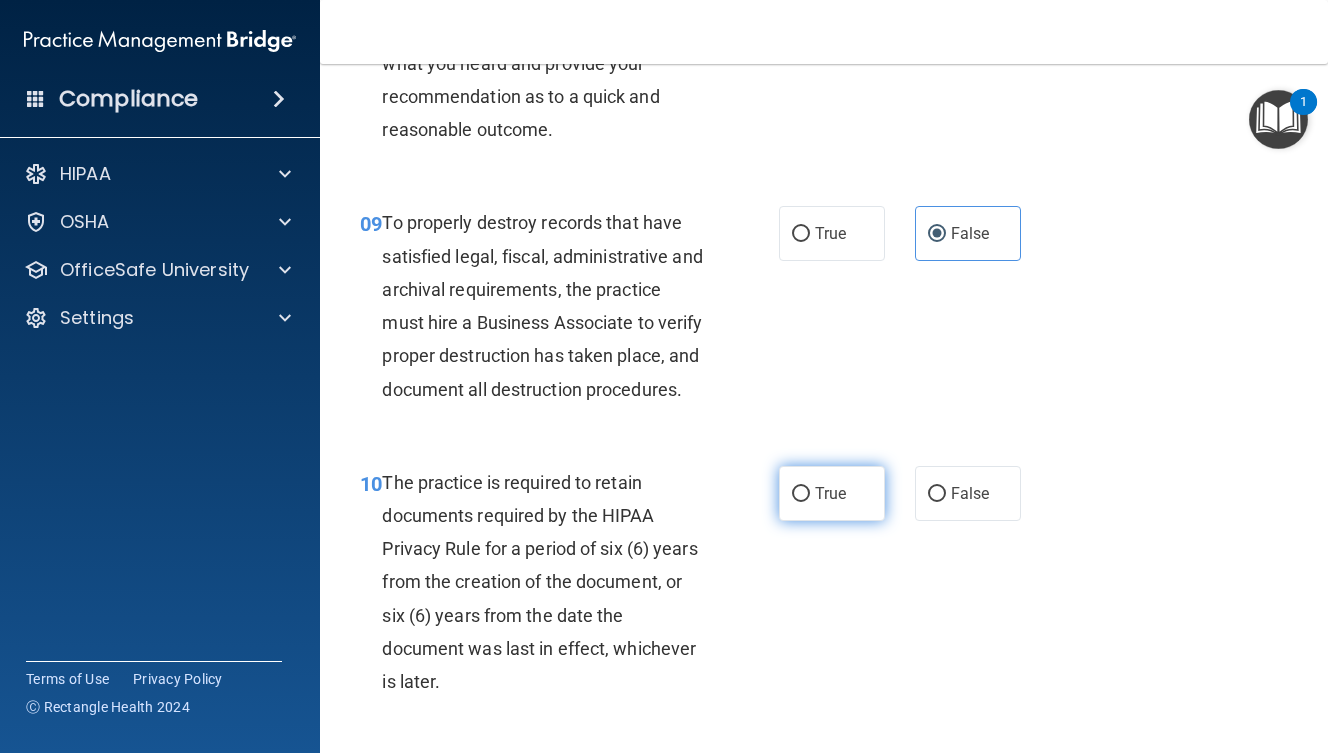 click on "True" at bounding box center [832, 493] 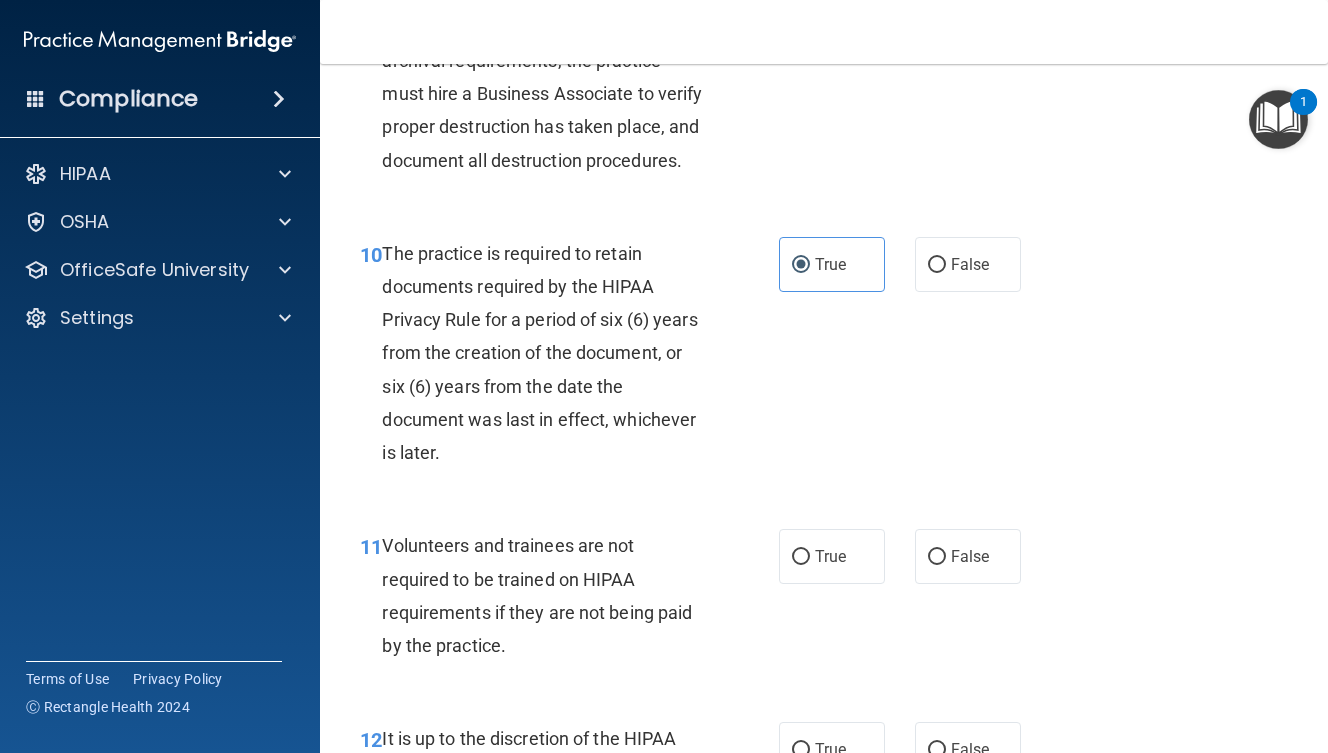 scroll, scrollTop: 2222, scrollLeft: 0, axis: vertical 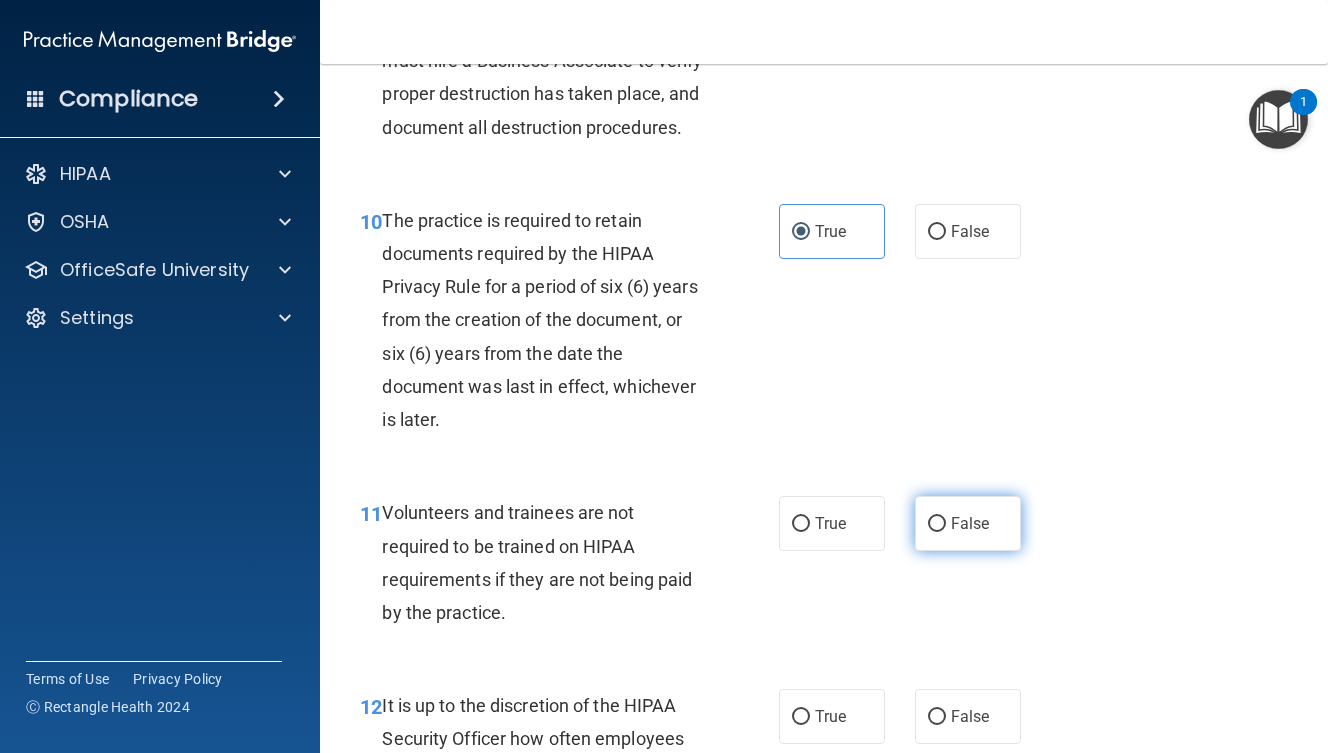 click on "False" at bounding box center (968, 523) 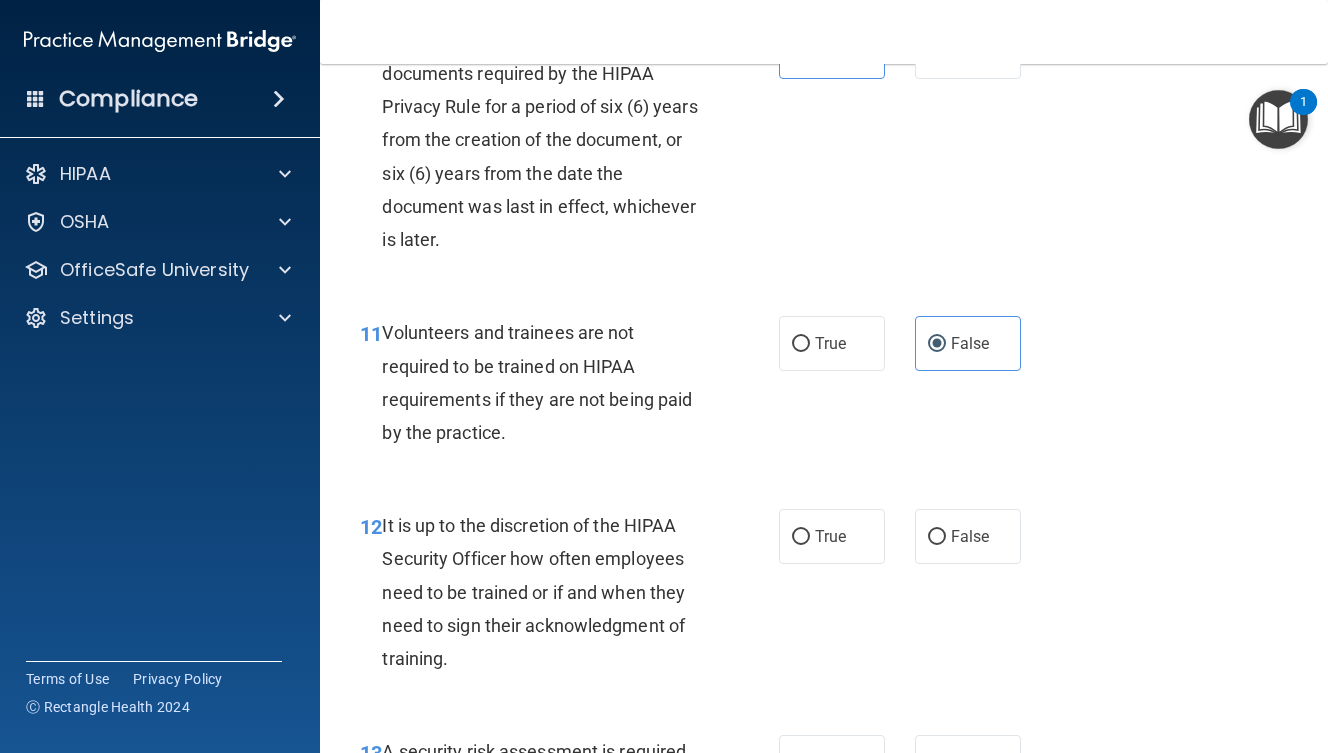 scroll, scrollTop: 2429, scrollLeft: 0, axis: vertical 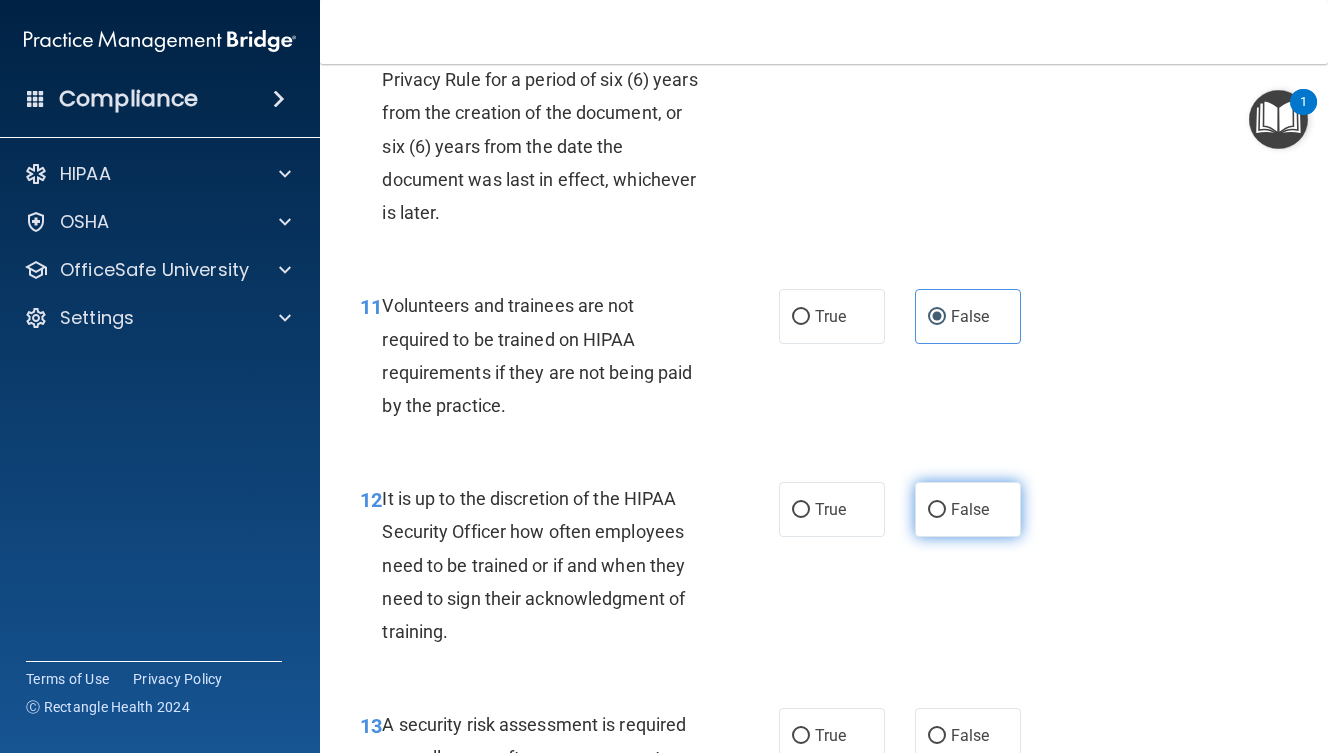 click on "False" at bounding box center (970, 509) 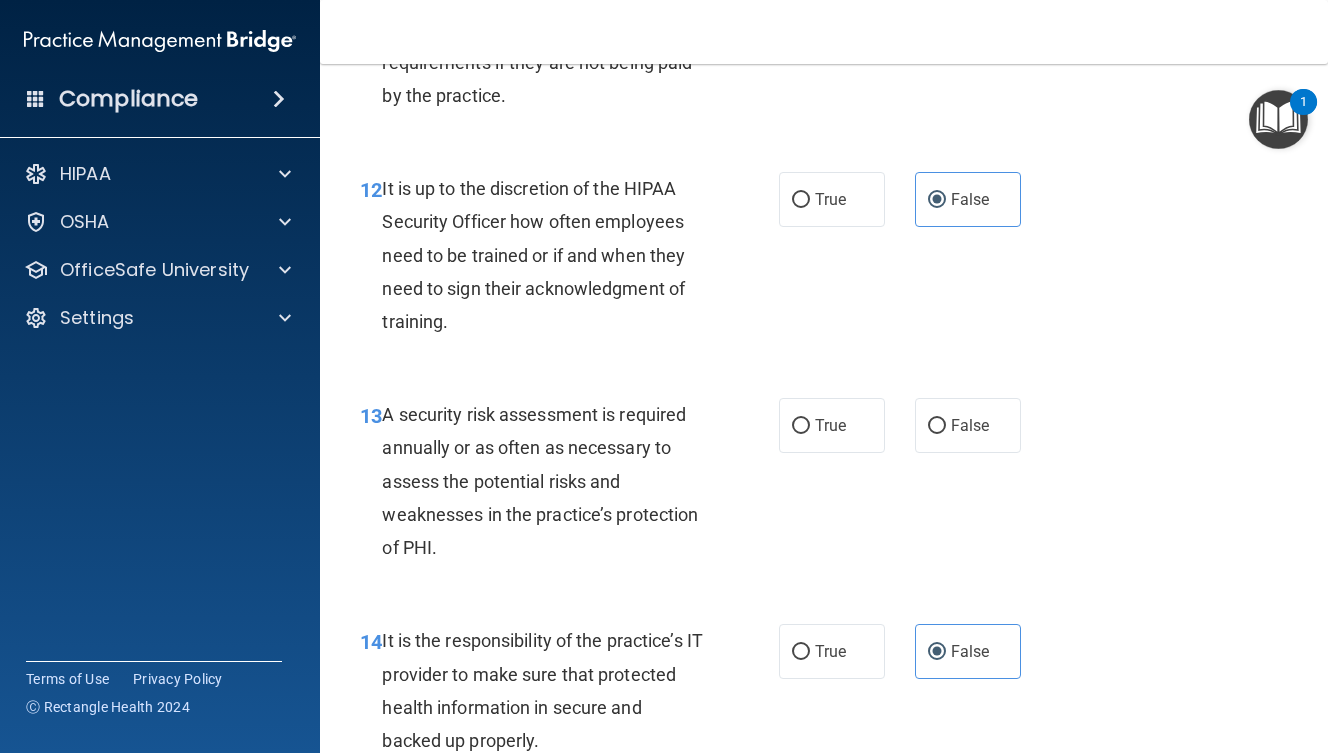 scroll, scrollTop: 2736, scrollLeft: 0, axis: vertical 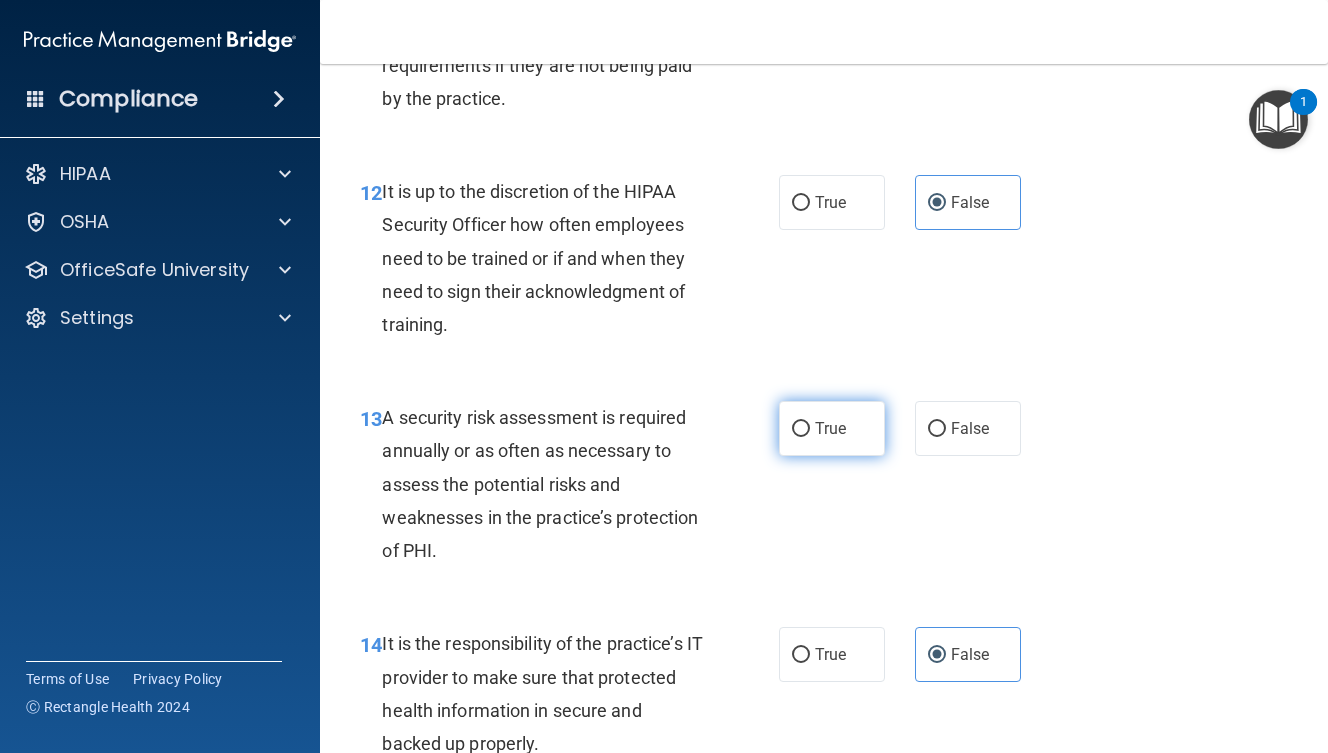 click on "True" at bounding box center [832, 428] 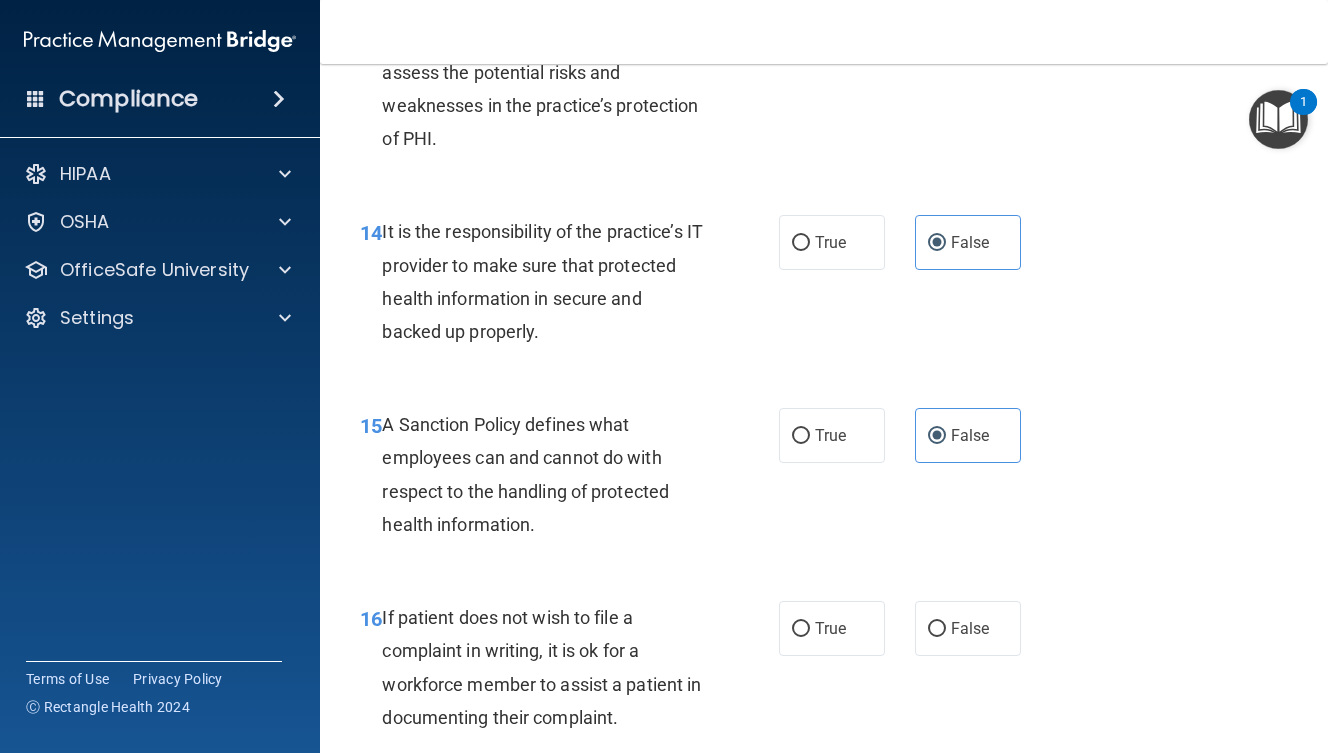 scroll, scrollTop: 3352, scrollLeft: 0, axis: vertical 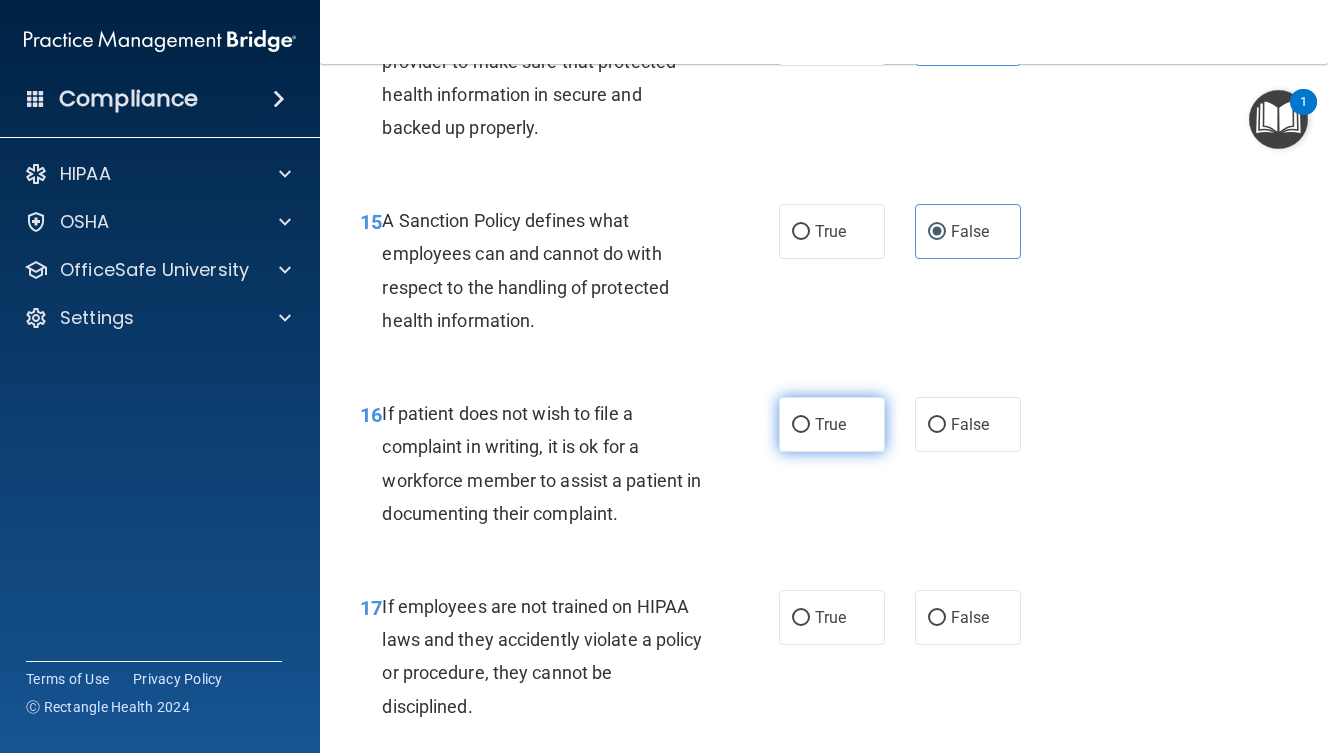 click on "True" at bounding box center (830, 424) 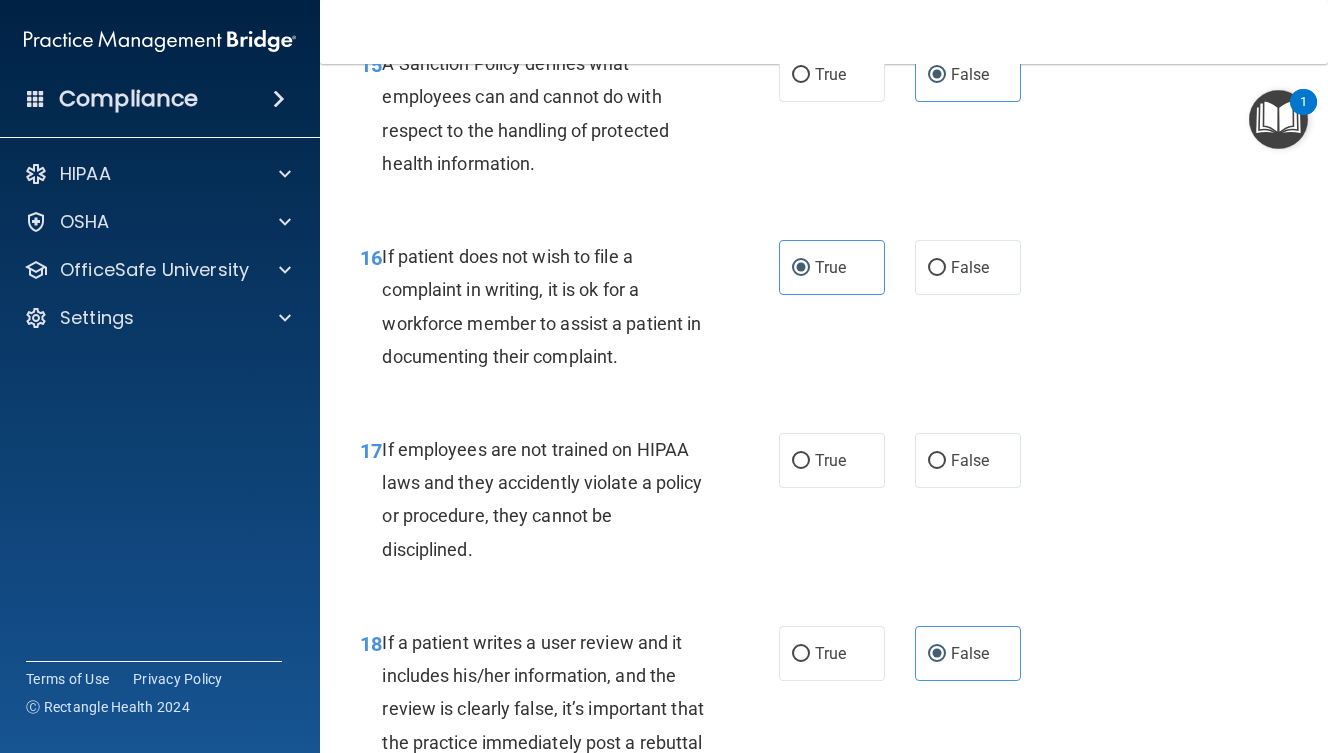 scroll, scrollTop: 3510, scrollLeft: 0, axis: vertical 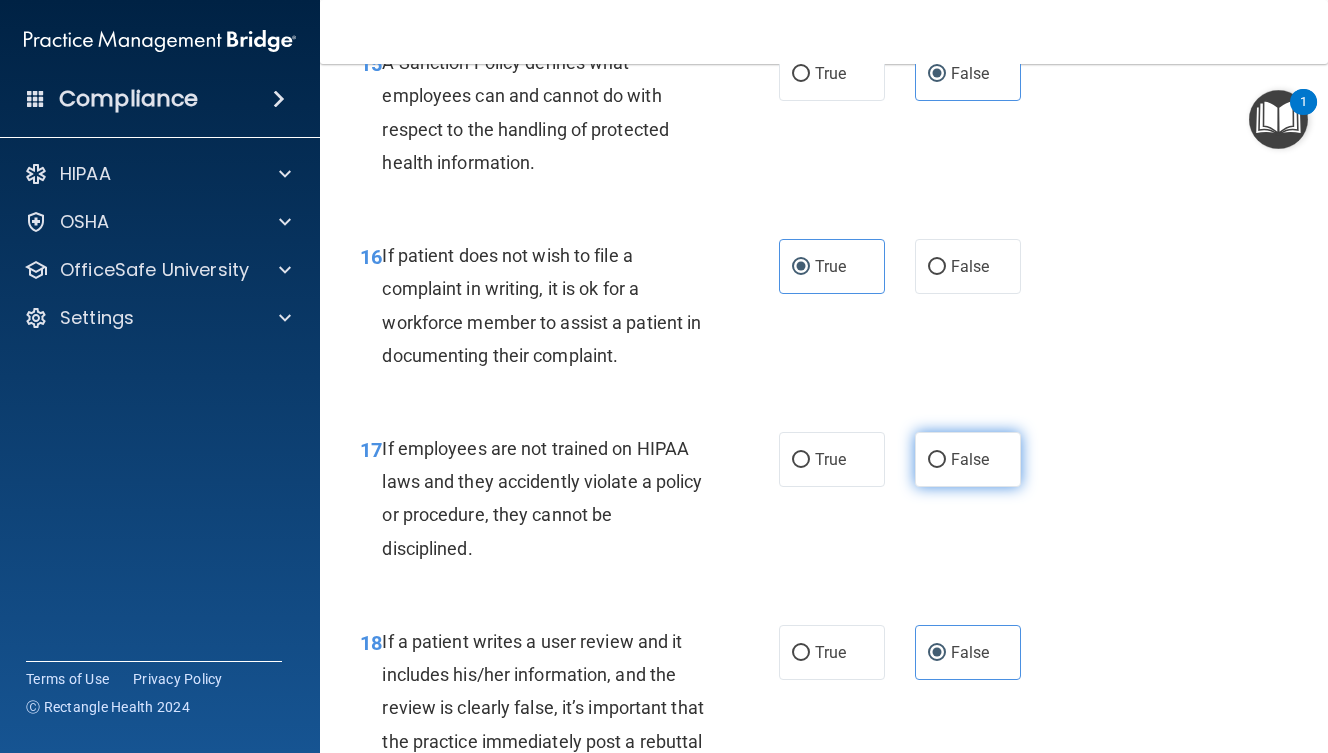 click on "False" at bounding box center [970, 459] 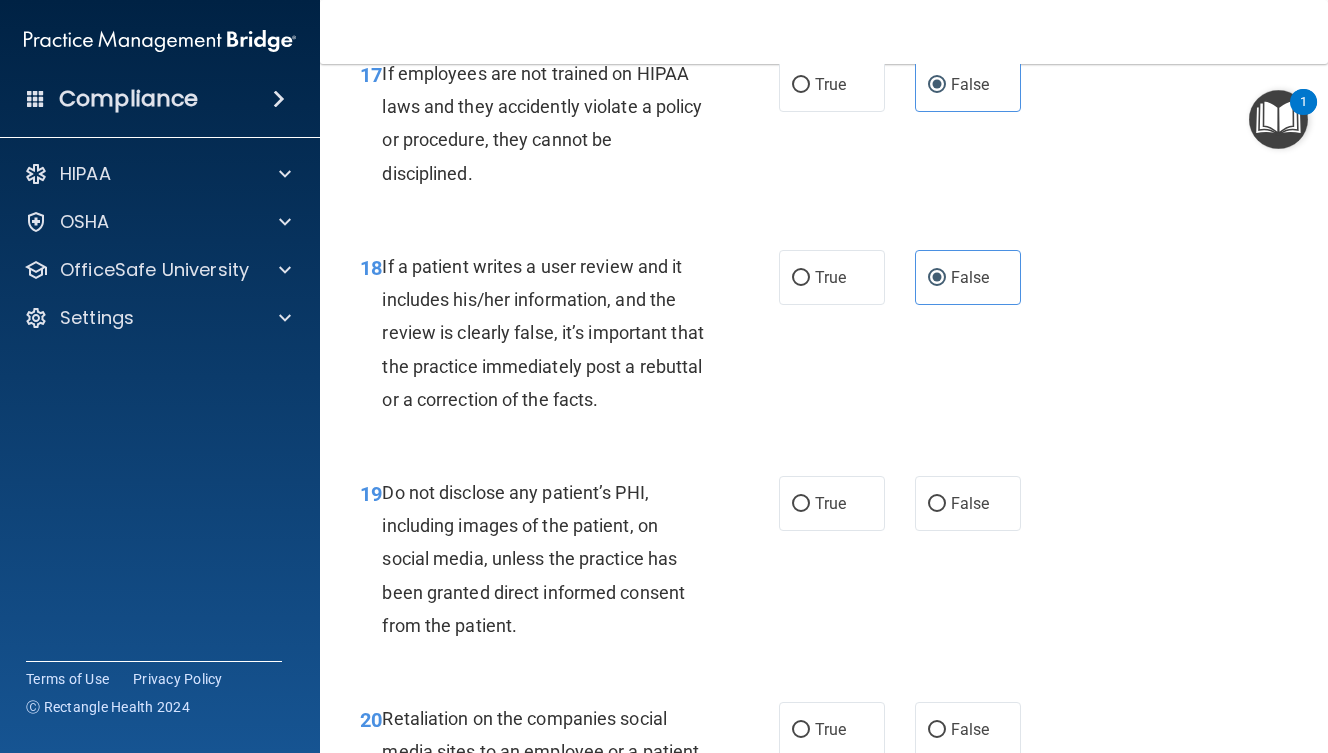 scroll, scrollTop: 3883, scrollLeft: 0, axis: vertical 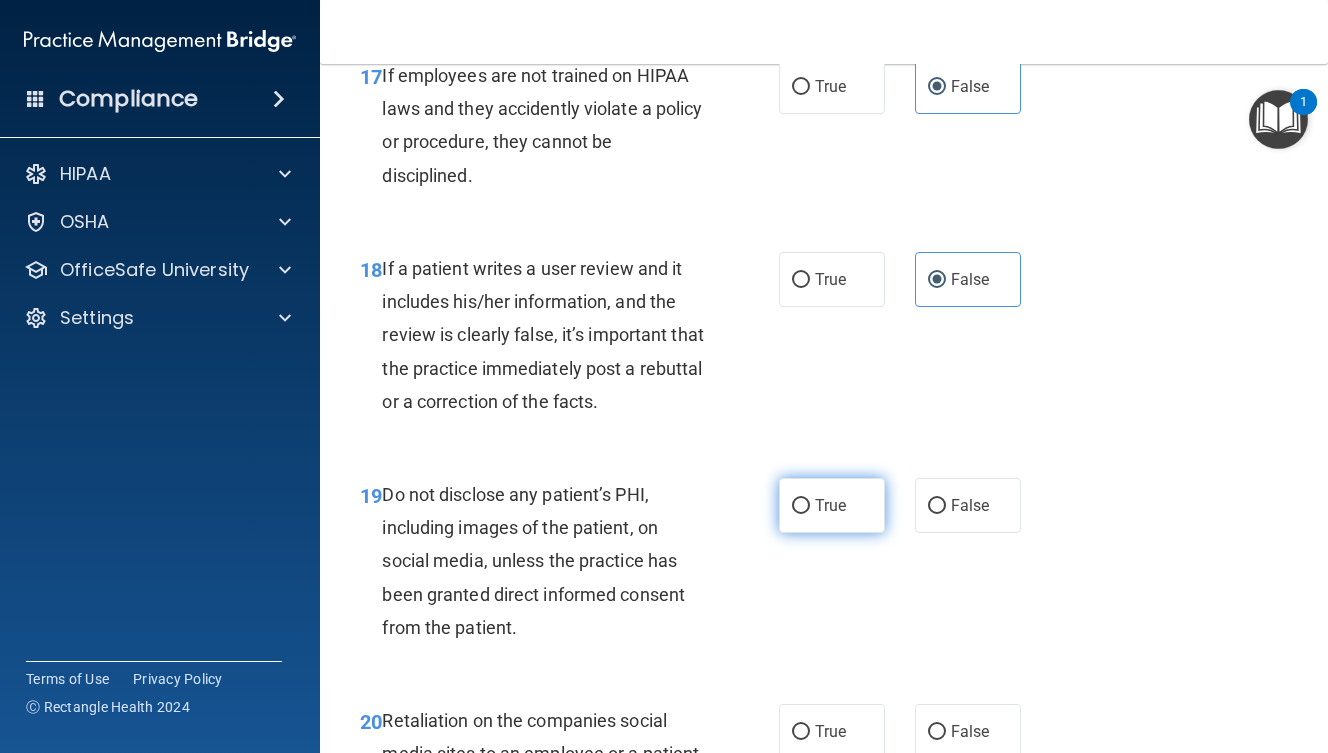 click on "True" at bounding box center [830, 505] 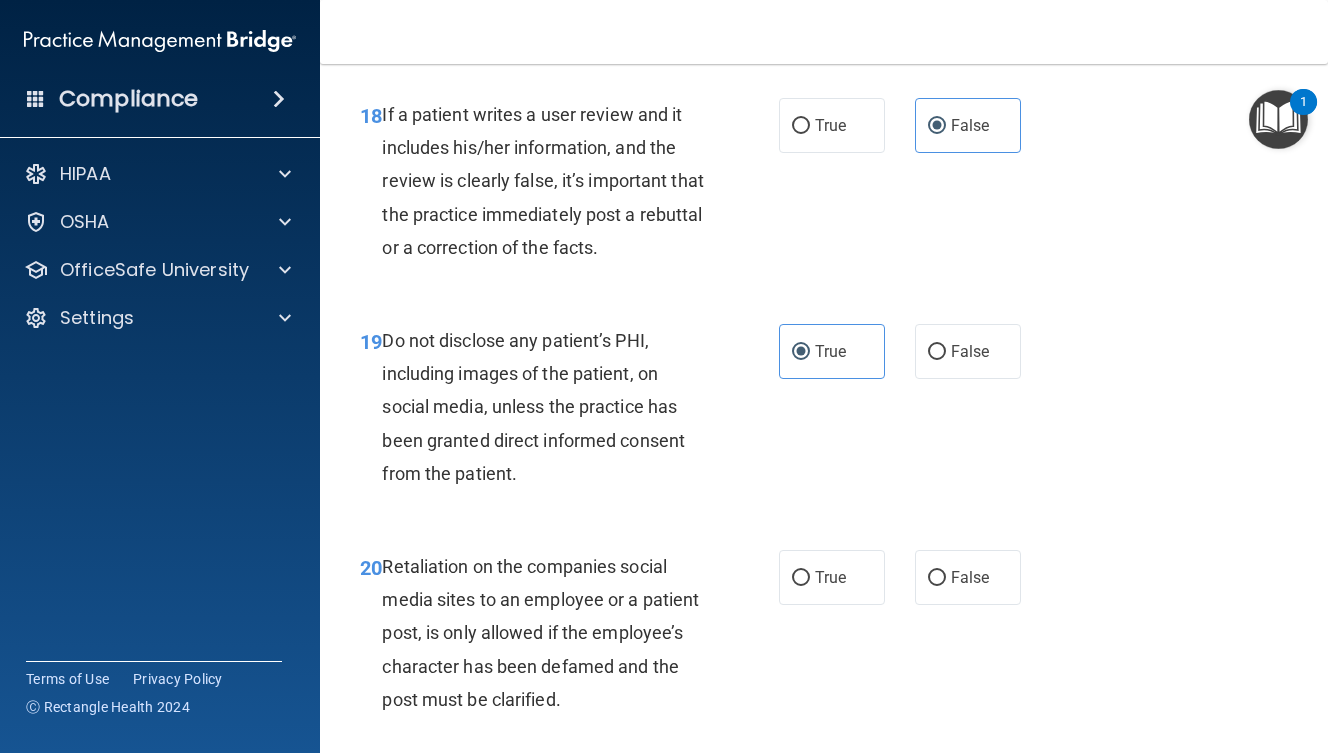 scroll, scrollTop: 4063, scrollLeft: 0, axis: vertical 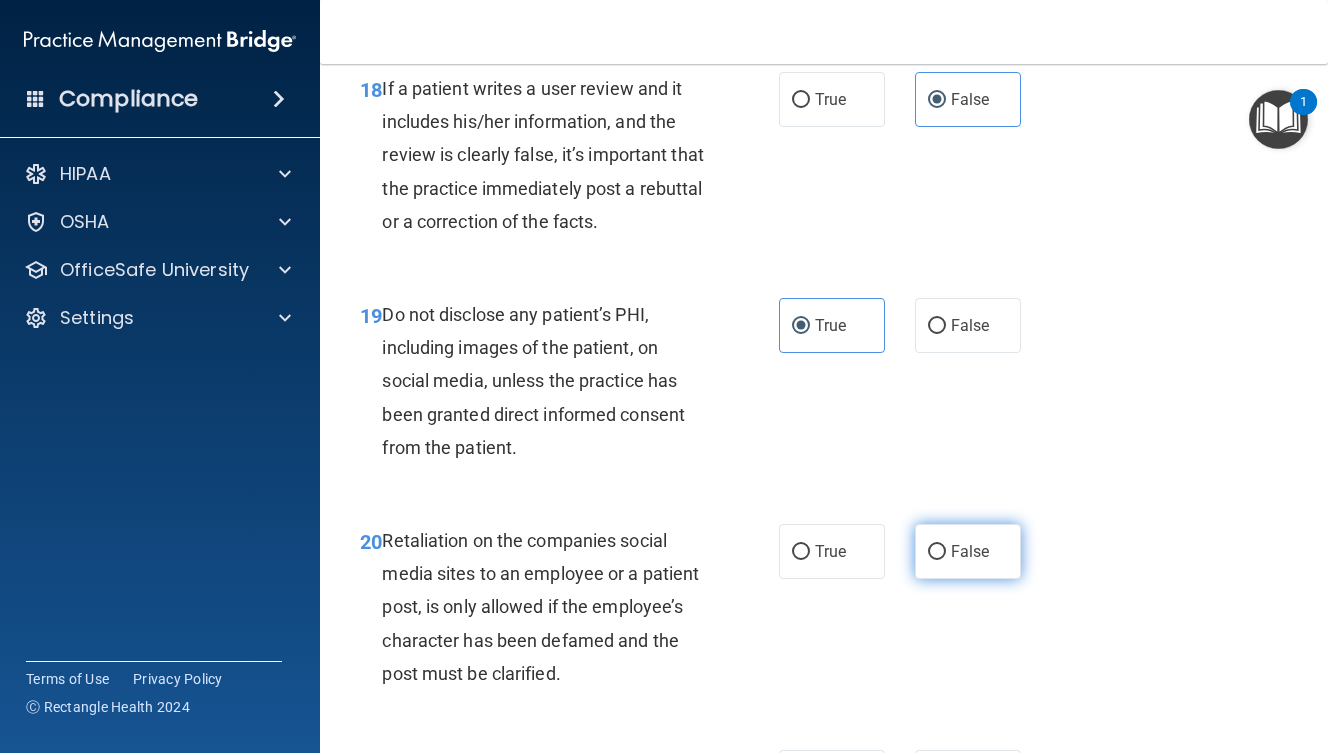 click on "False" at bounding box center [968, 551] 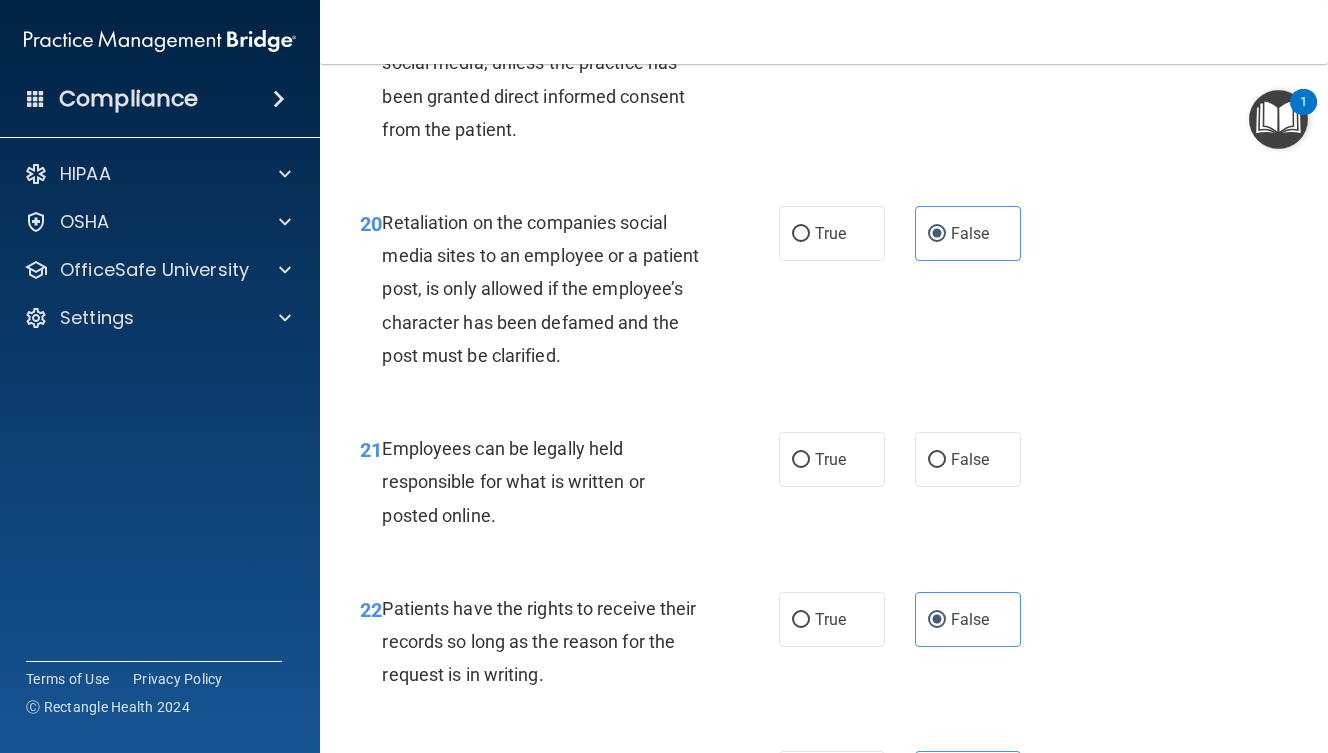 scroll, scrollTop: 4380, scrollLeft: 0, axis: vertical 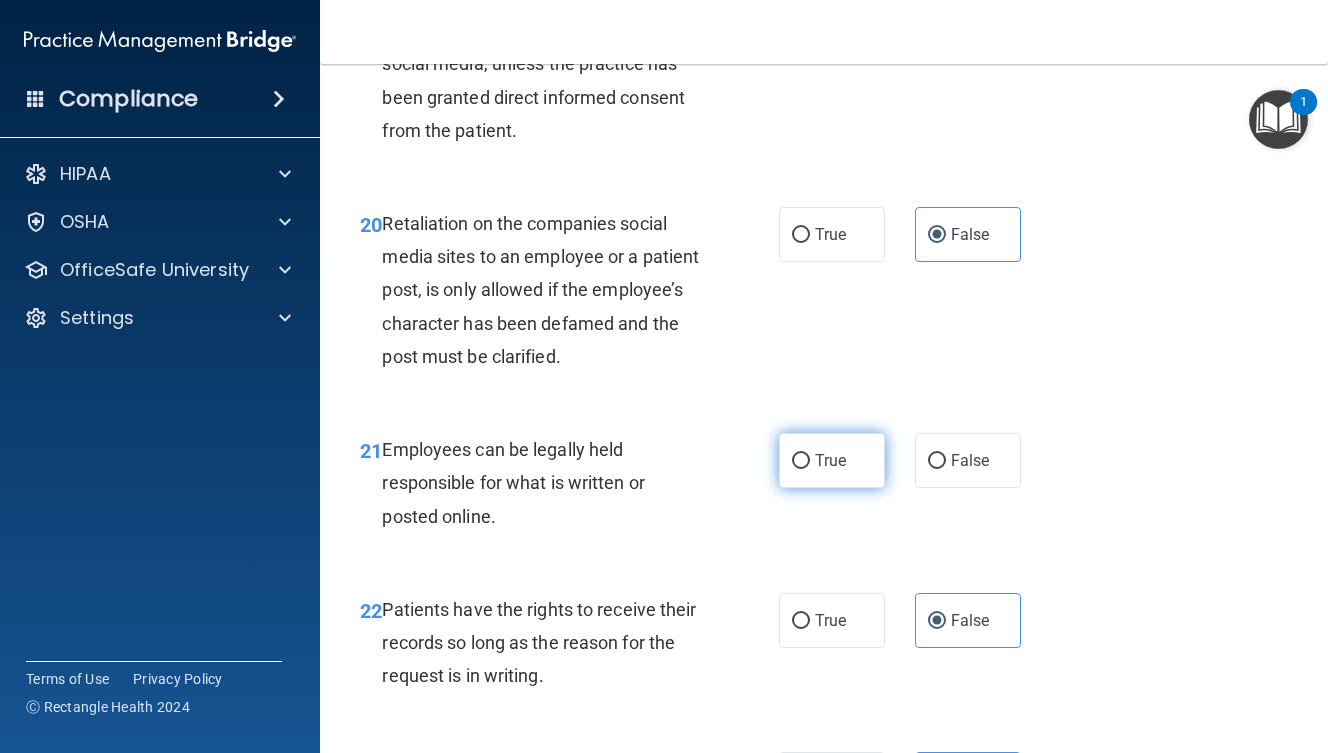 click on "True" at bounding box center (830, 460) 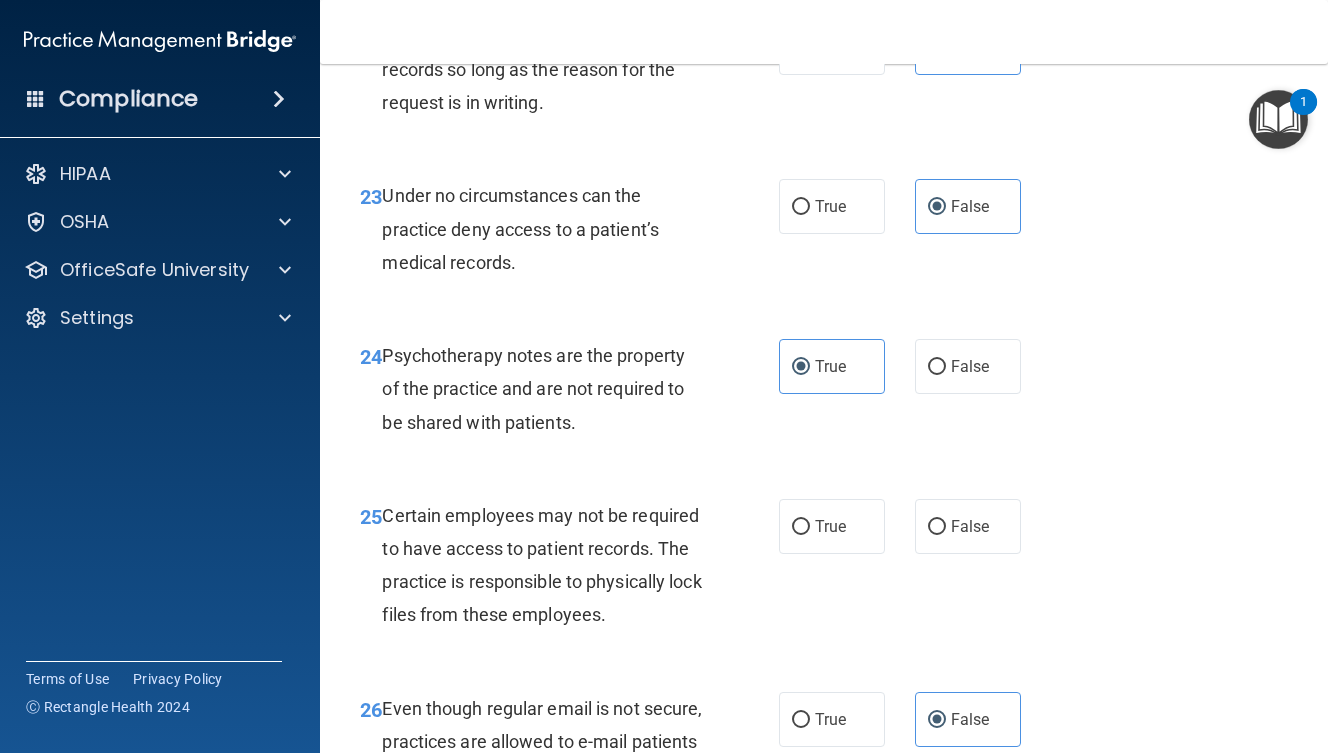 scroll, scrollTop: 4960, scrollLeft: 0, axis: vertical 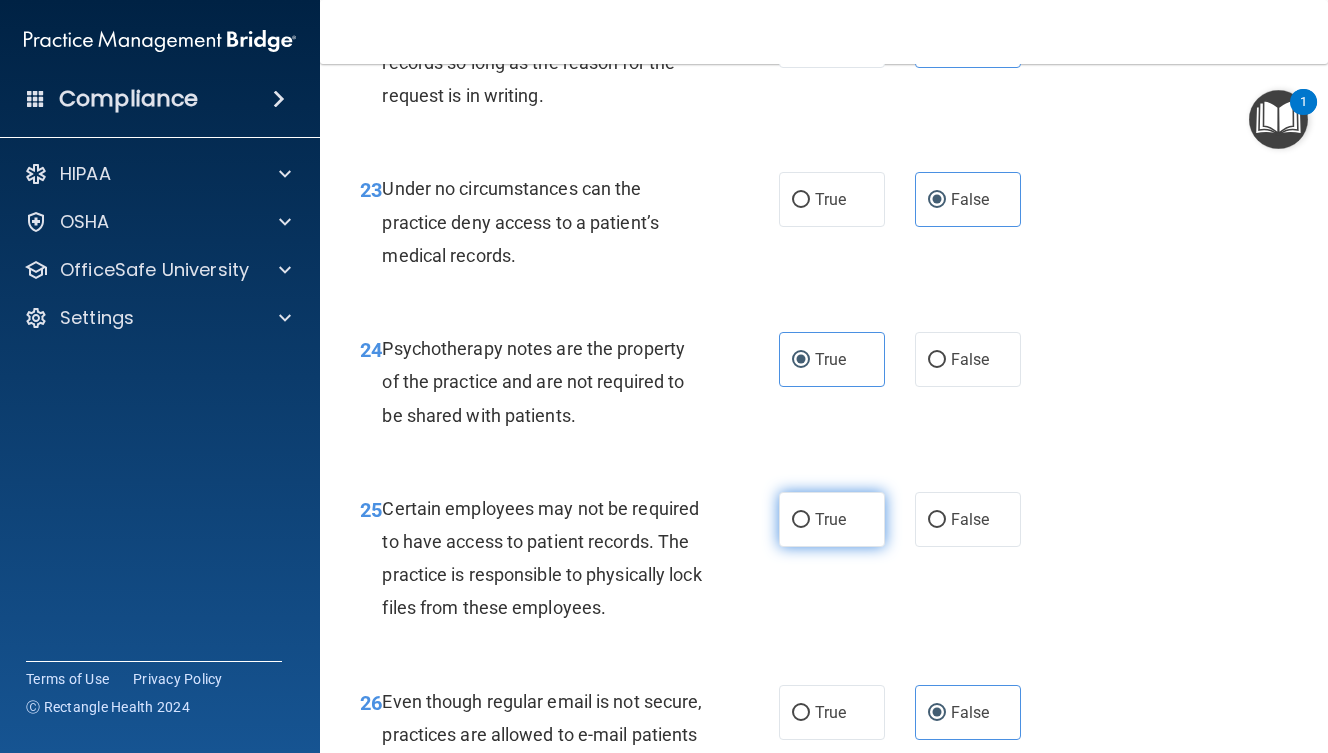 click on "True" at bounding box center (830, 519) 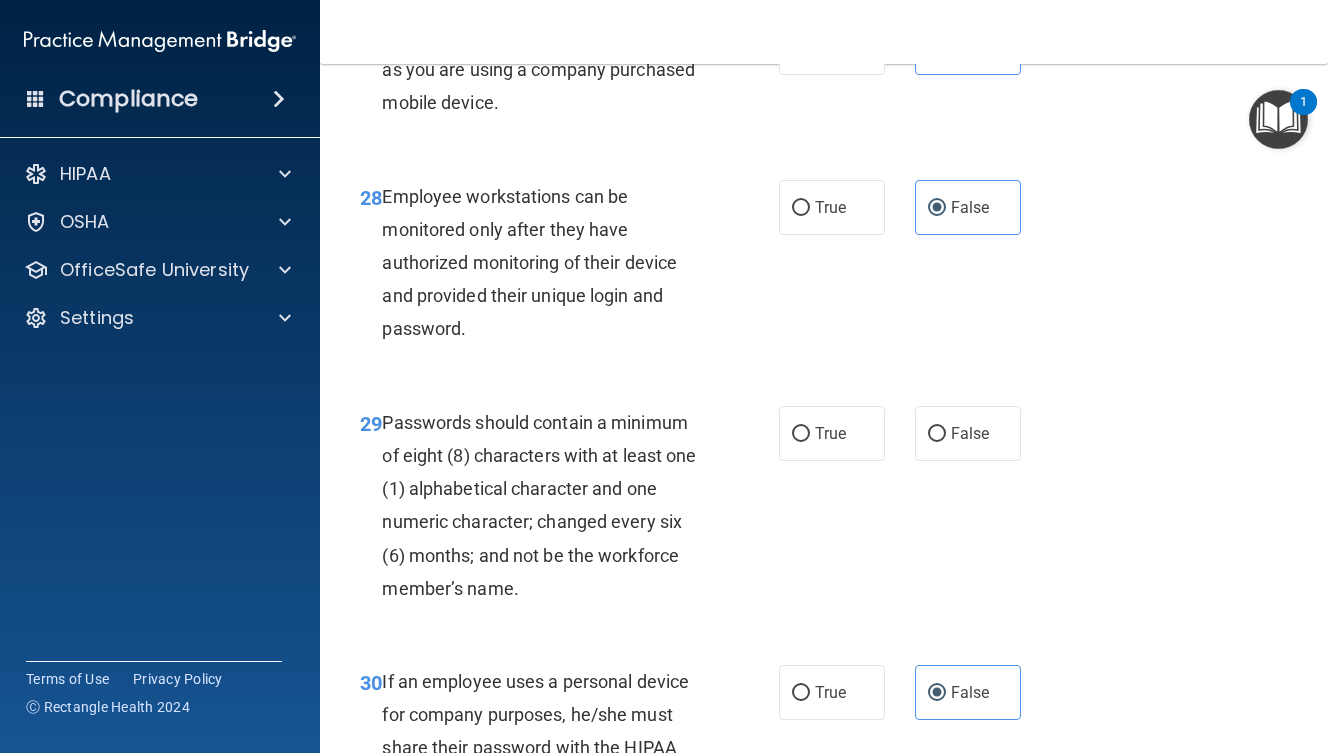 scroll, scrollTop: 5910, scrollLeft: 0, axis: vertical 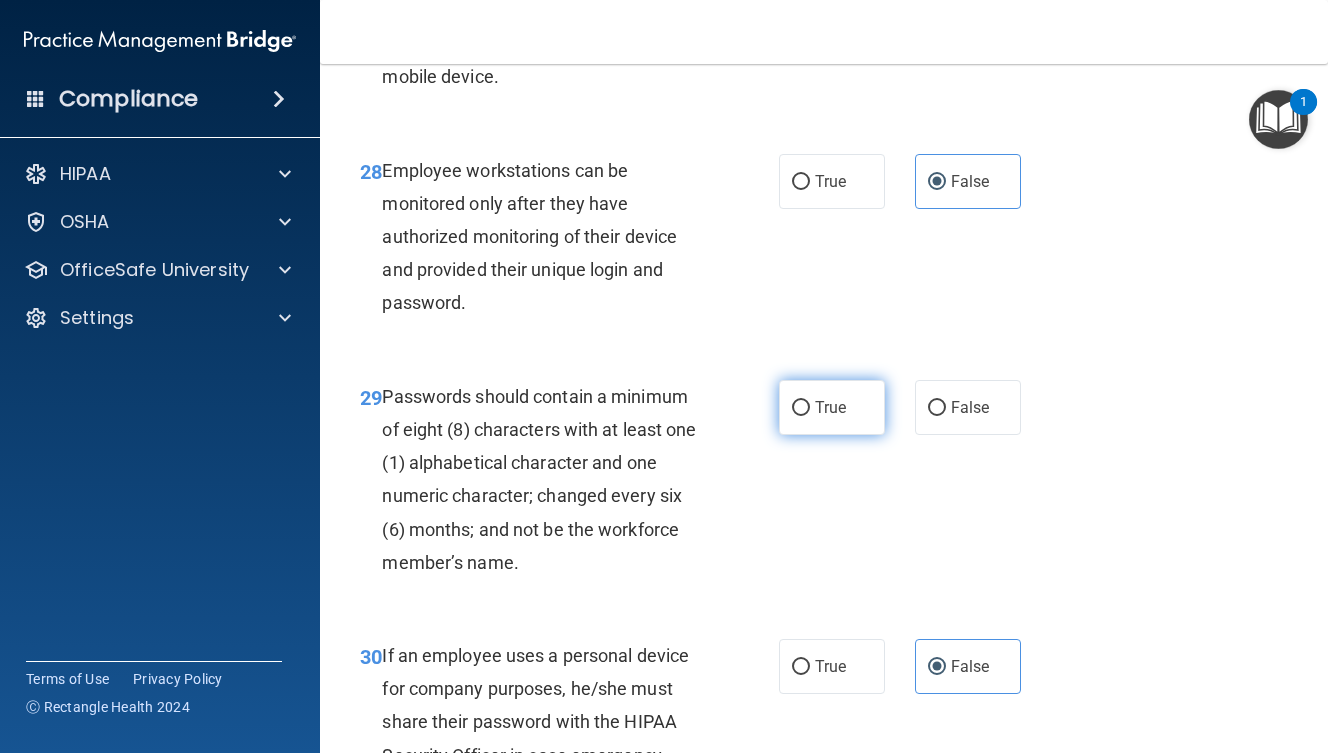 click on "True" at bounding box center (832, 407) 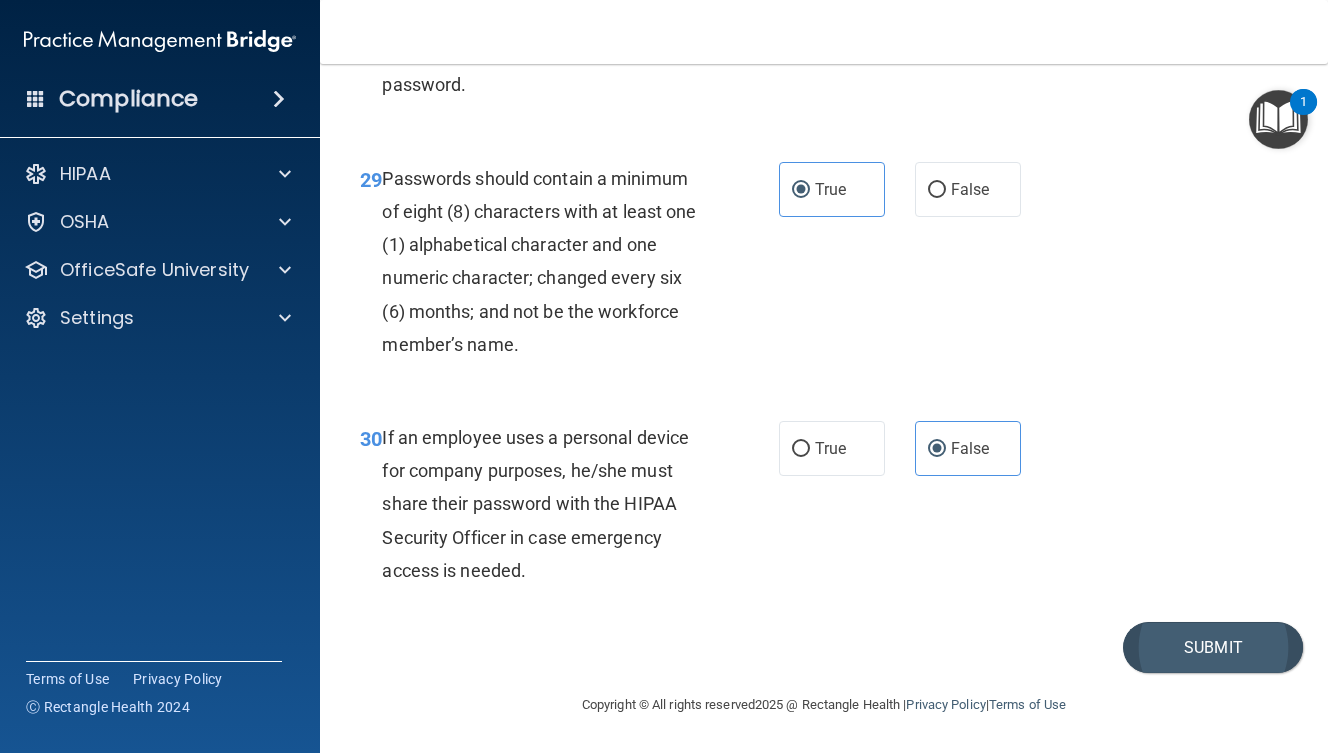 scroll, scrollTop: 6128, scrollLeft: 0, axis: vertical 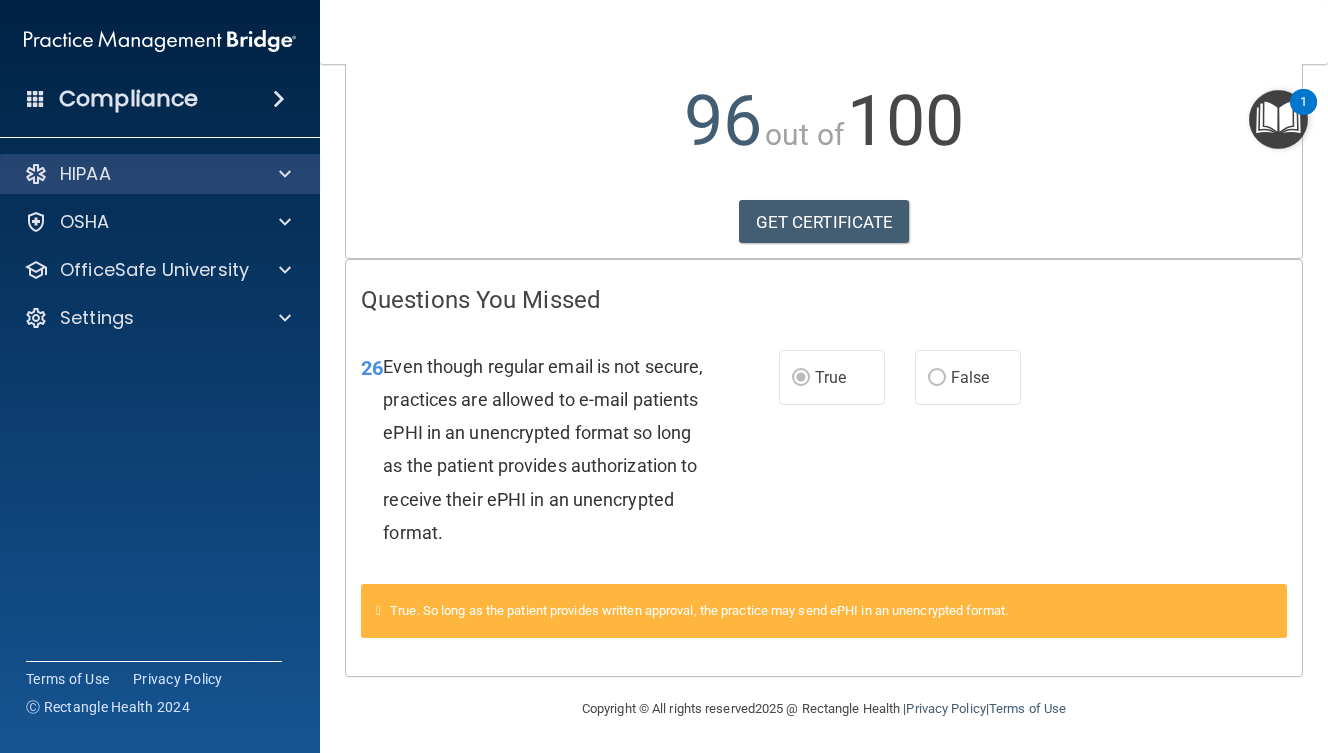 click on "HIPAA" at bounding box center [133, 174] 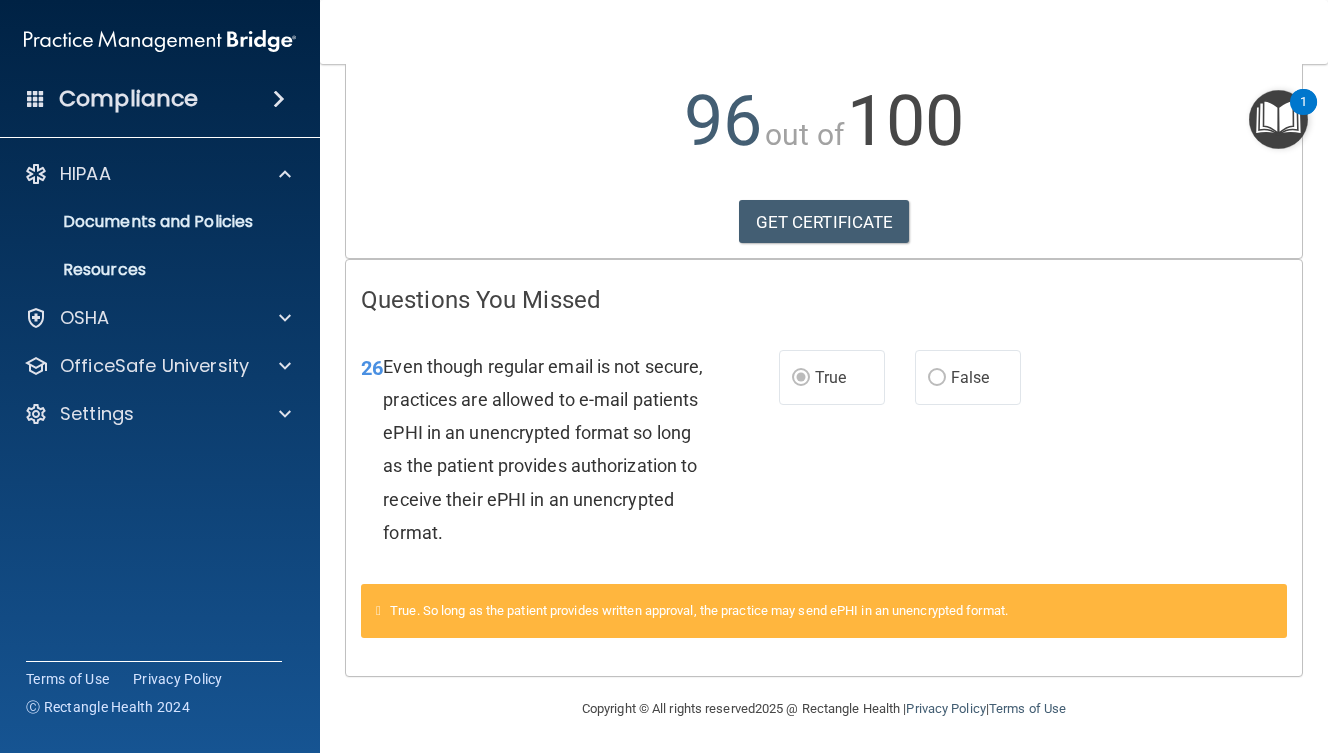 click on "Compliance" at bounding box center (128, 99) 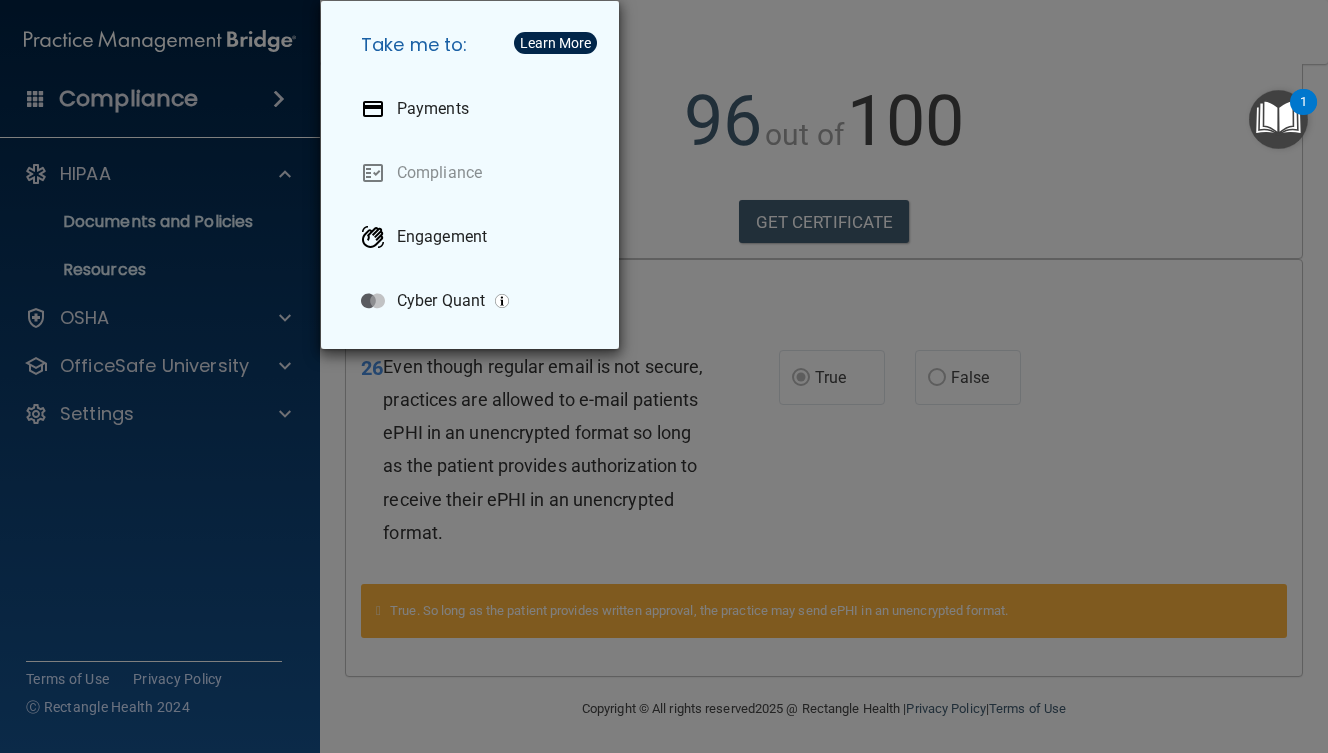 click on "Take me to:             Payments                   Compliance                     Engagement                     Cyber Quant" at bounding box center (664, 376) 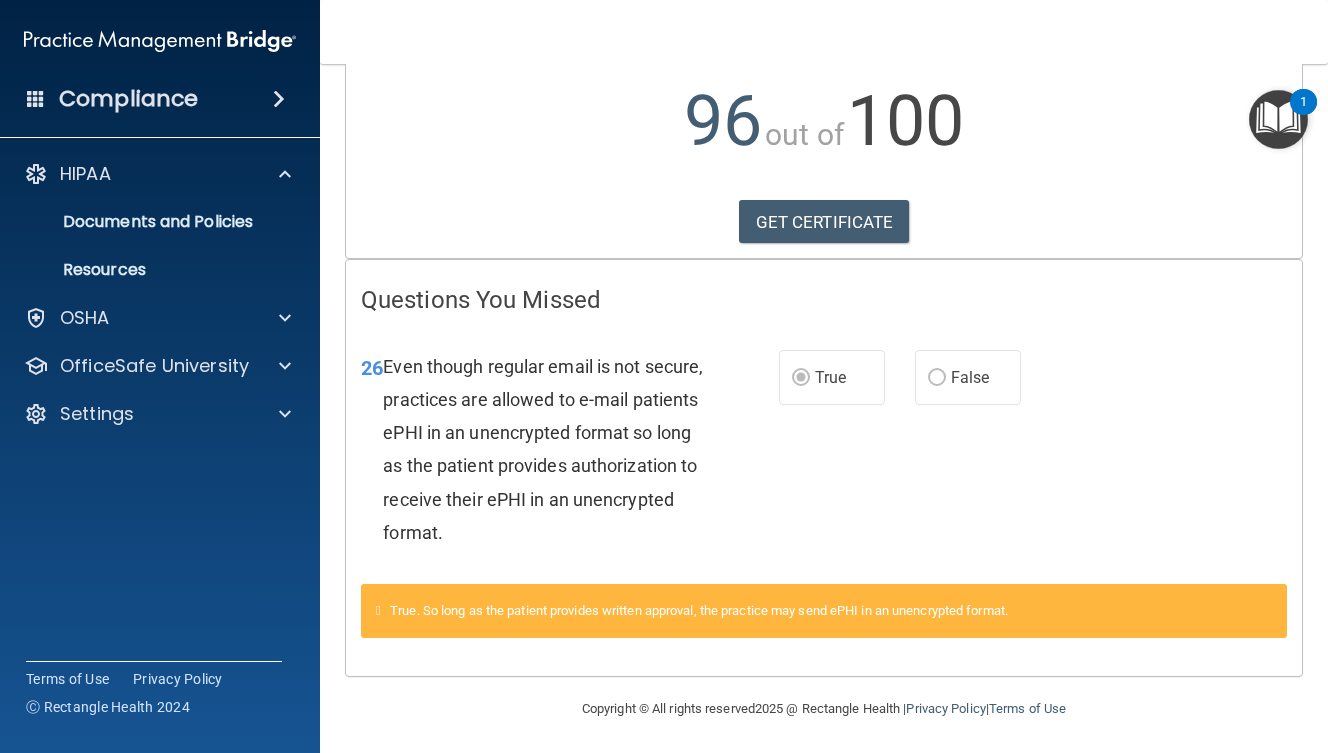 click on "Settings" at bounding box center [97, 414] 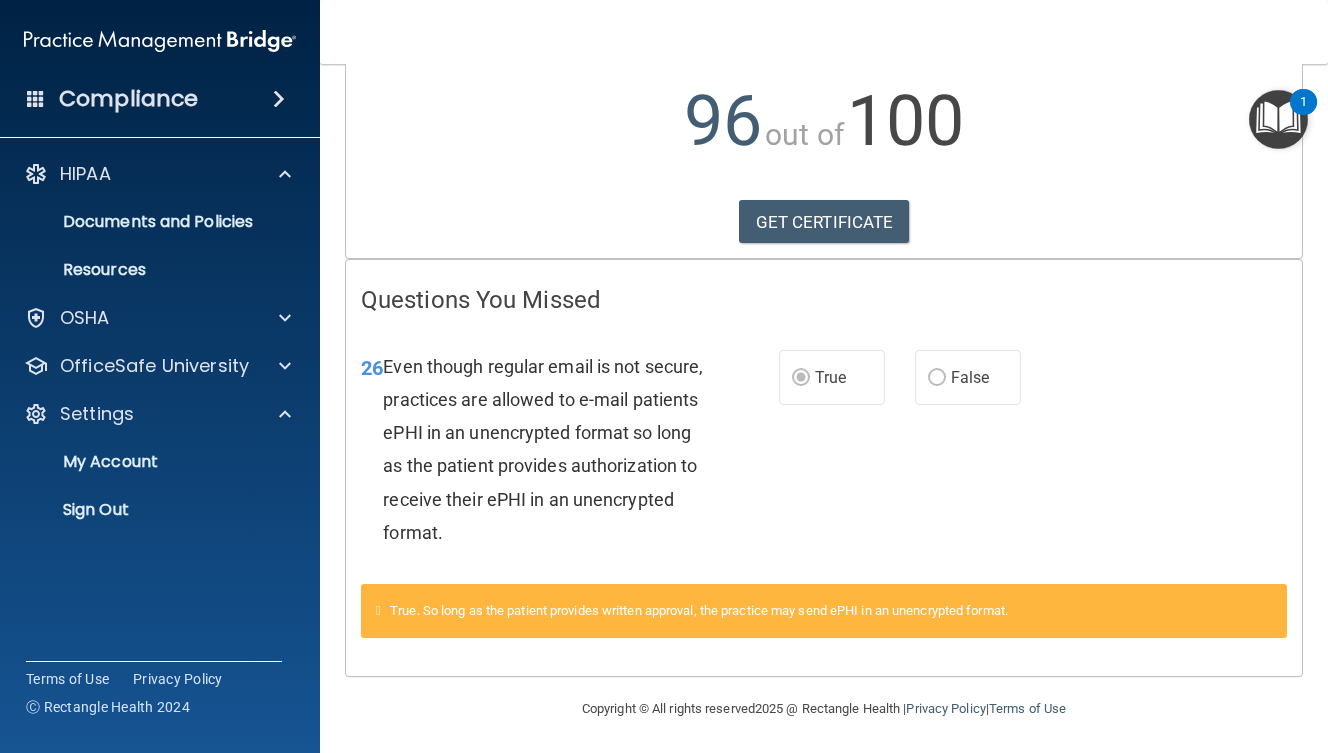 click at bounding box center [160, 41] 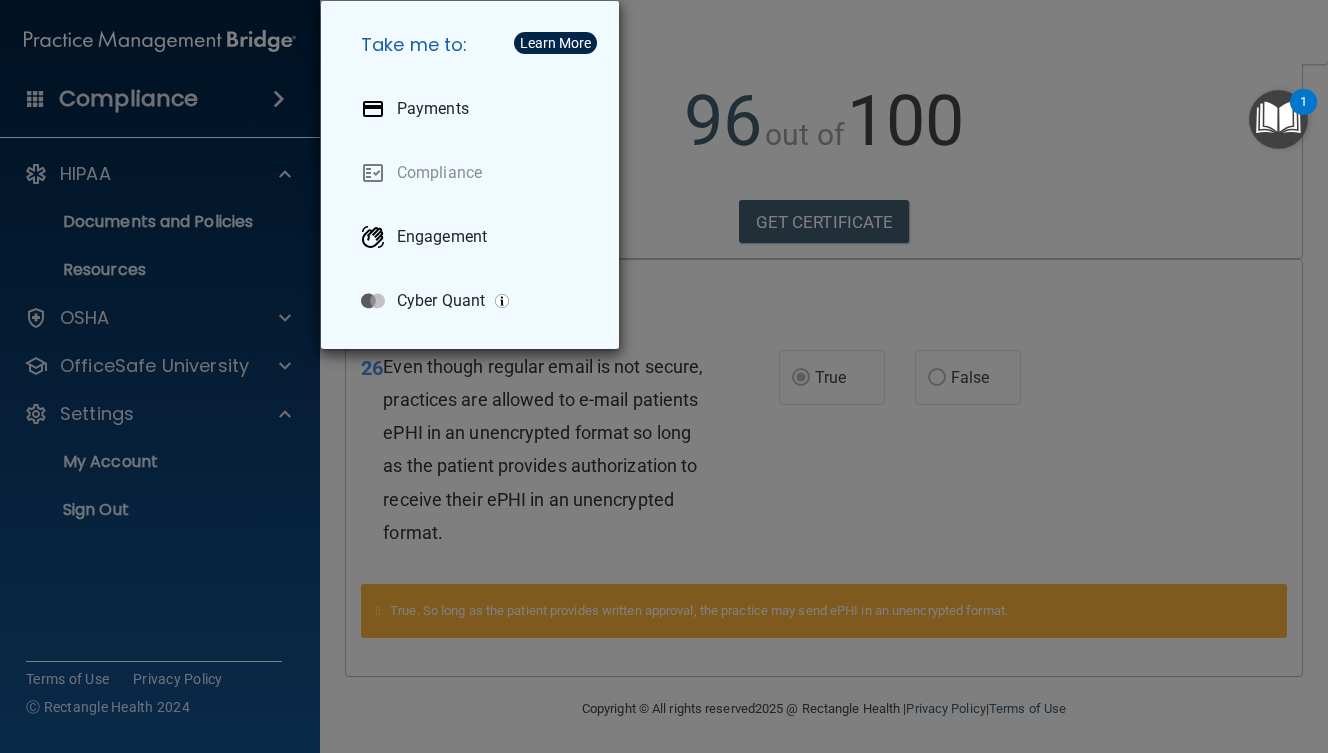 click on "Take me to:             Payments                   Compliance                     Engagement                     Cyber Quant" at bounding box center [664, 376] 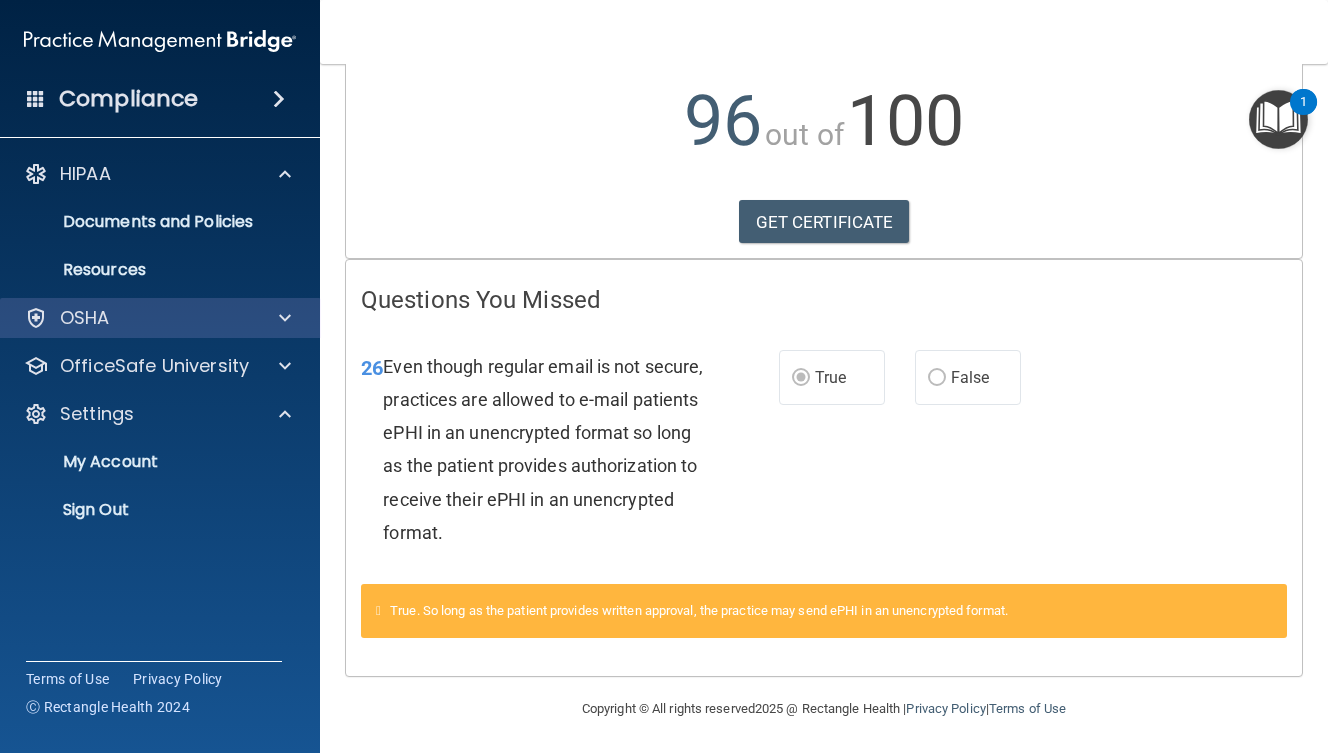 click on "OSHA" at bounding box center [85, 318] 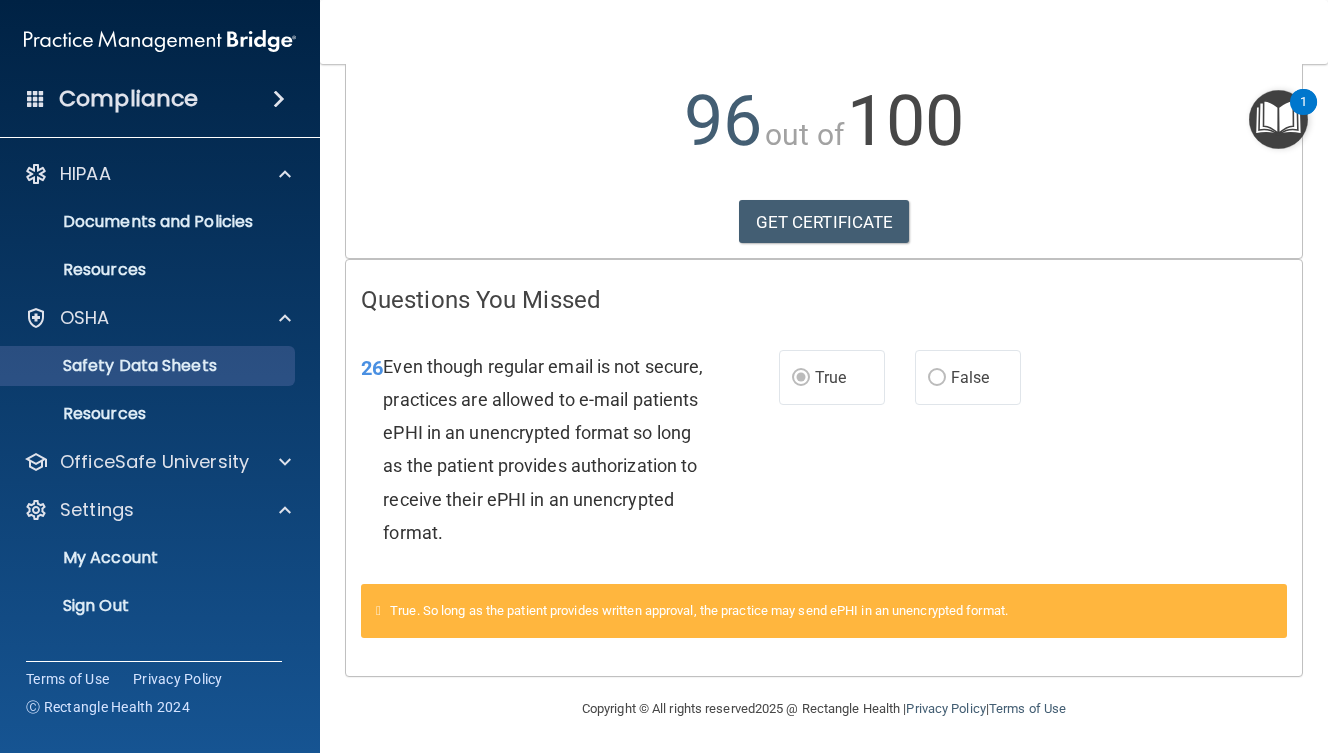 click on "Safety Data Sheets" at bounding box center [149, 366] 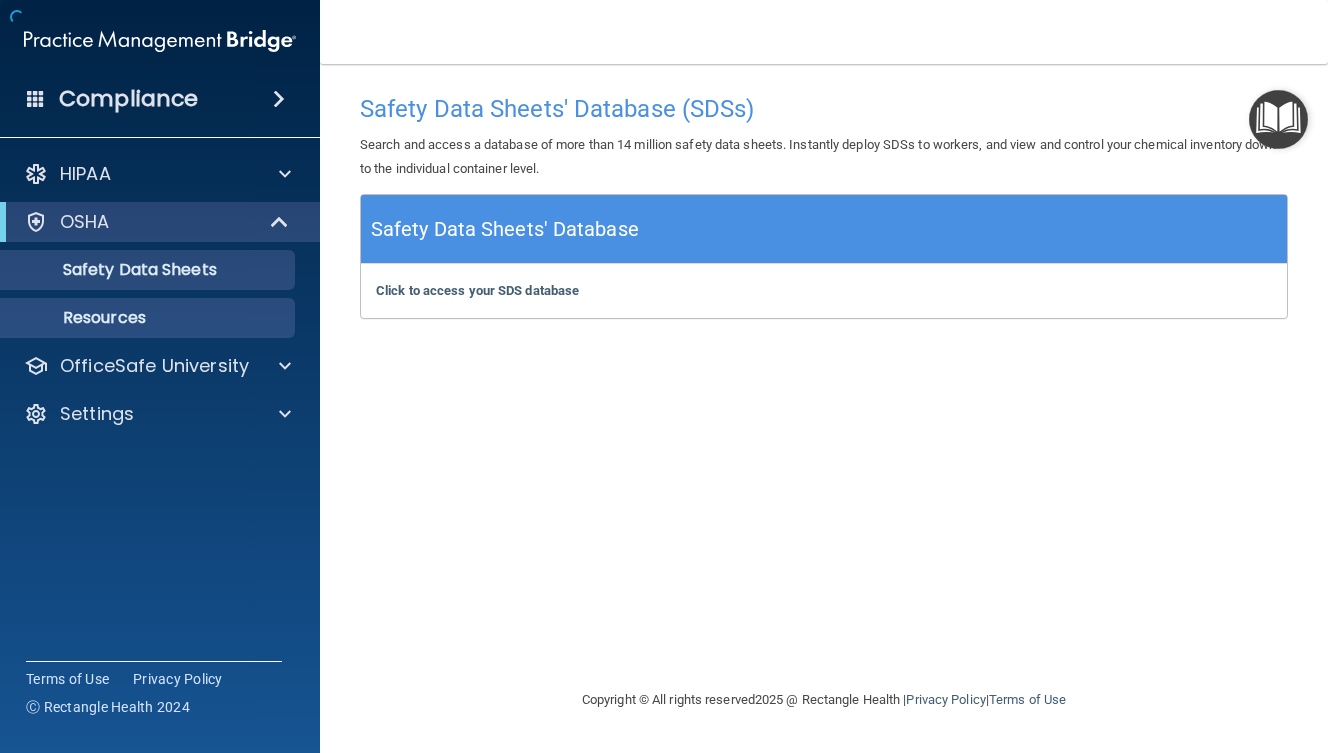 scroll, scrollTop: 0, scrollLeft: 0, axis: both 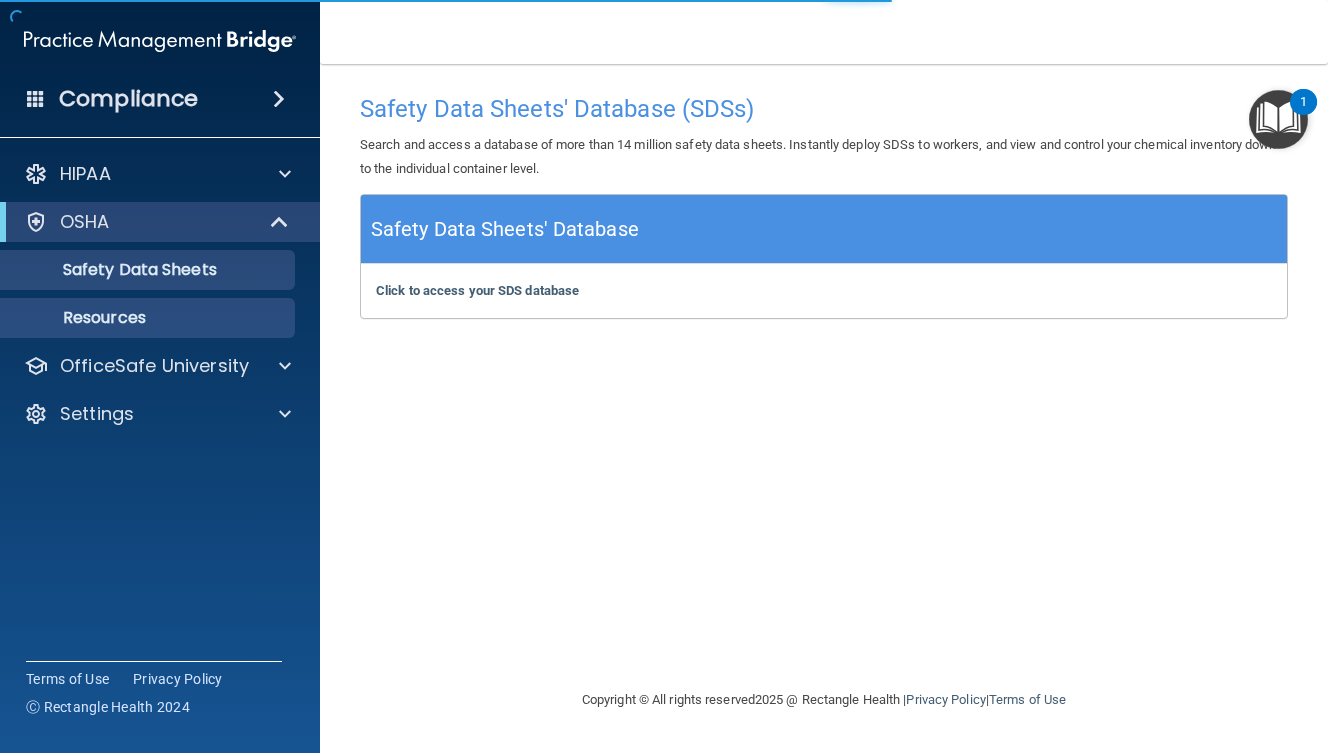 click on "Resources" at bounding box center [149, 318] 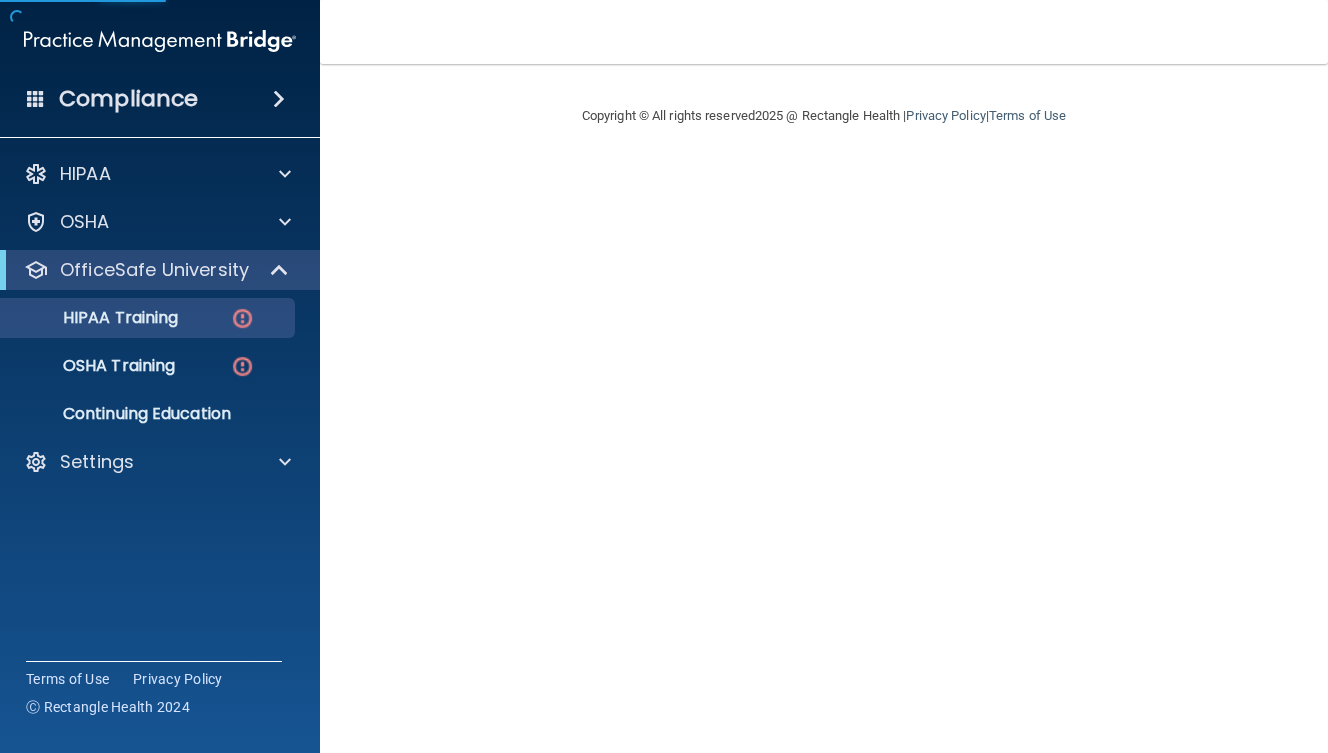 scroll, scrollTop: 0, scrollLeft: 0, axis: both 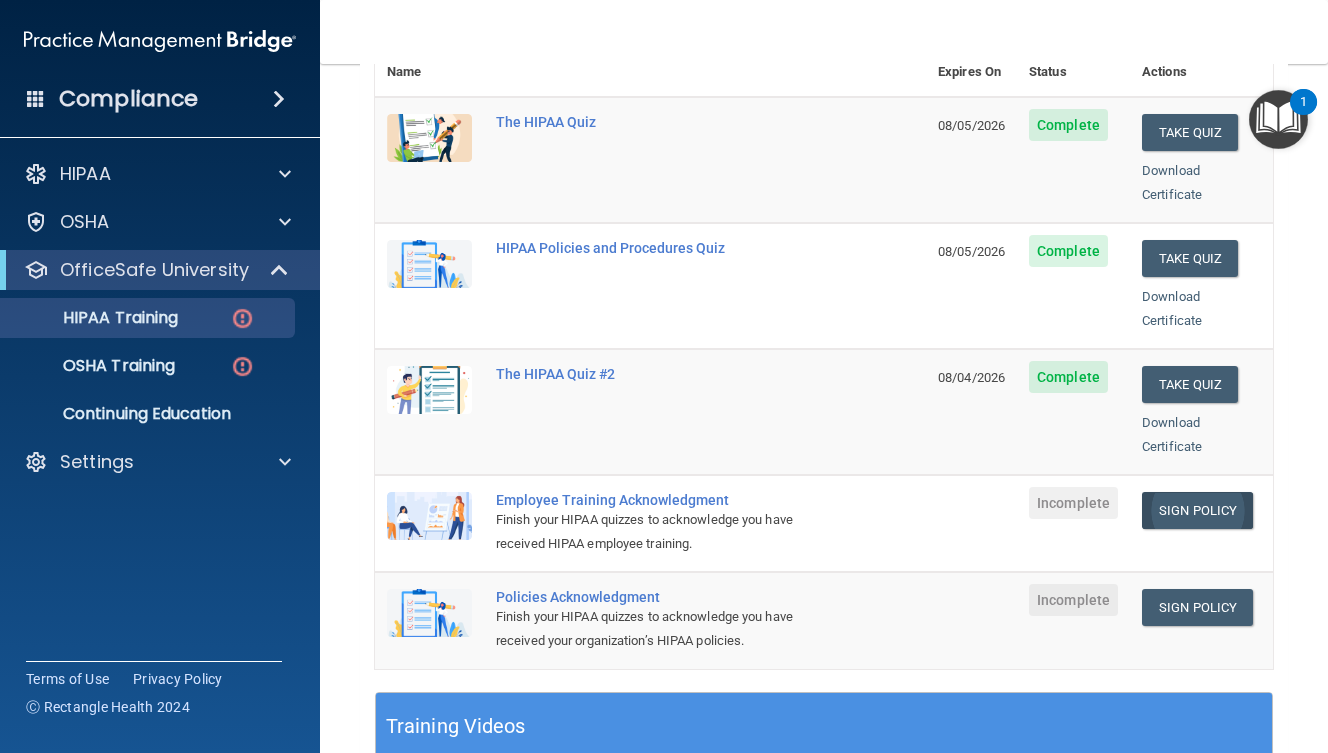 click on "Sign Policy" at bounding box center (1197, 510) 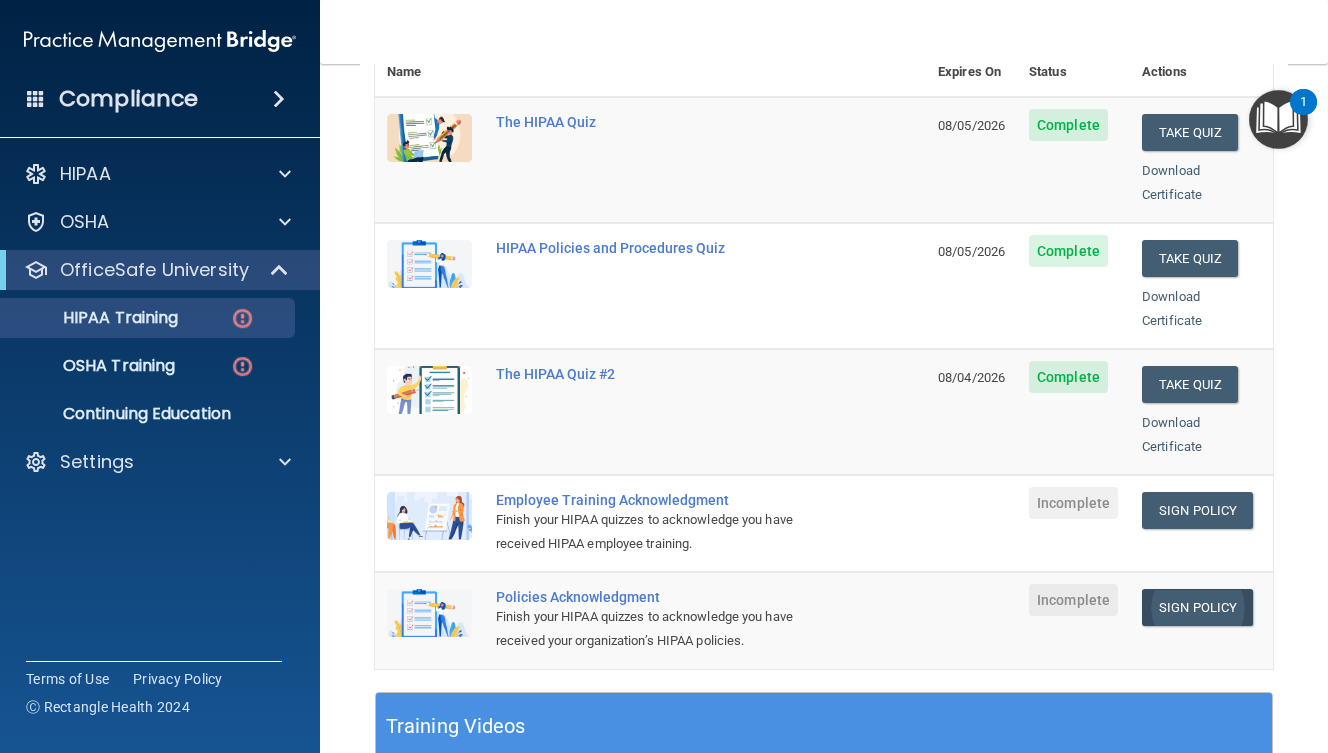 click on "Sign Policy" at bounding box center (1197, 607) 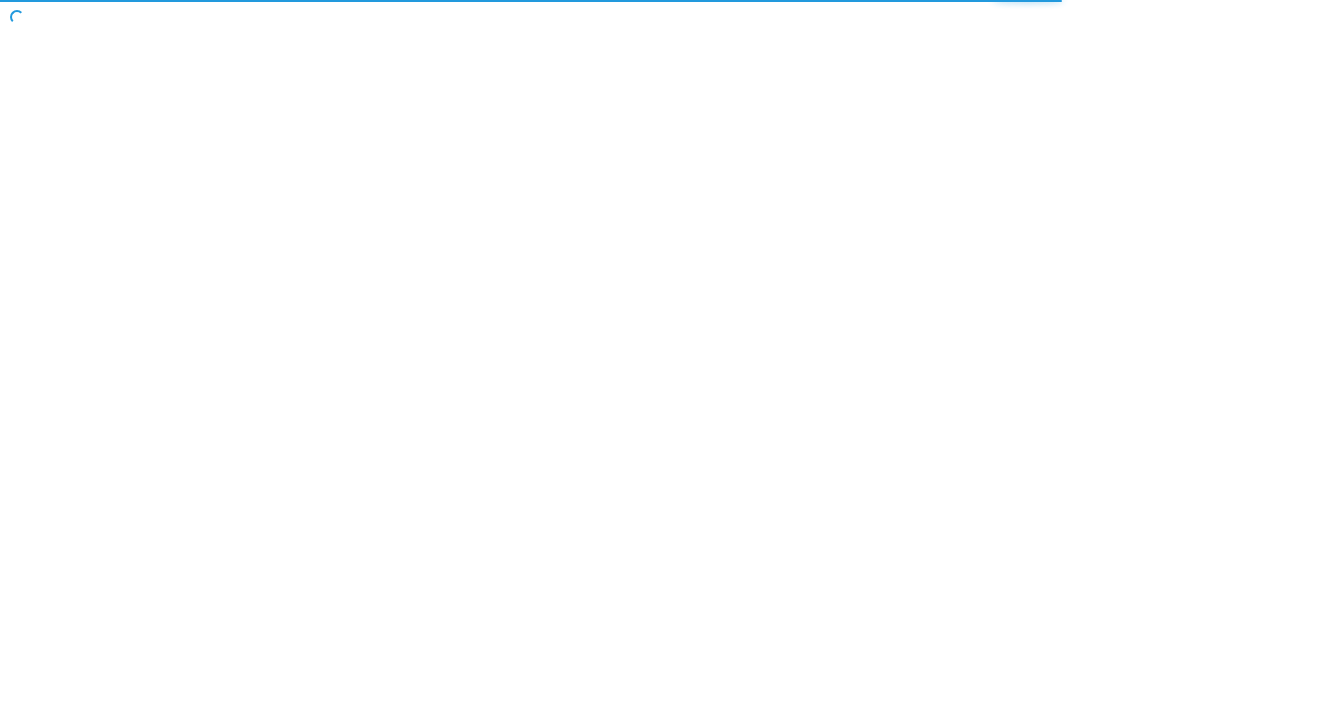 scroll, scrollTop: 0, scrollLeft: 0, axis: both 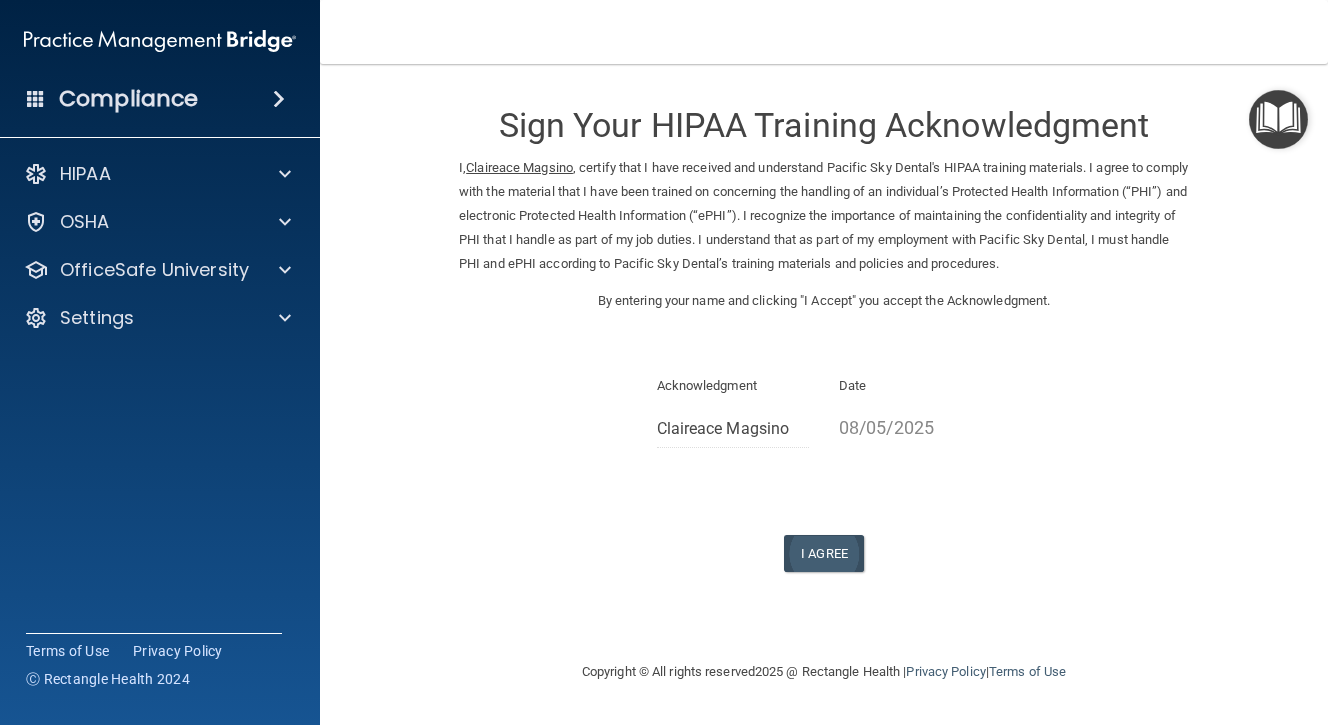 click on "I Agree" at bounding box center [824, 553] 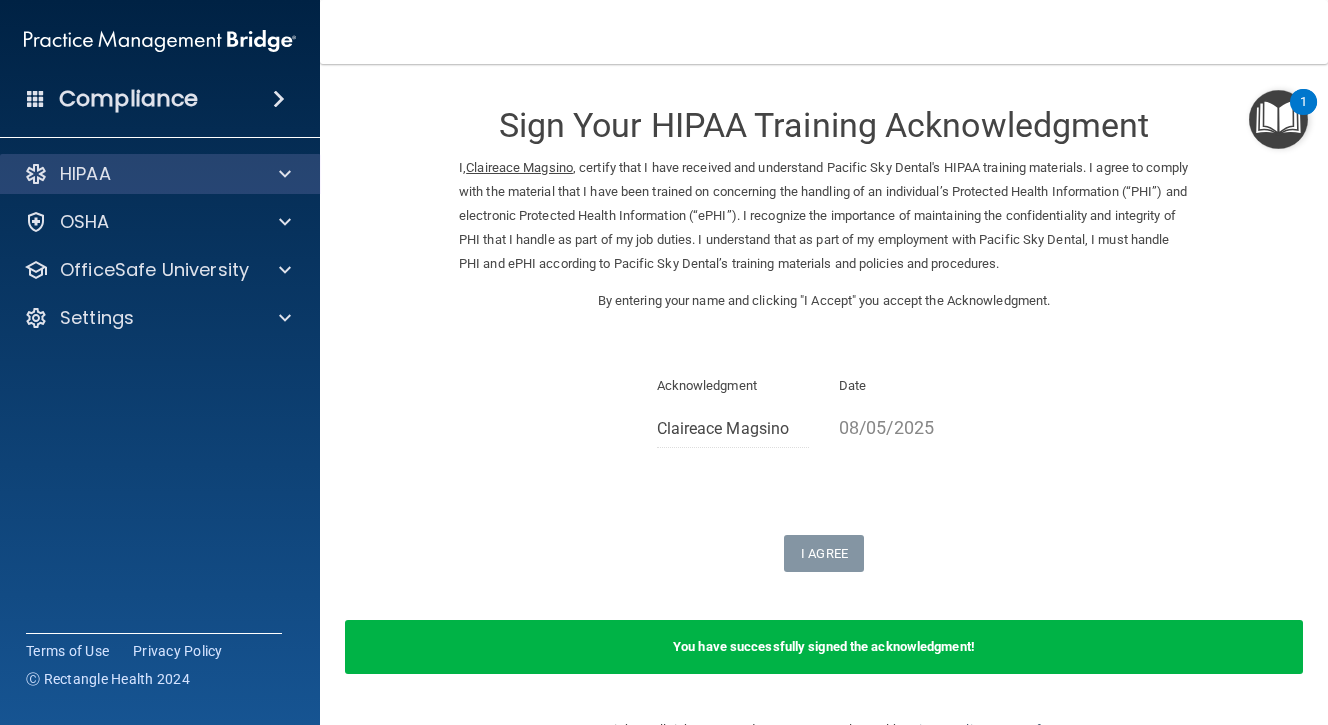 click on "HIPAA" at bounding box center [133, 174] 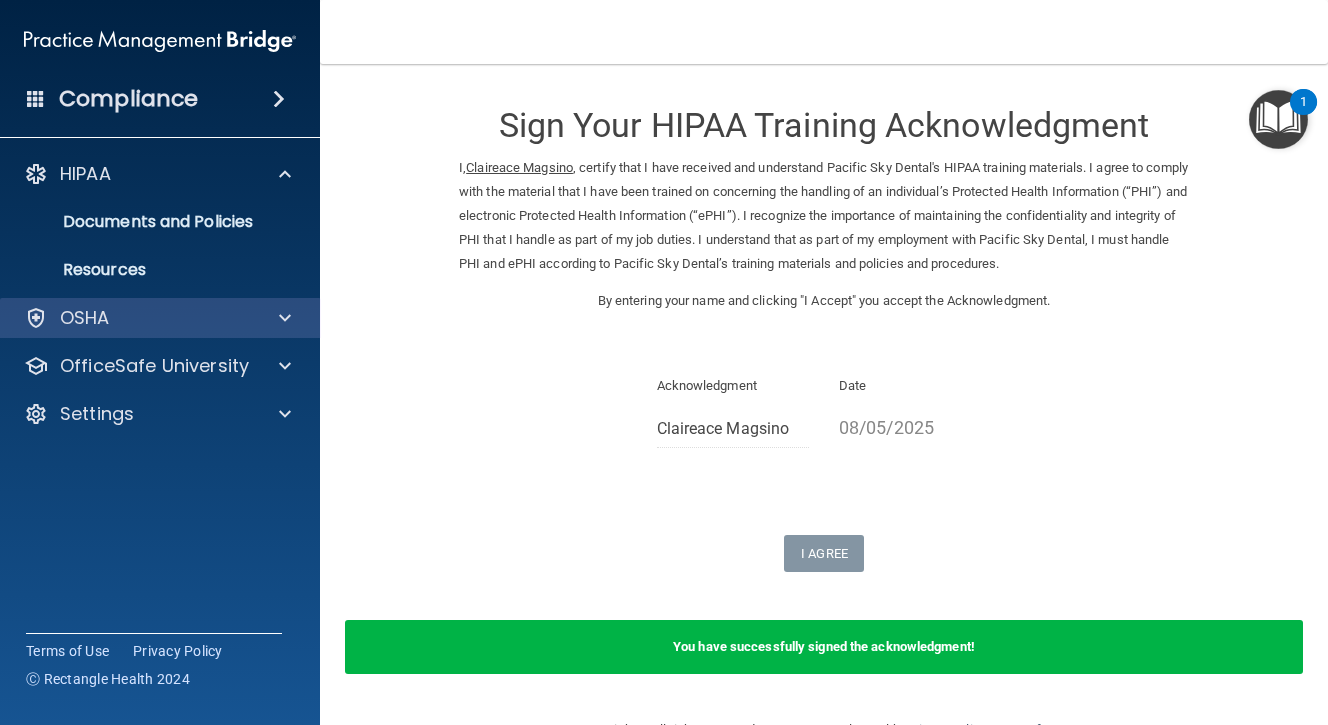 click on "OSHA" at bounding box center (133, 318) 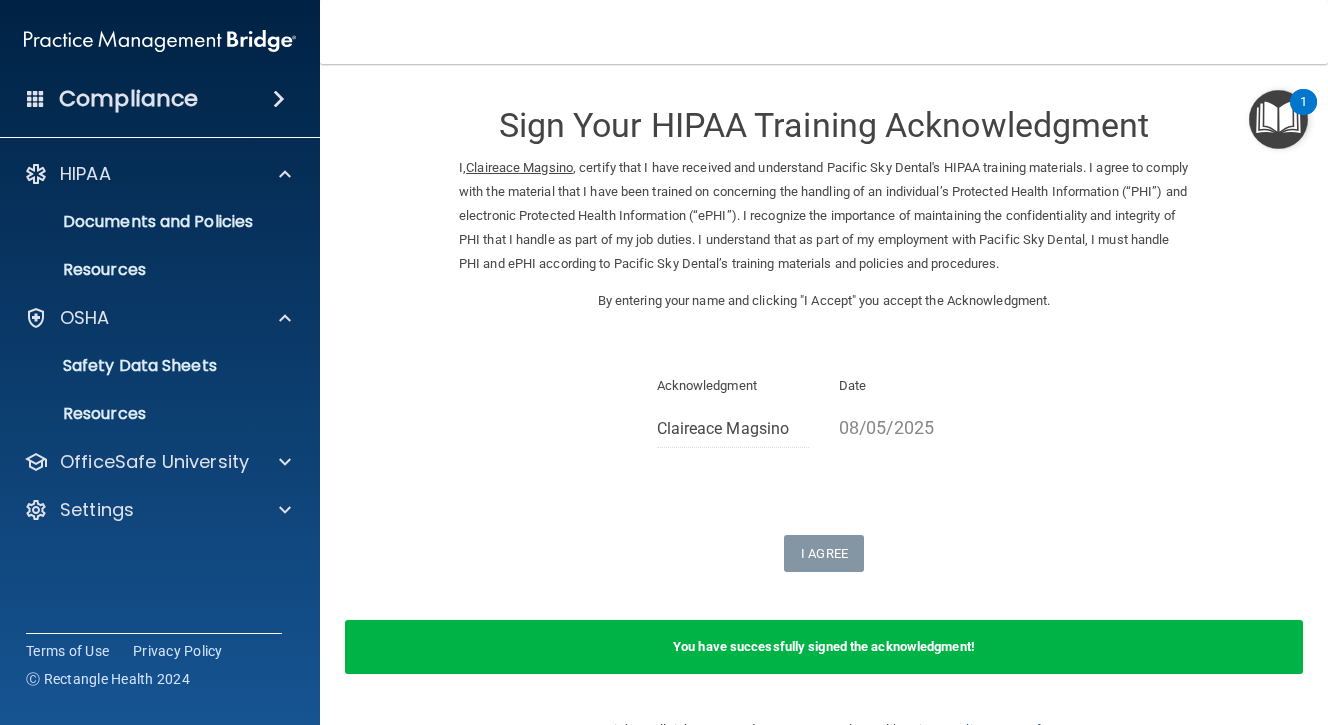 click on "Sign Your HIPAA Training Acknowledgment             I,  Claireace Magsino , certify that I have received and understand Pacific Sky Dental's HIPAA training materials. I agree to comply with the material that I have been trained on concerning the handling of an individual’s Protected Health Information (“PHI”) and electronic Protected Health Information (“ePHI”). I recognize the importance of maintaining the confidentiality and integrity of PHI that I handle as part of my job duties. I understand that as part of my employment with Pacific Sky Dental, I must handle PHI and ePHI according to Pacific Sky Dental’s training materials and policies and procedures.          By entering your name and clicking "I Accept" you accept the Acknowledgment.                 Acknowledgment   Claireace Magsino           Date    08/05/2025                  I Agree                    You have successfully signed the acknowledgment!                  -" at bounding box center (824, 391) 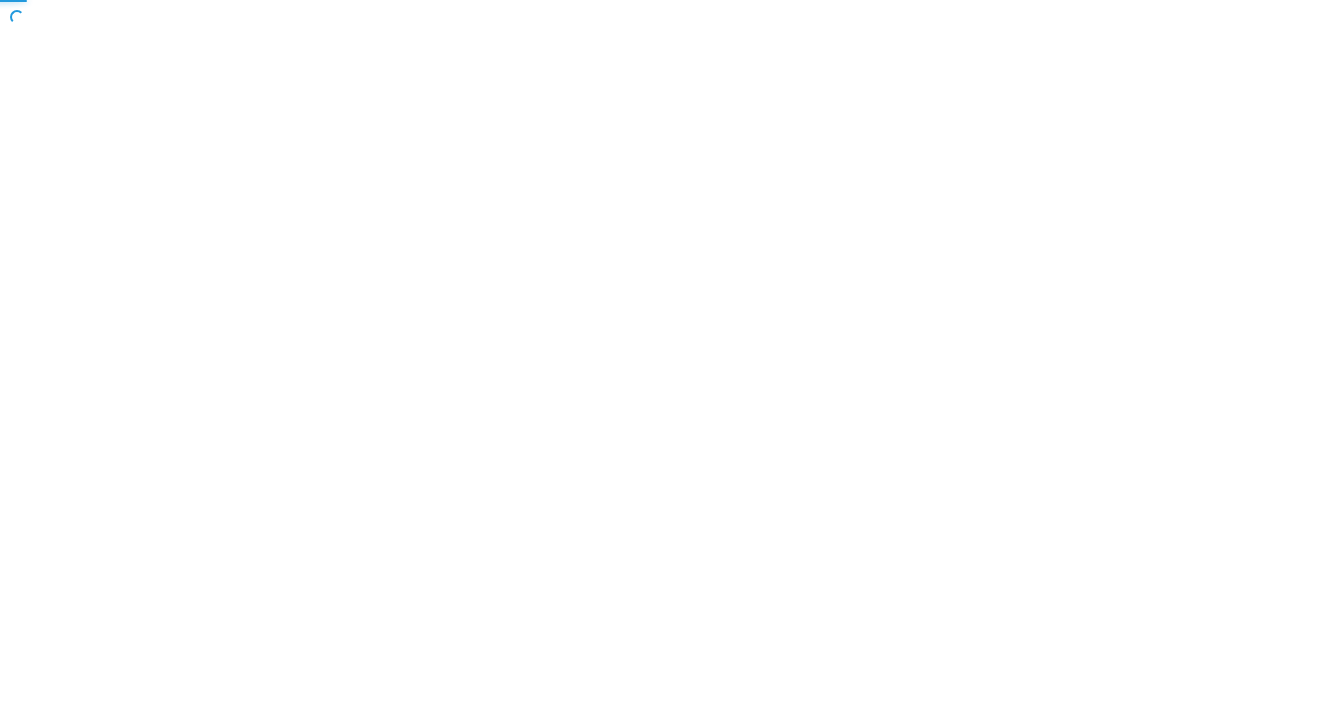 scroll, scrollTop: 0, scrollLeft: 0, axis: both 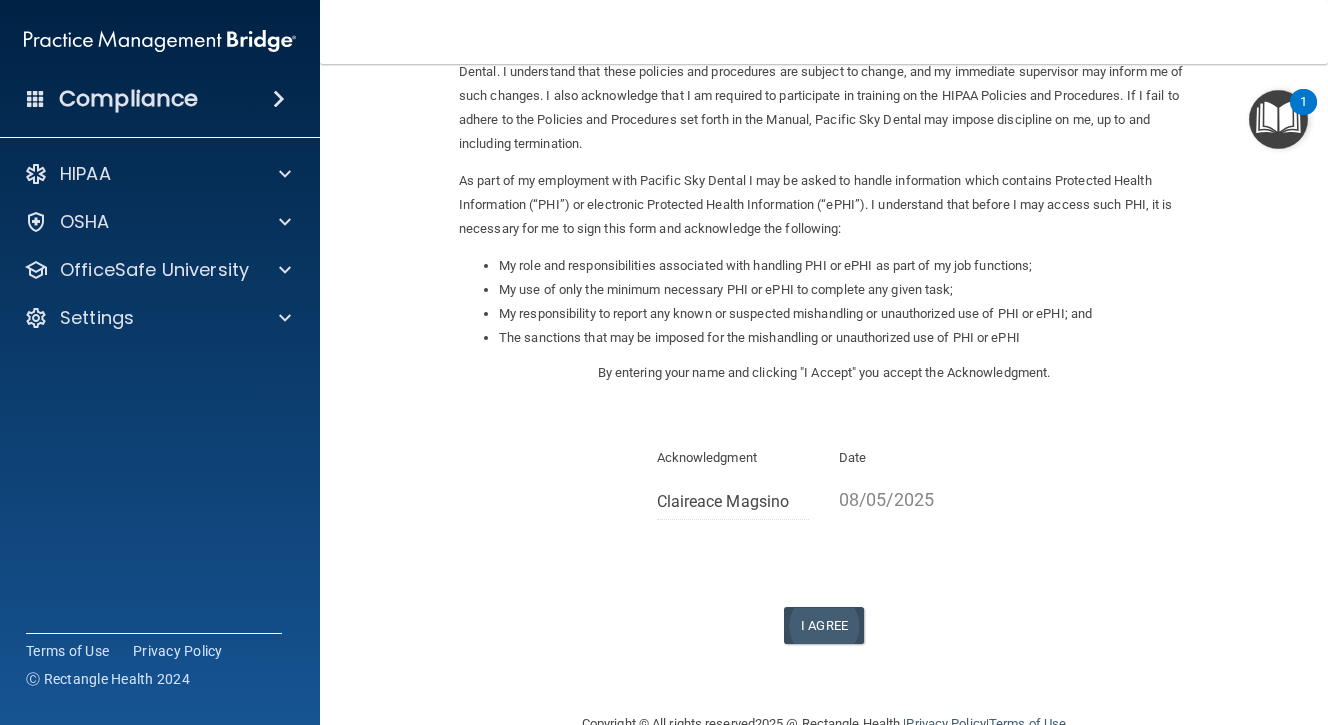 click on "I Agree" at bounding box center [824, 625] 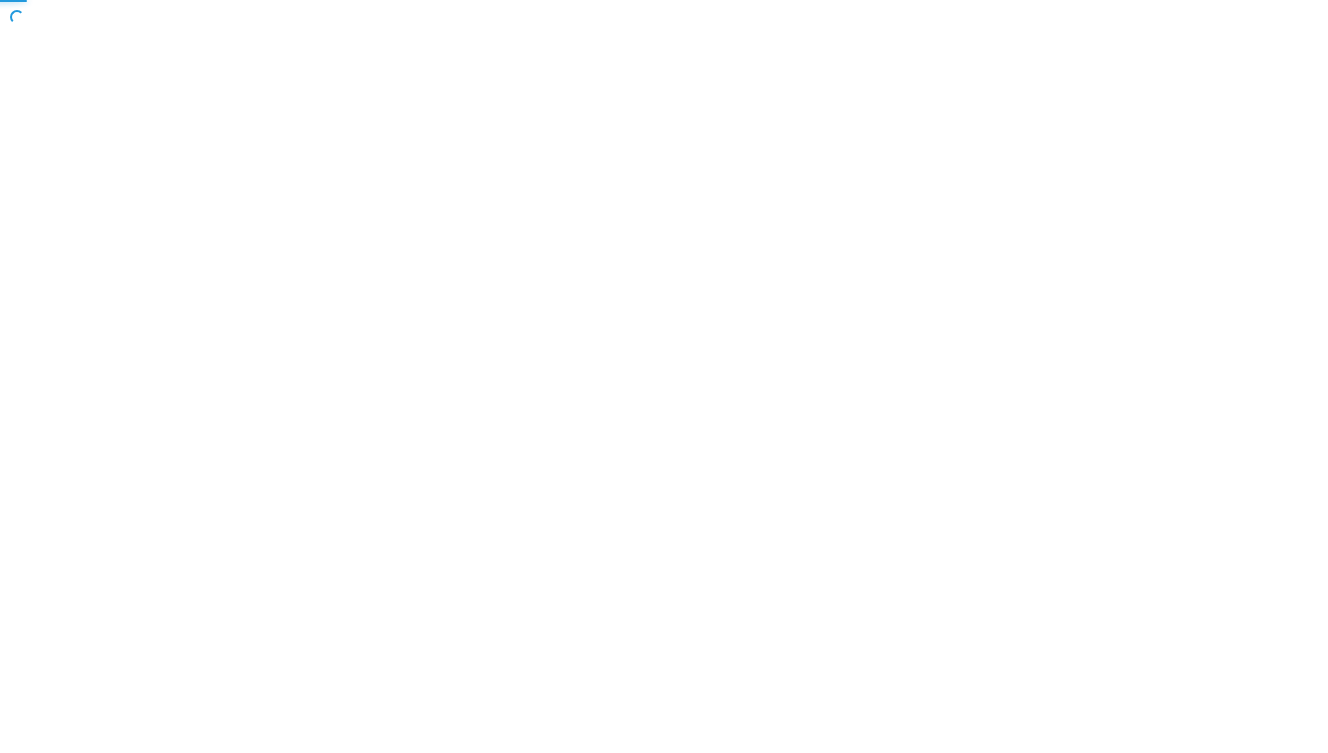 scroll, scrollTop: 0, scrollLeft: 0, axis: both 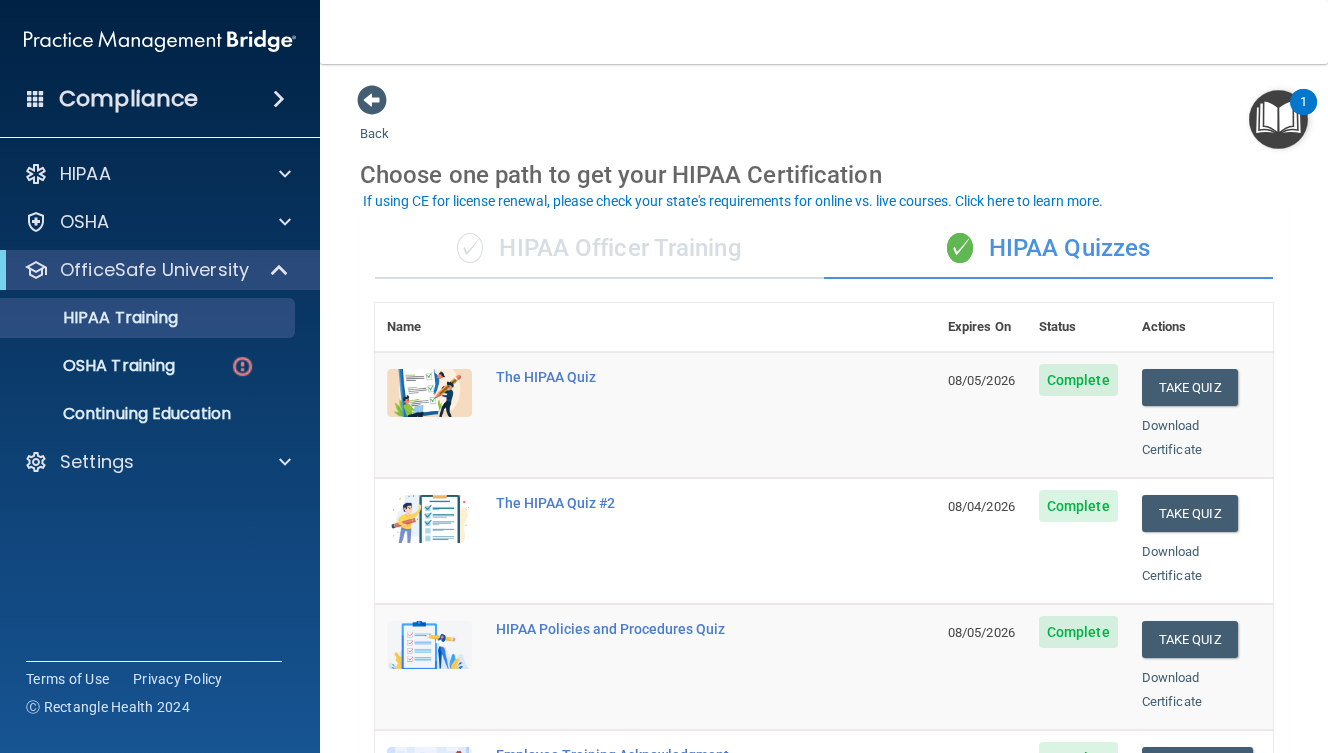 click on "✓   HIPAA Officer Training" at bounding box center (599, 249) 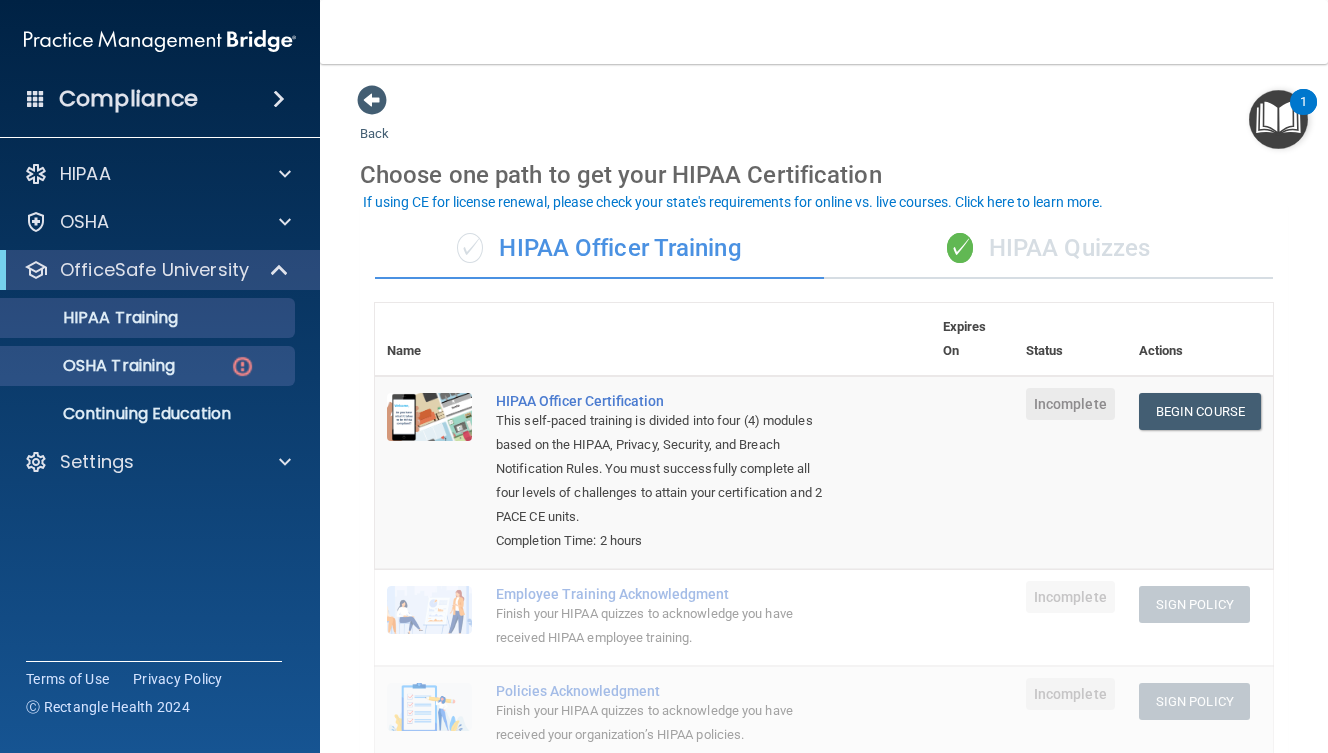scroll, scrollTop: 0, scrollLeft: 0, axis: both 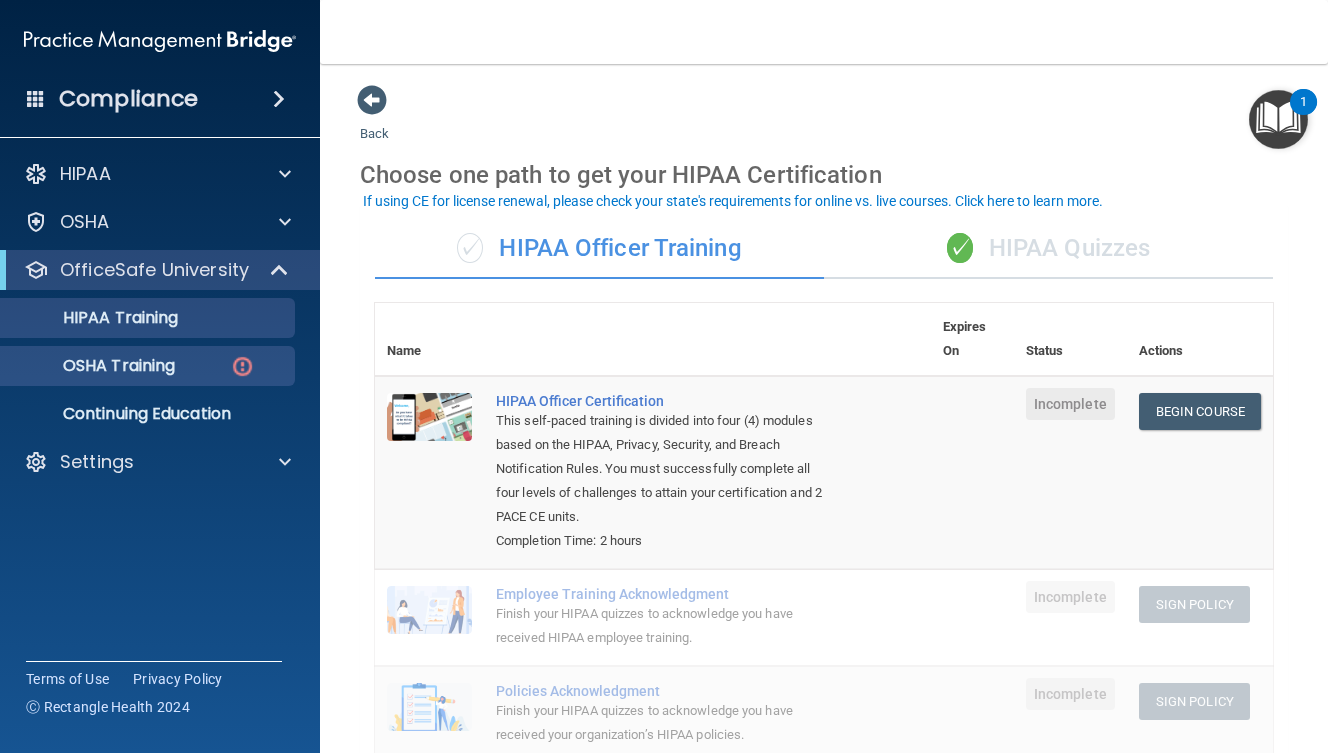 click at bounding box center [242, 366] 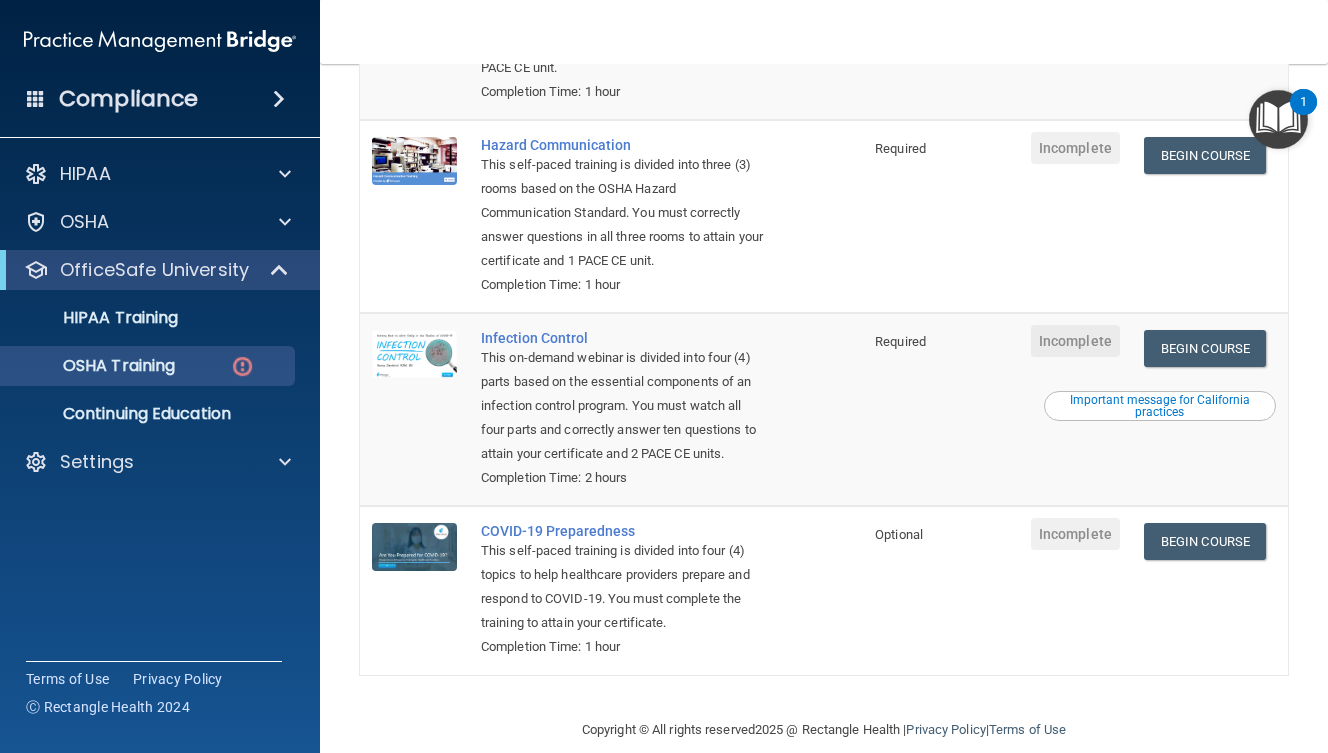 scroll, scrollTop: 400, scrollLeft: 0, axis: vertical 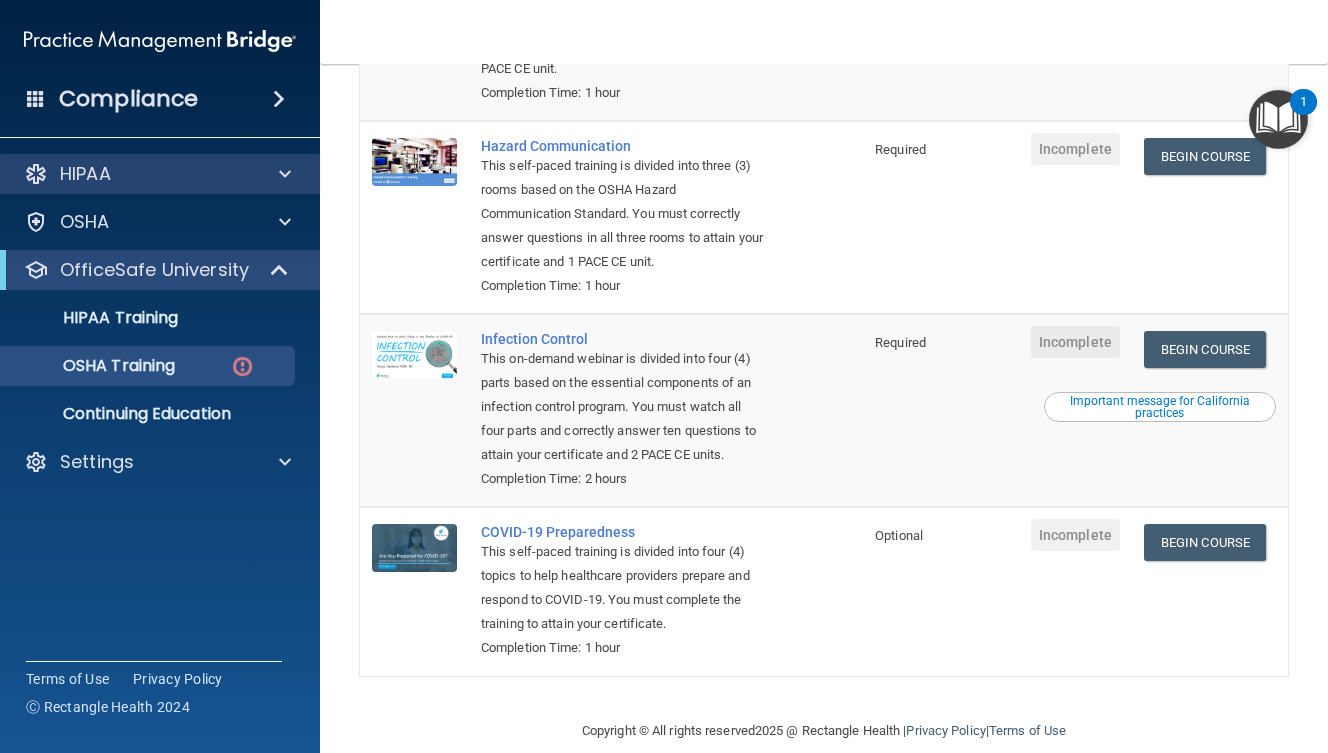 click on "HIPAA" at bounding box center (85, 174) 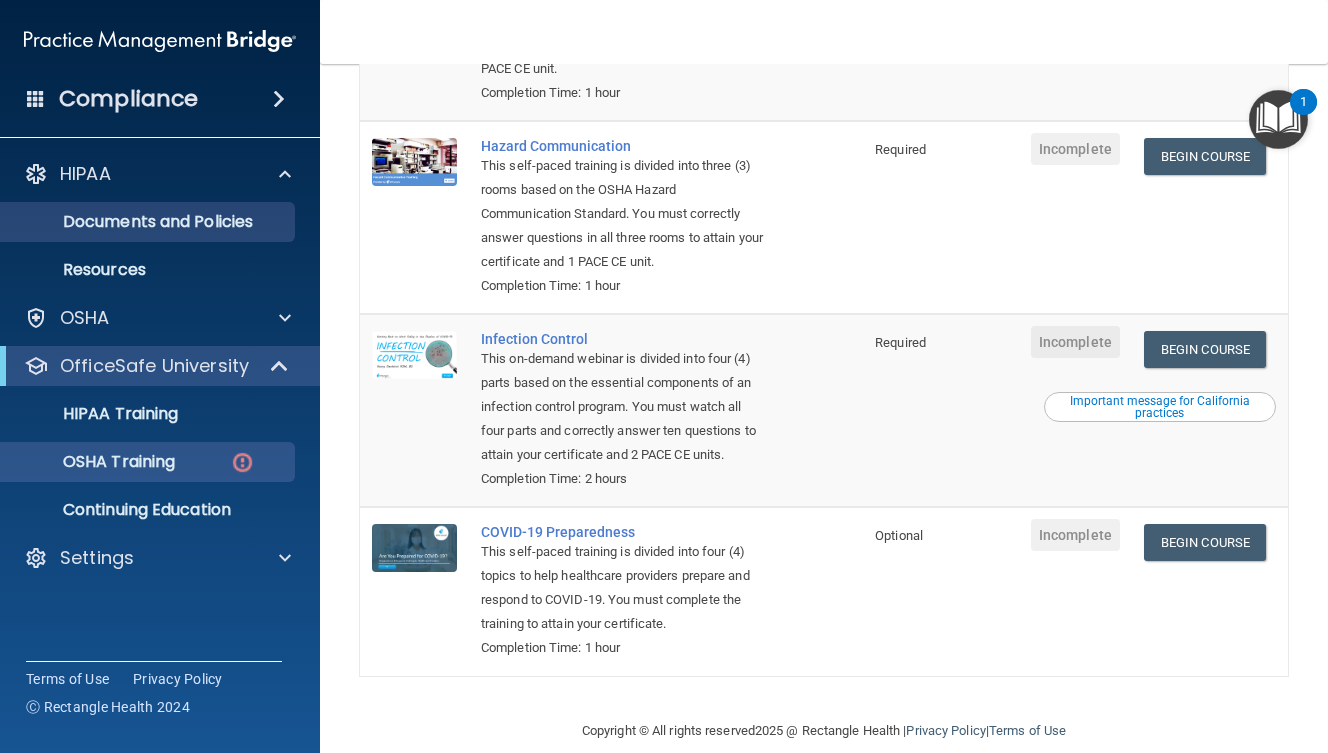 click on "Documents and Policies" at bounding box center [149, 222] 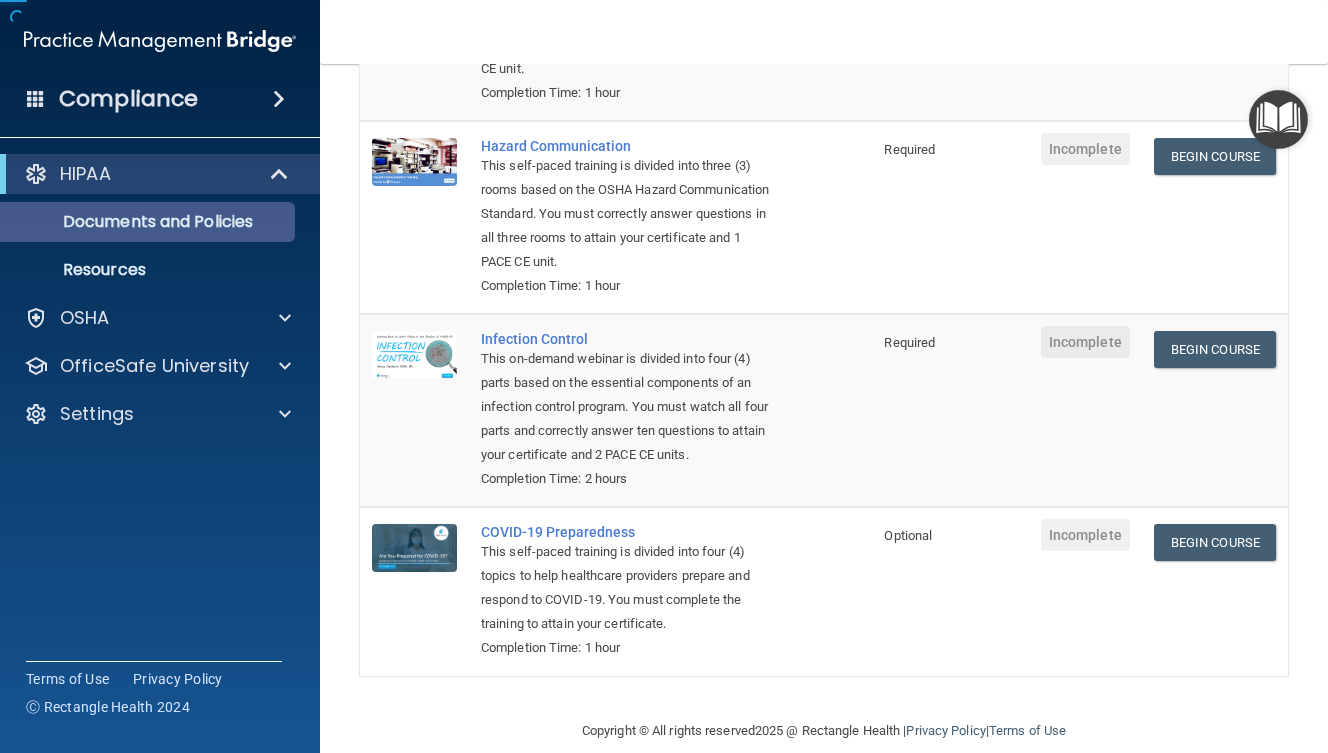 scroll, scrollTop: 0, scrollLeft: 0, axis: both 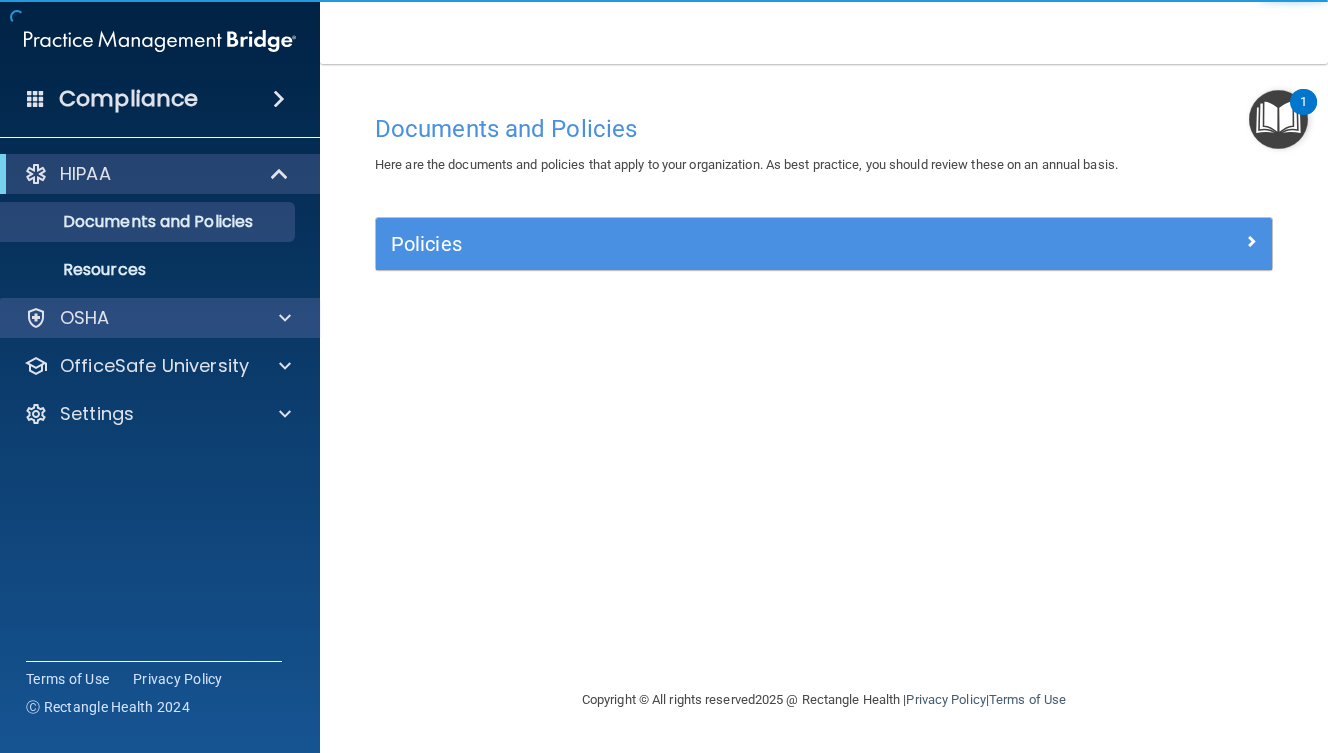 click on "OSHA" at bounding box center [133, 318] 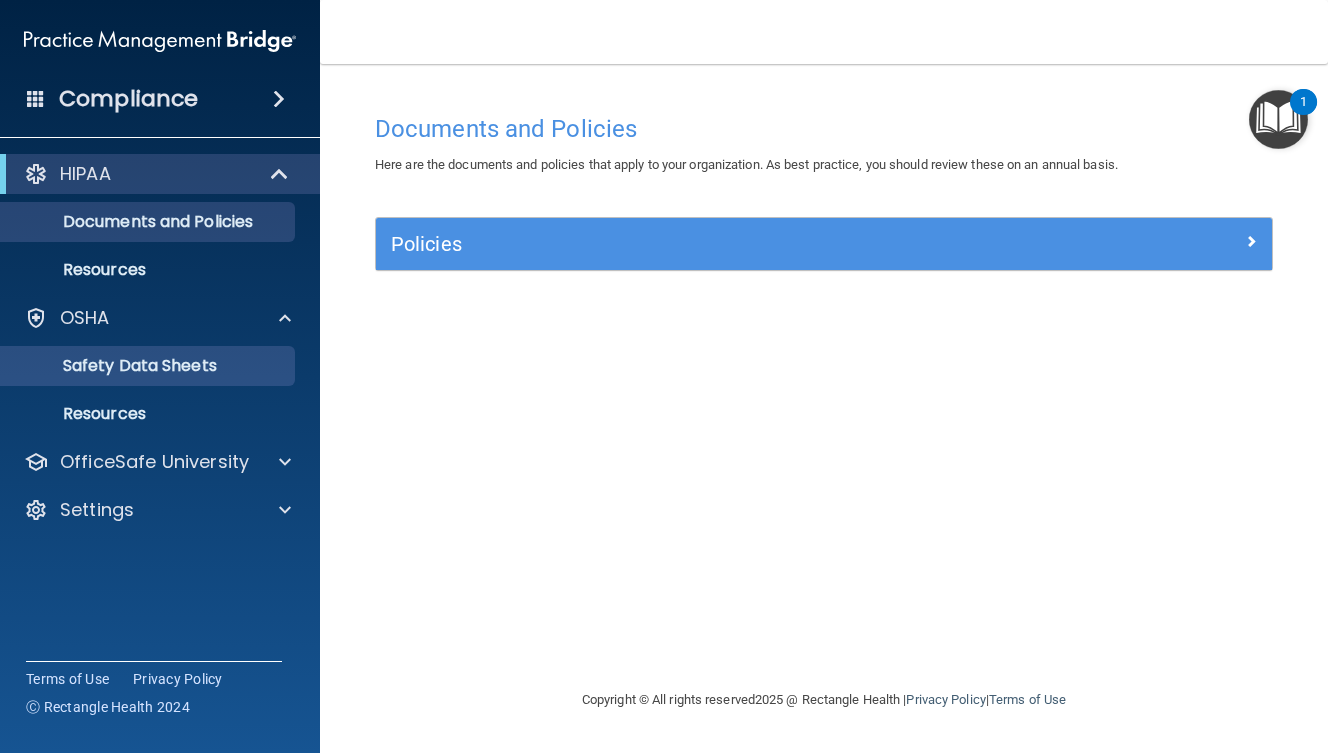 click on "Safety Data Sheets" at bounding box center [149, 366] 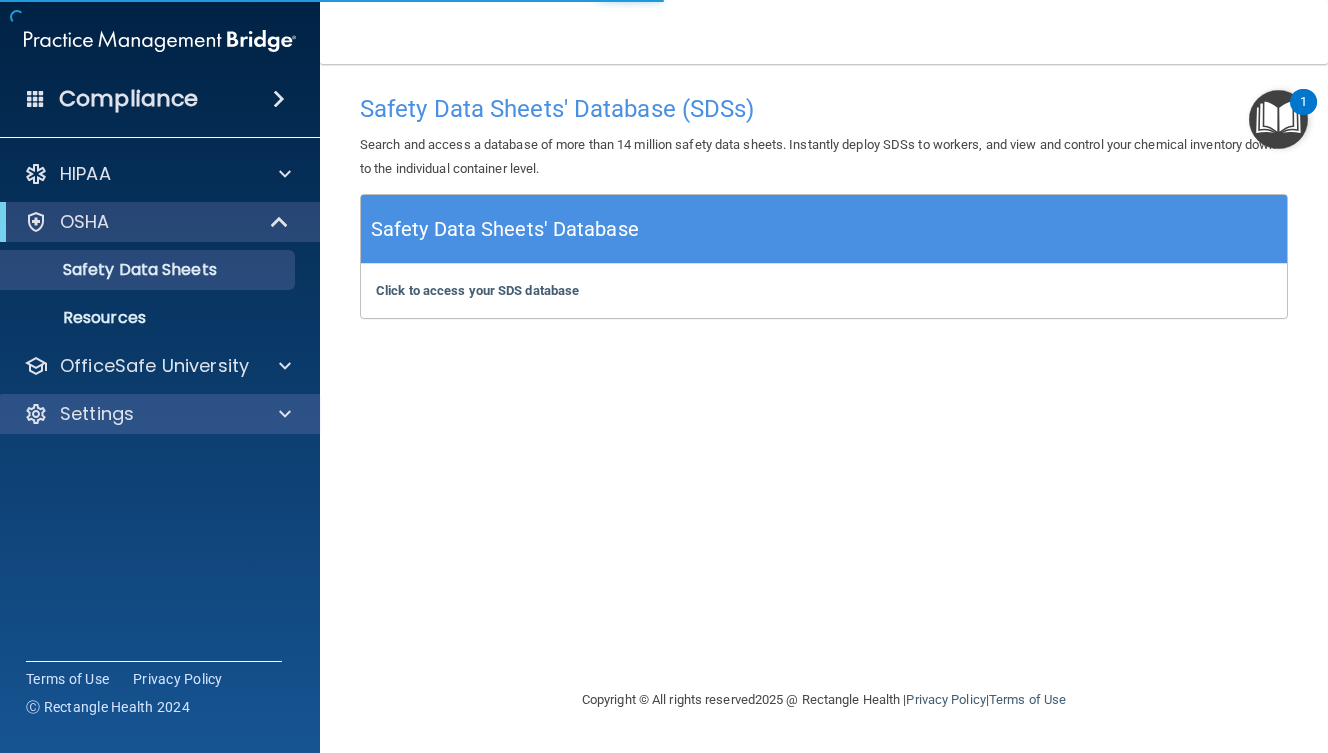 click on "Settings" at bounding box center (133, 414) 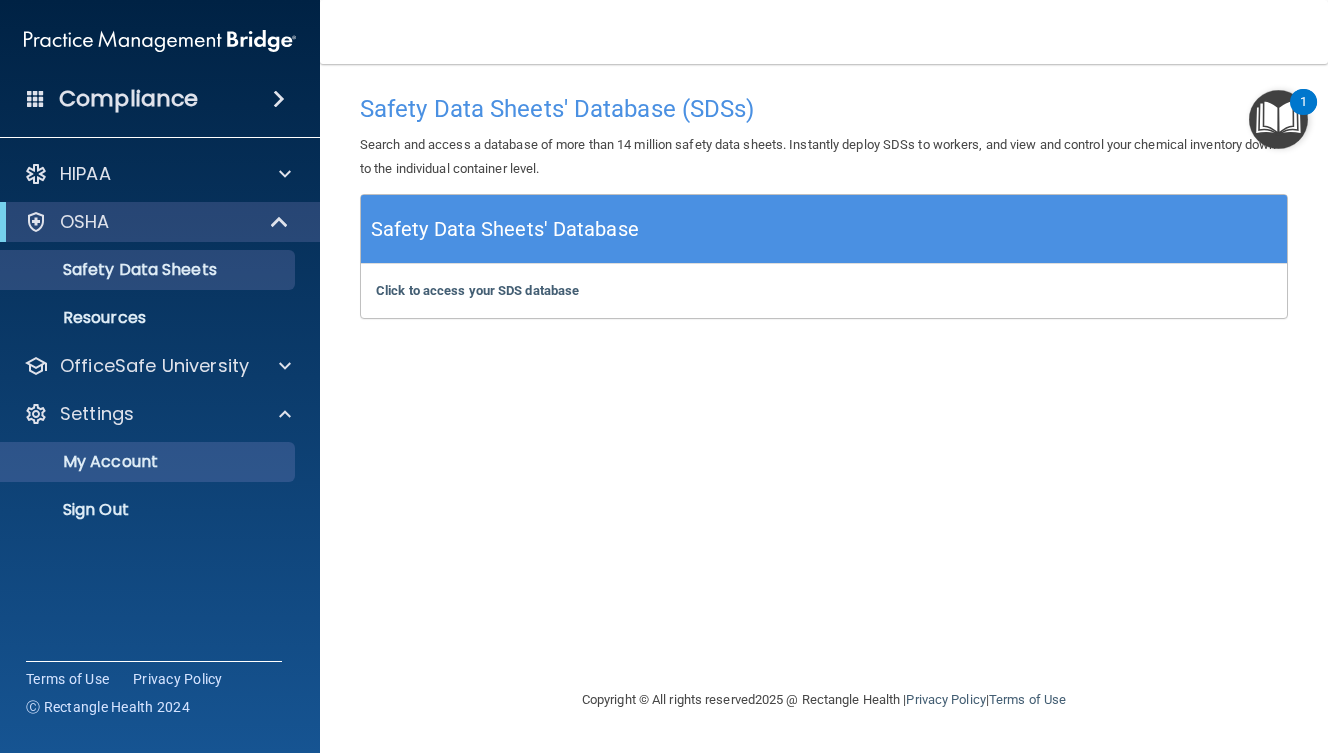 click on "My Account" at bounding box center [149, 462] 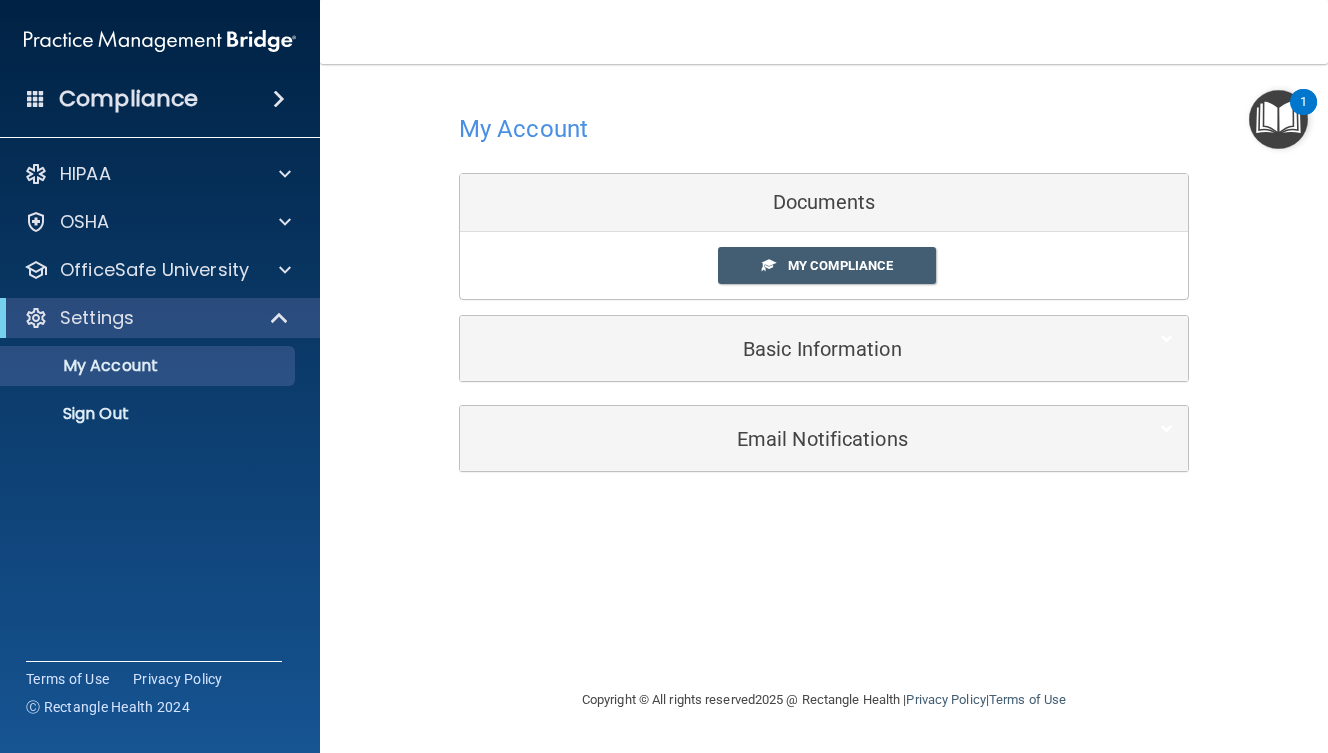 click on "Basic Information" at bounding box center [793, 349] 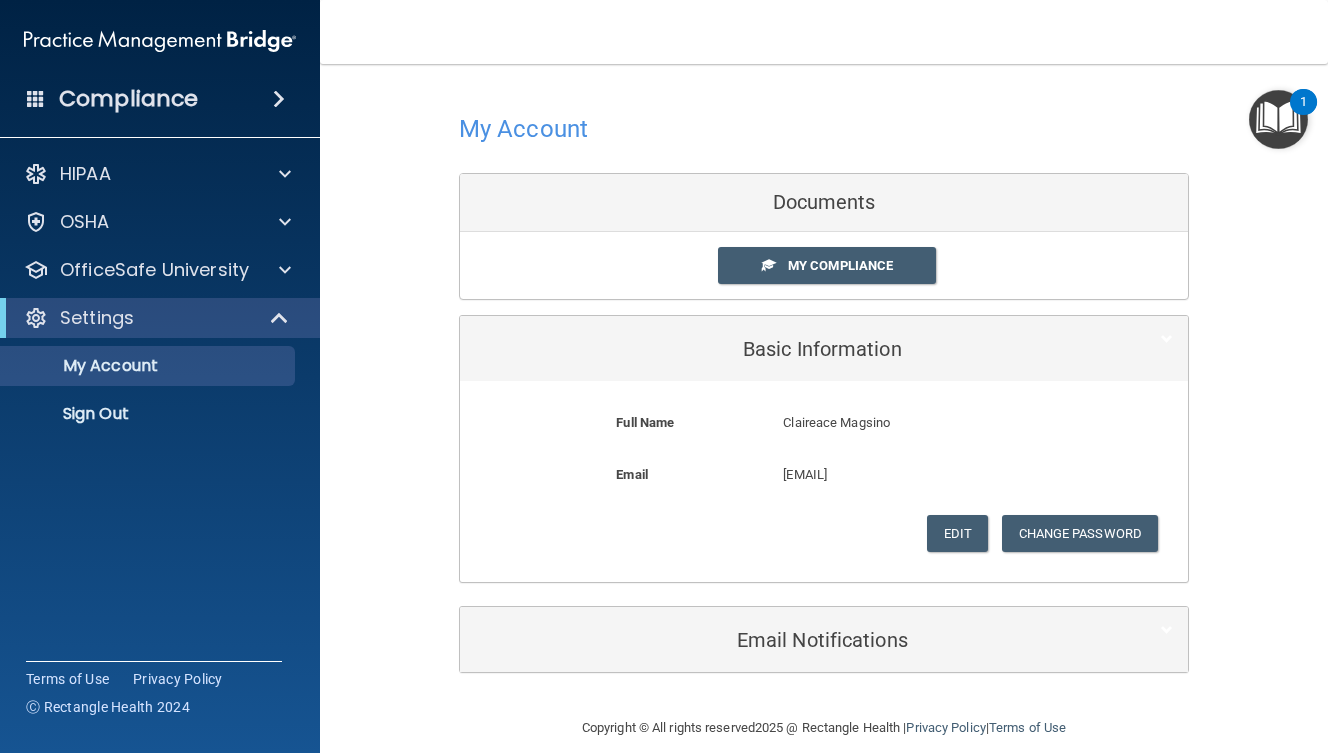 click on "Email Notifications" at bounding box center (793, 639) 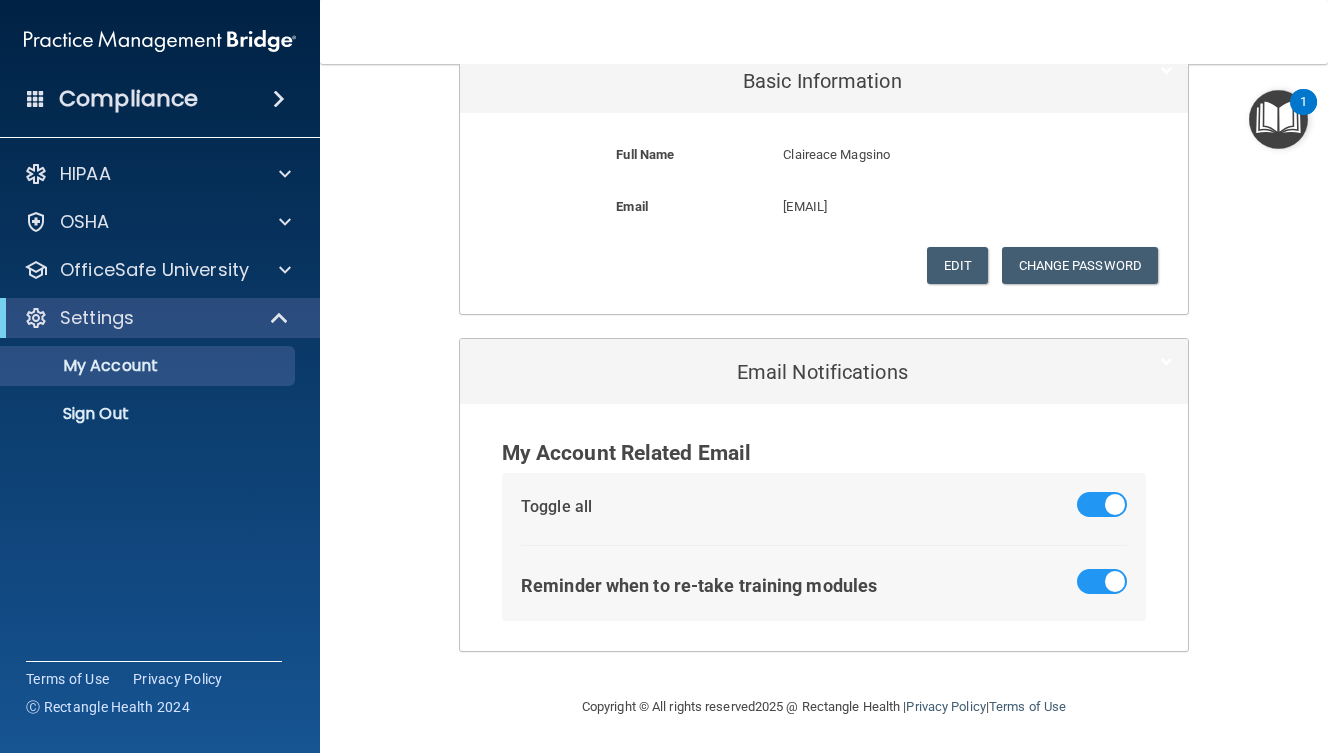 scroll, scrollTop: 264, scrollLeft: 0, axis: vertical 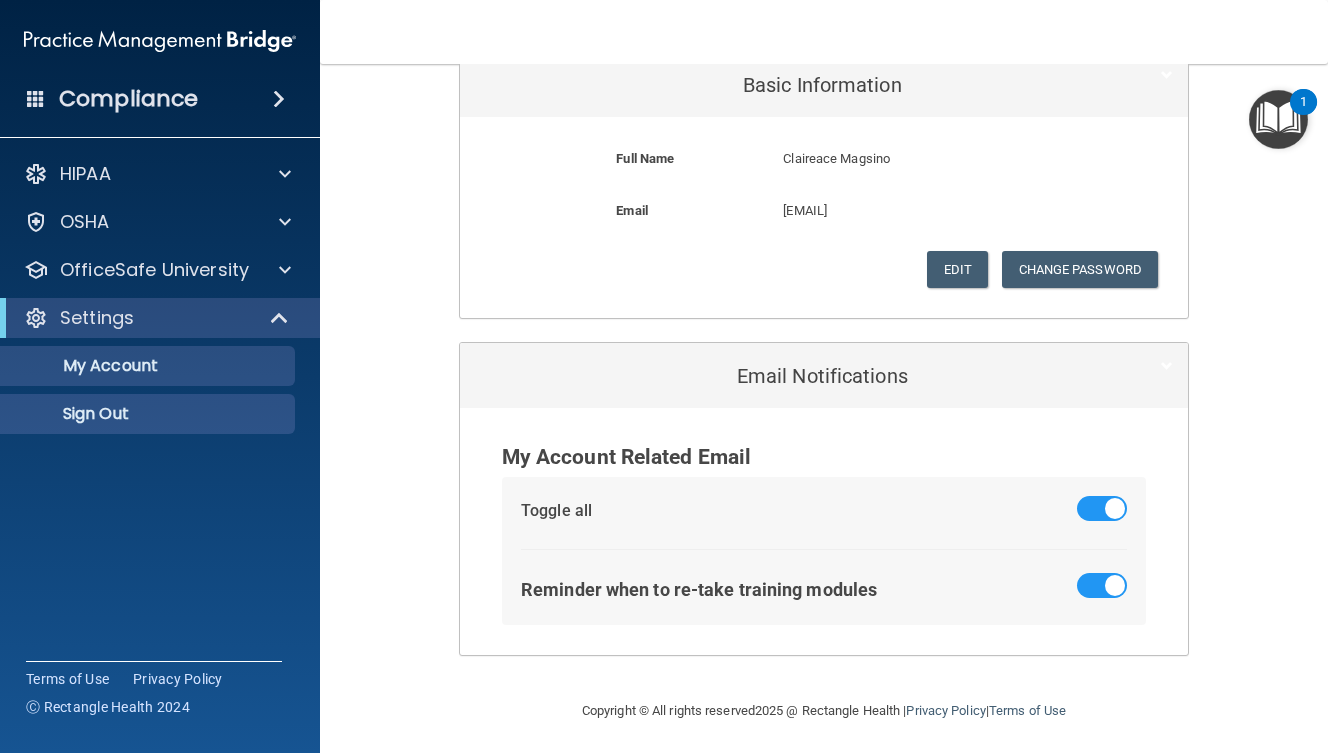 click on "Sign Out" at bounding box center [149, 414] 